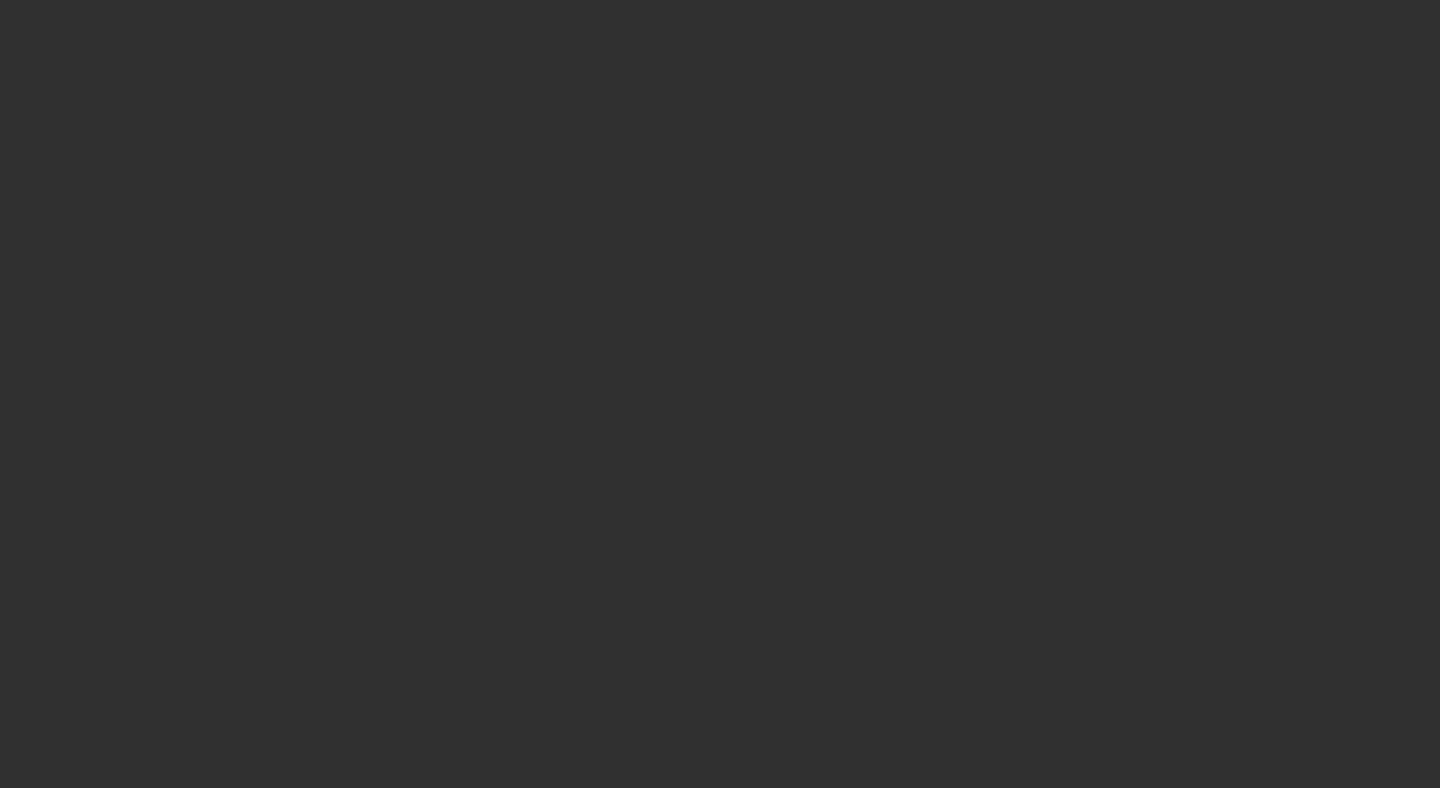 scroll, scrollTop: 0, scrollLeft: 0, axis: both 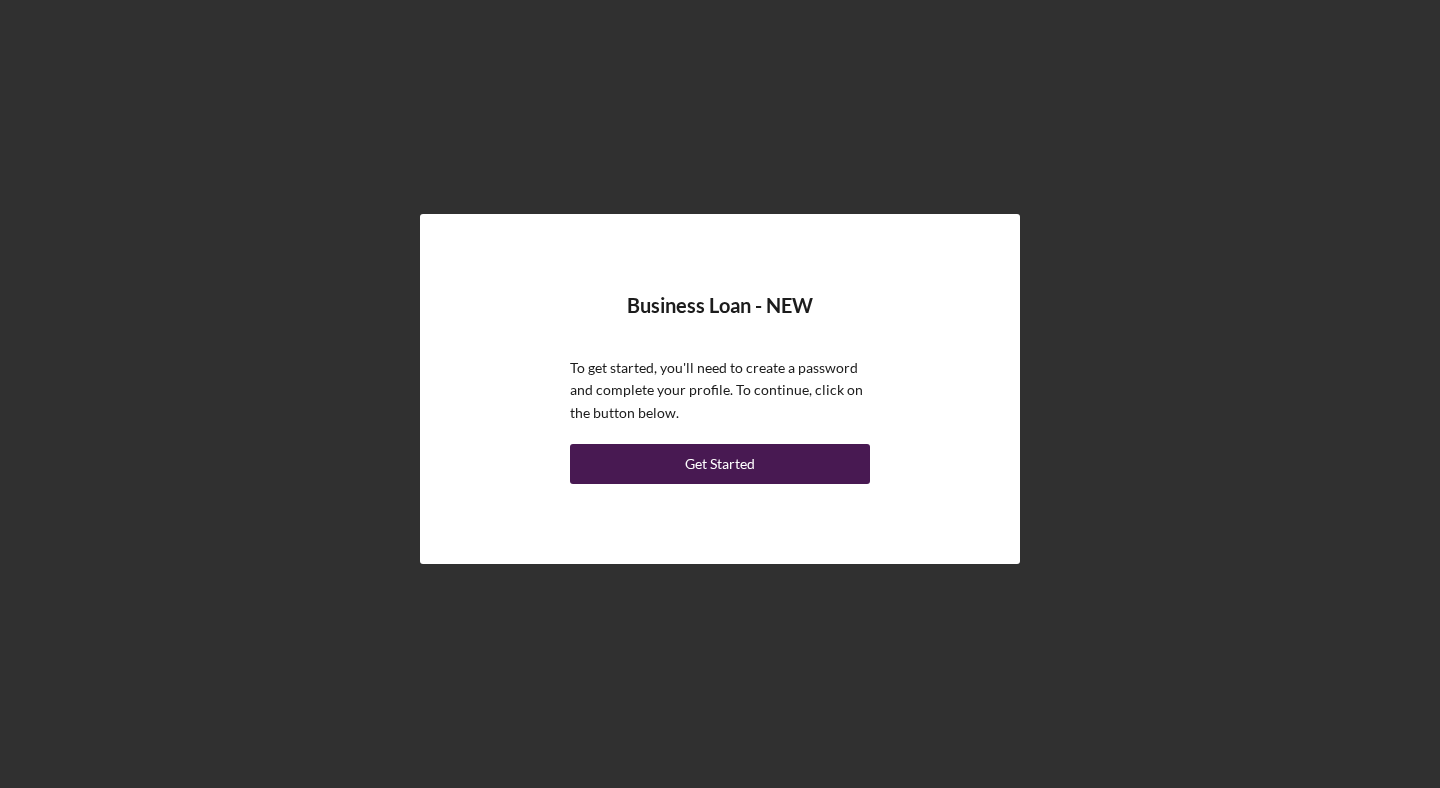 click on "Get Started" at bounding box center [720, 464] 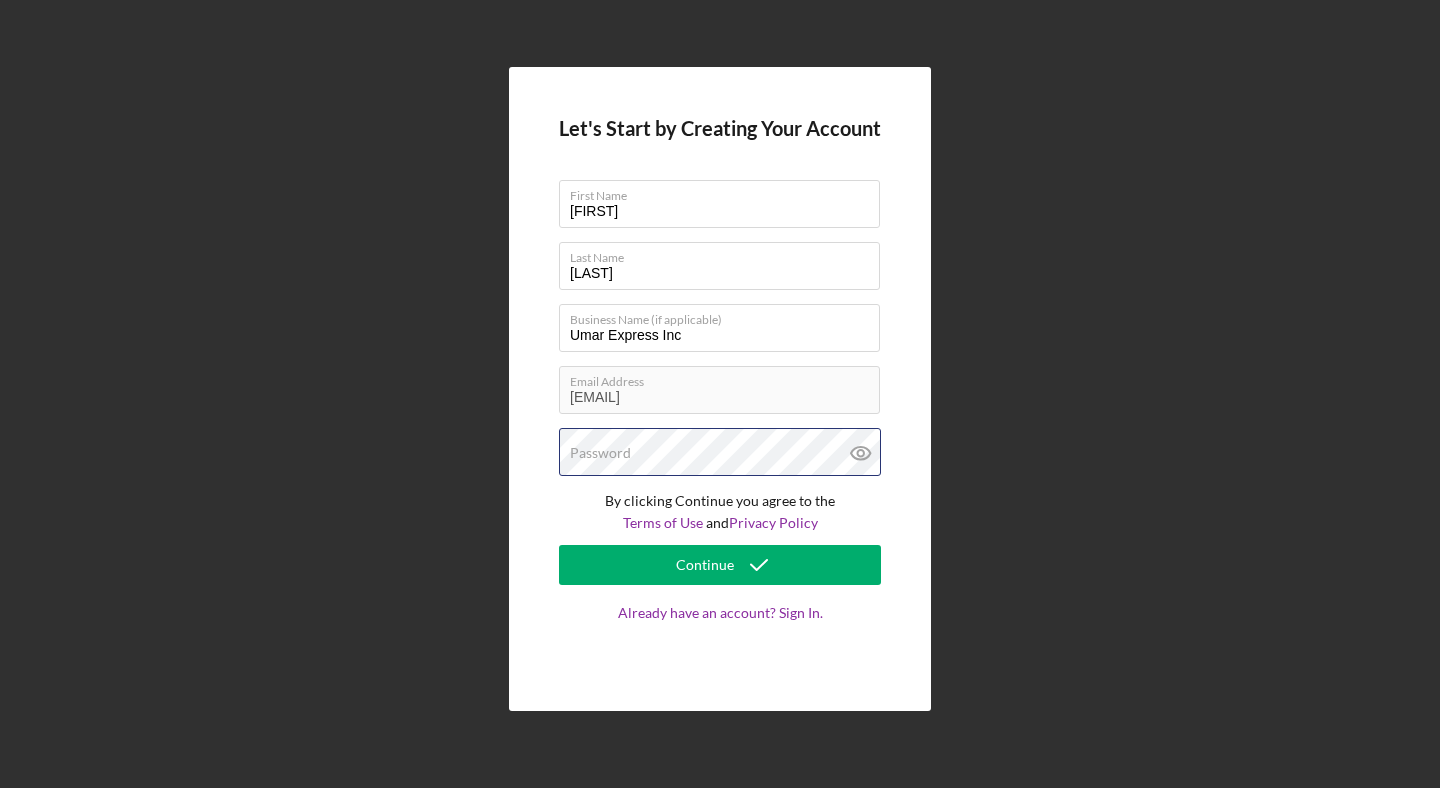 click on "Password" at bounding box center (720, 453) 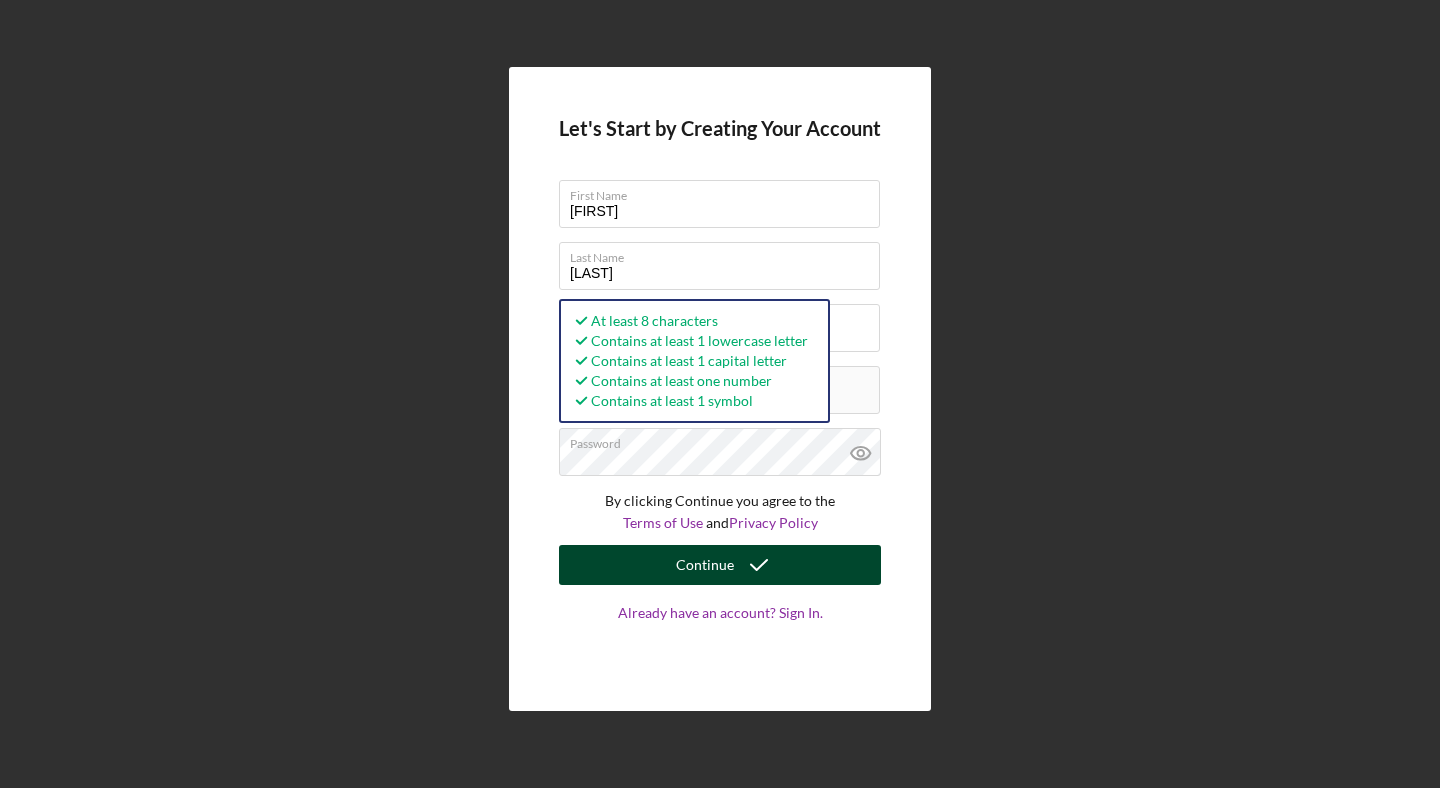 click on "Continue" at bounding box center (705, 565) 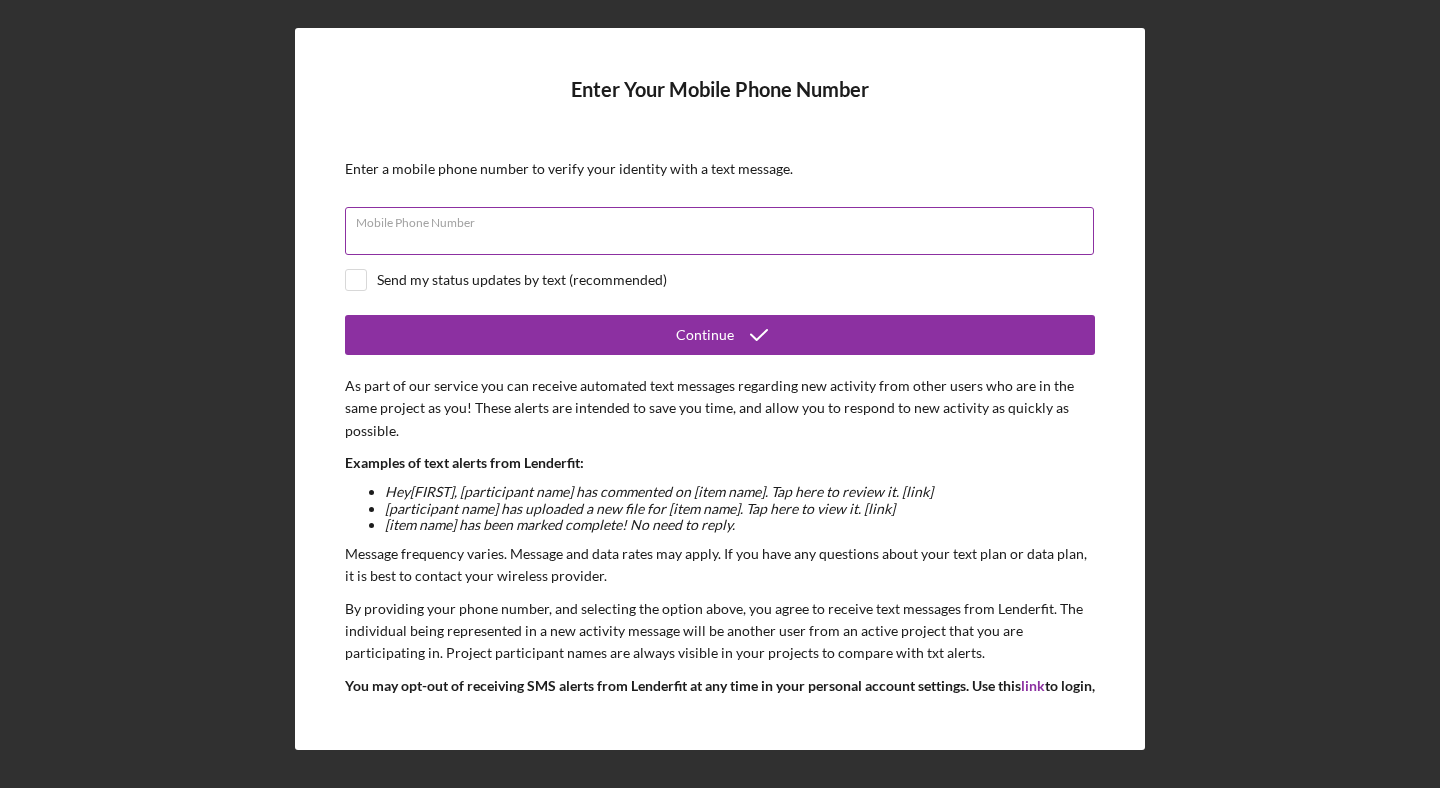 click on "Mobile Phone Number" at bounding box center [720, 232] 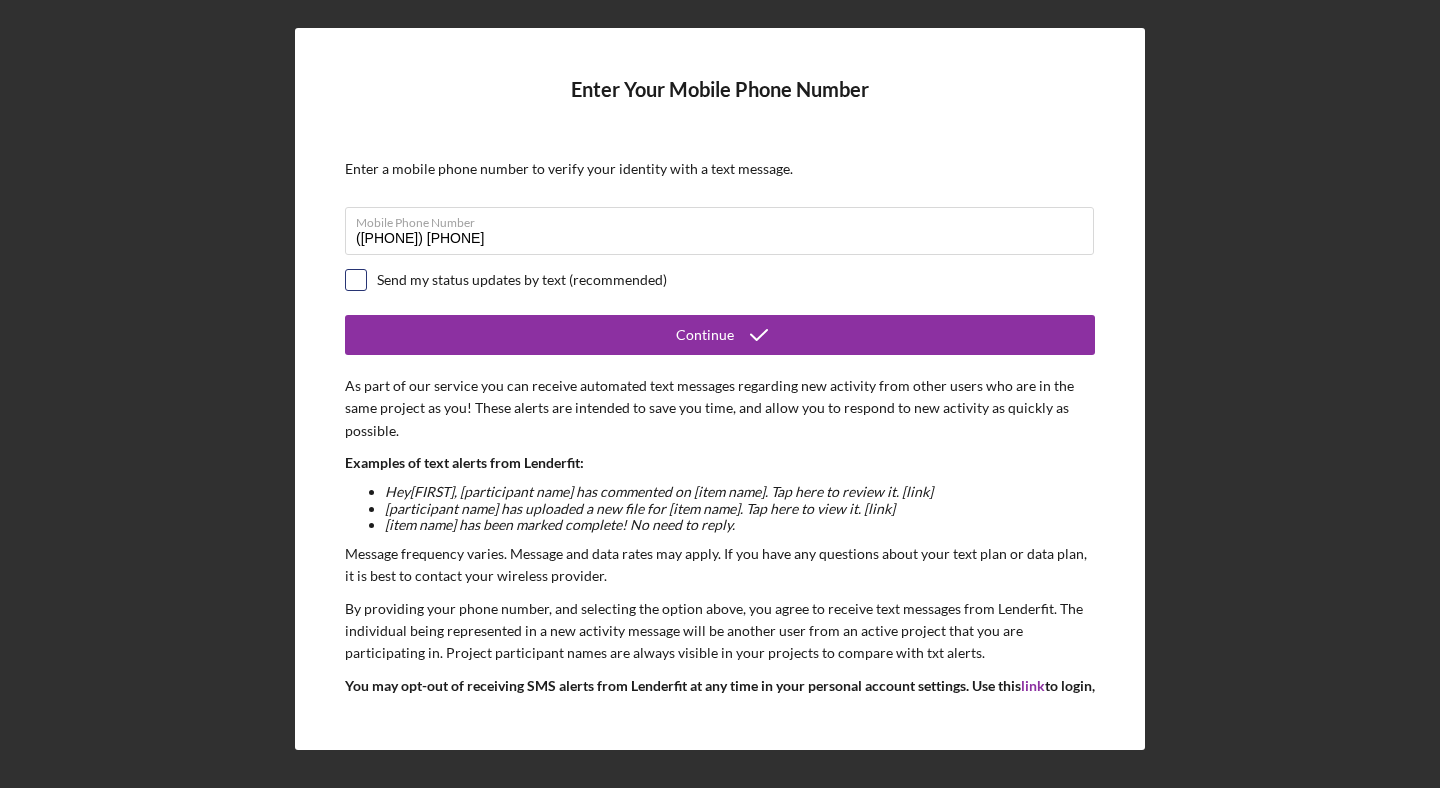 click at bounding box center (356, 280) 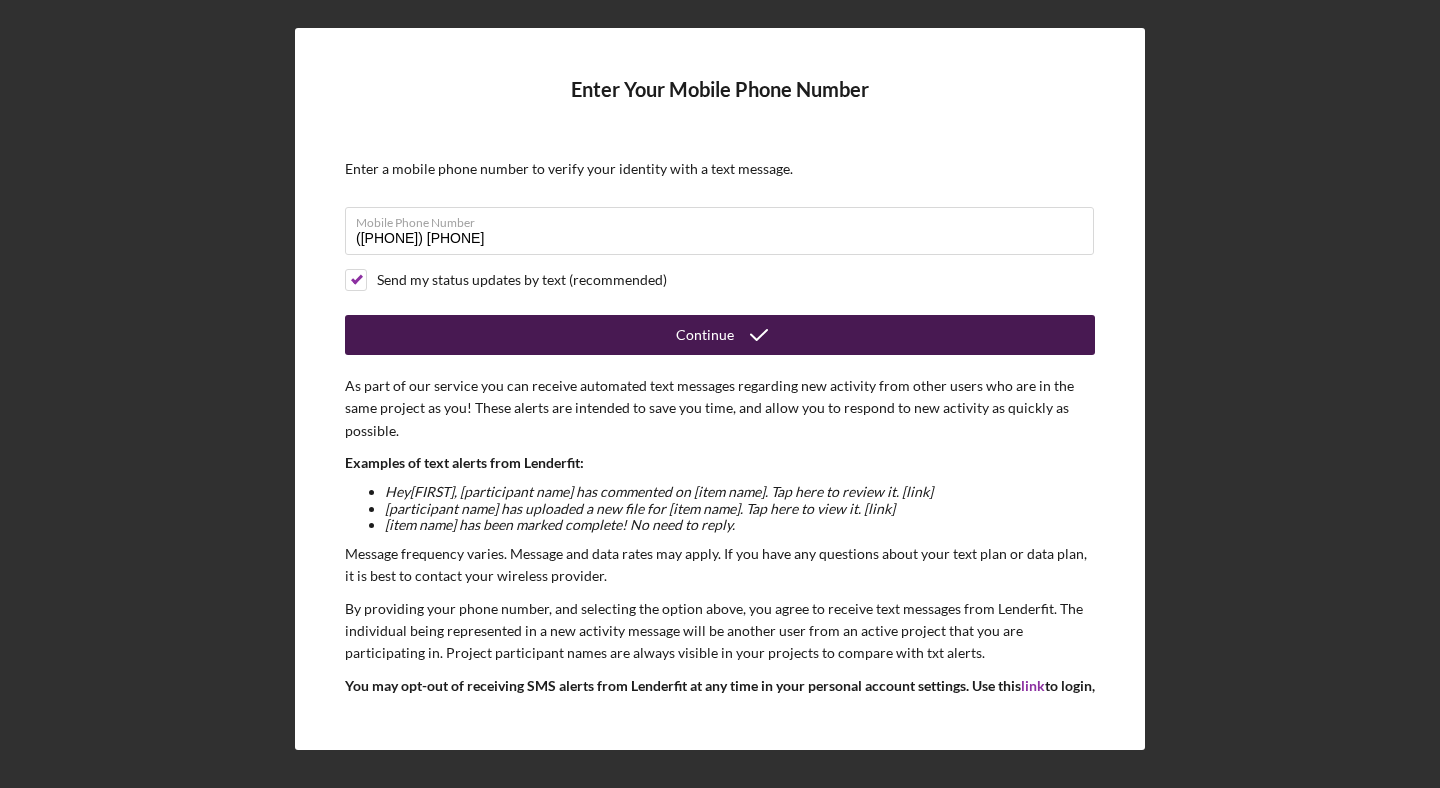 click on "Continue" at bounding box center [720, 335] 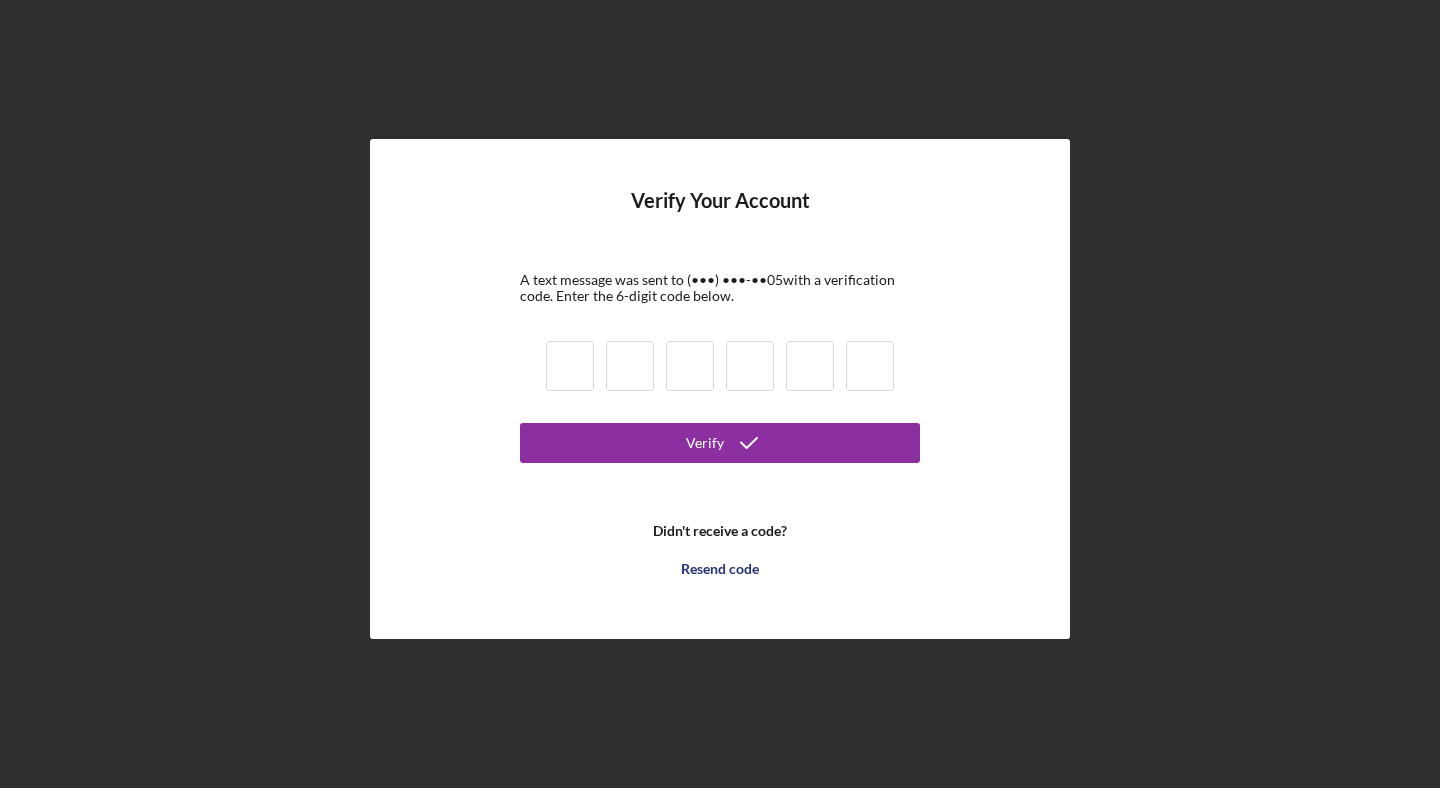 click at bounding box center (570, 366) 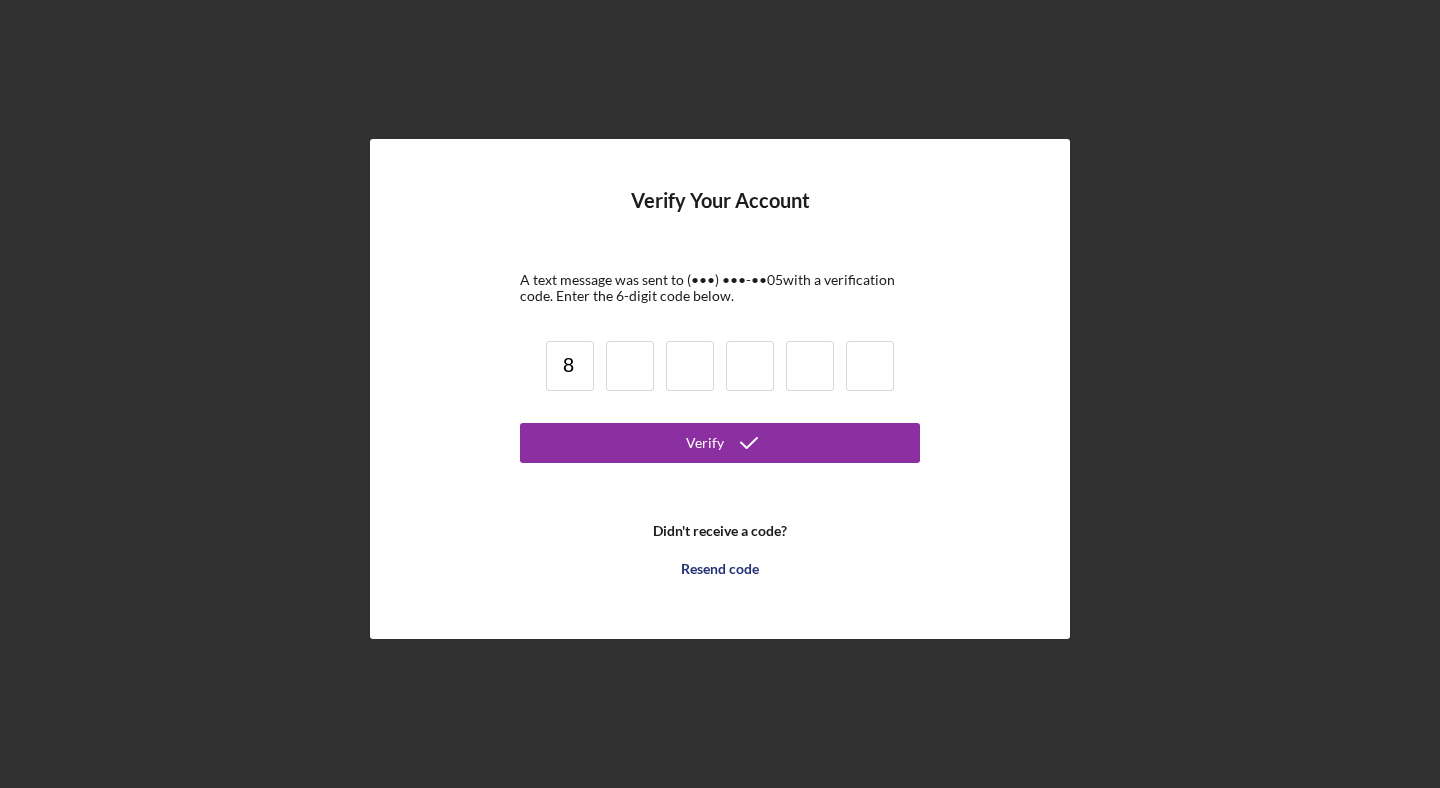 type on "8" 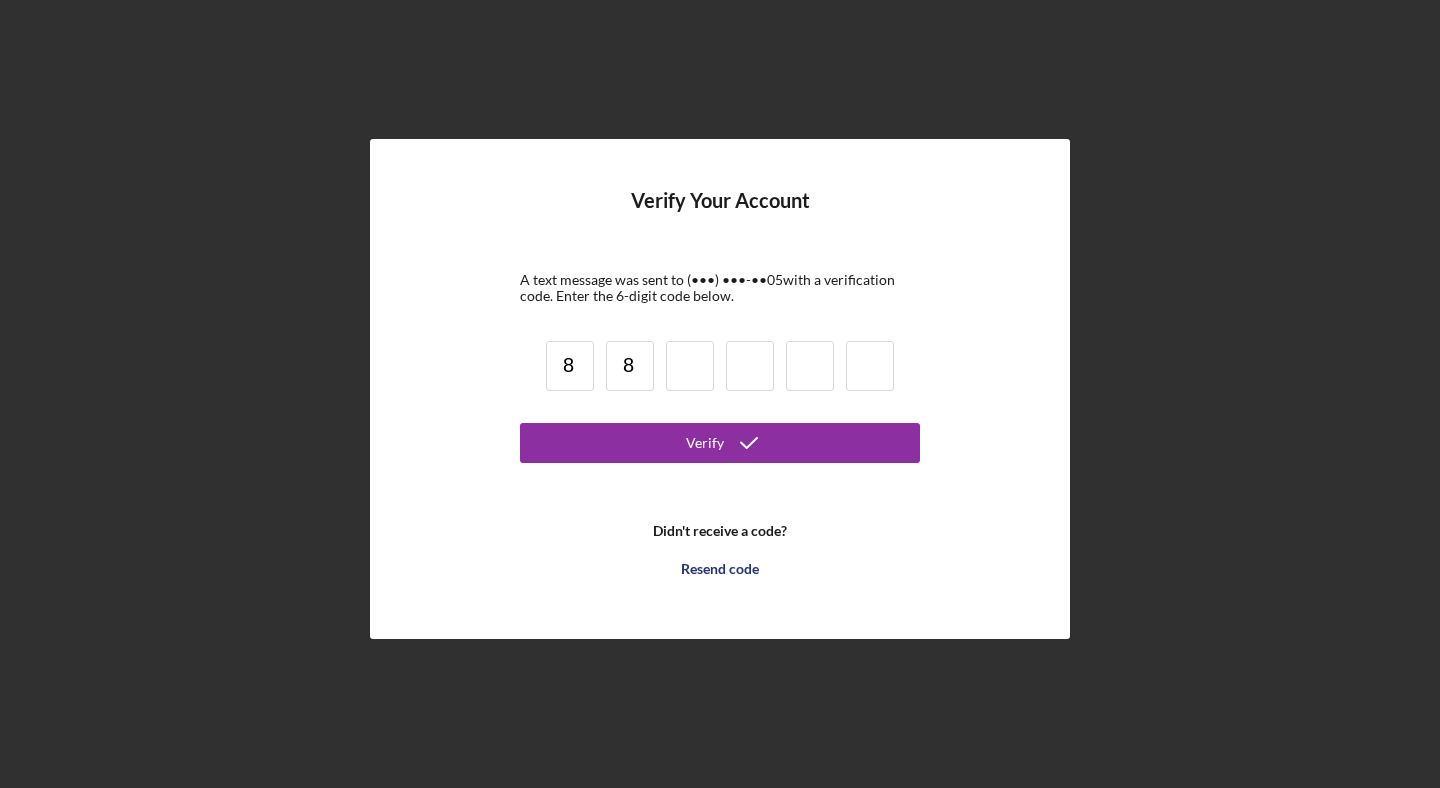 type on "8" 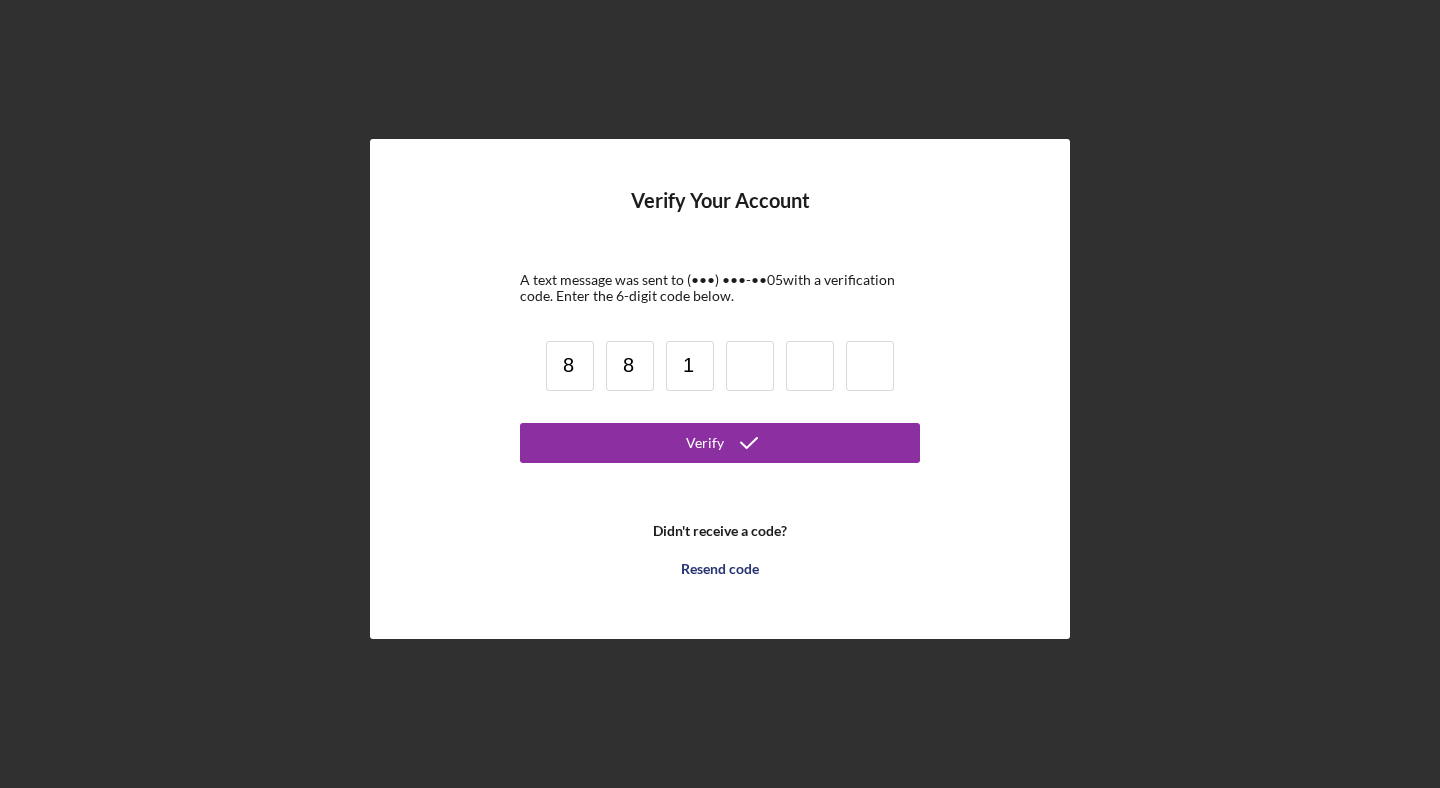 type on "1" 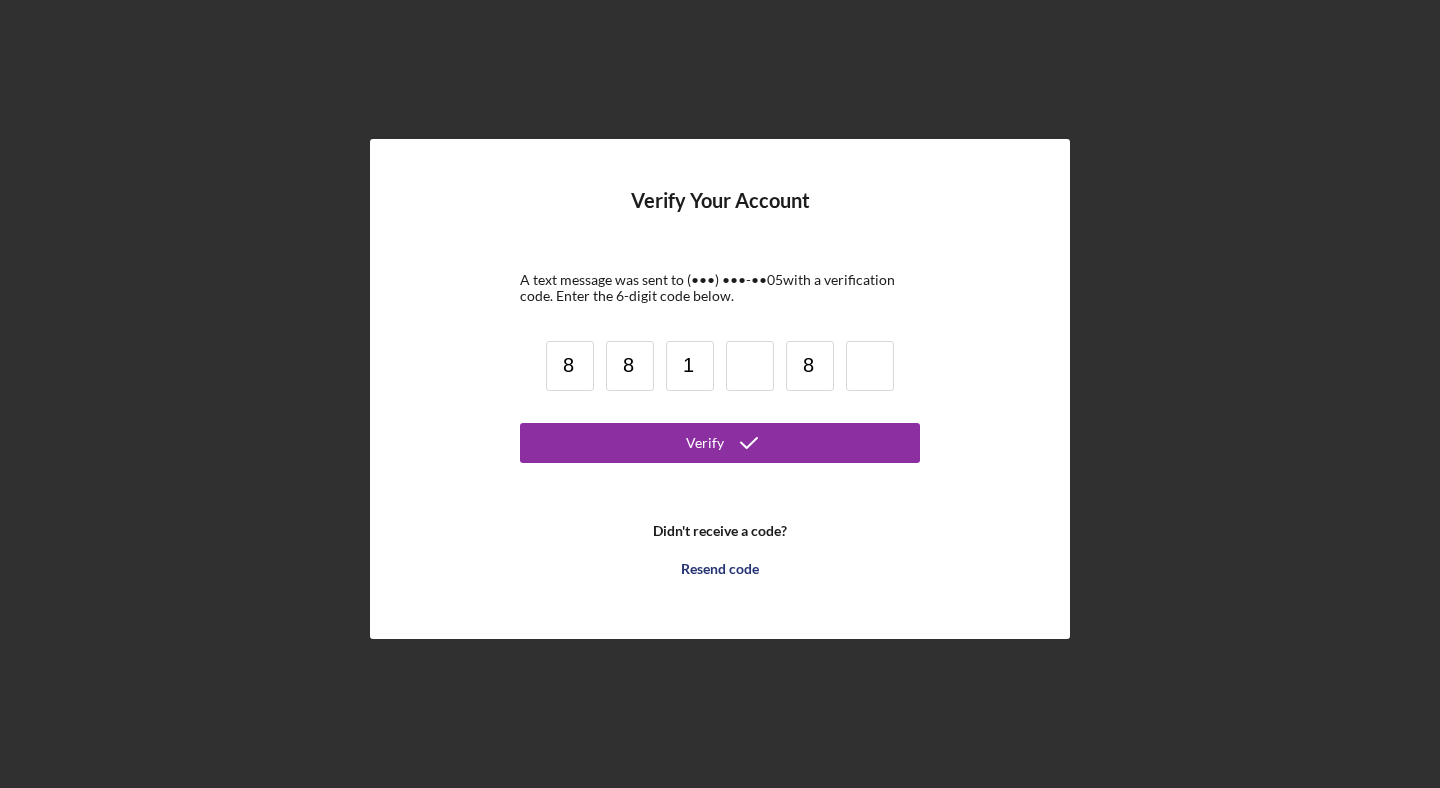 type on "8" 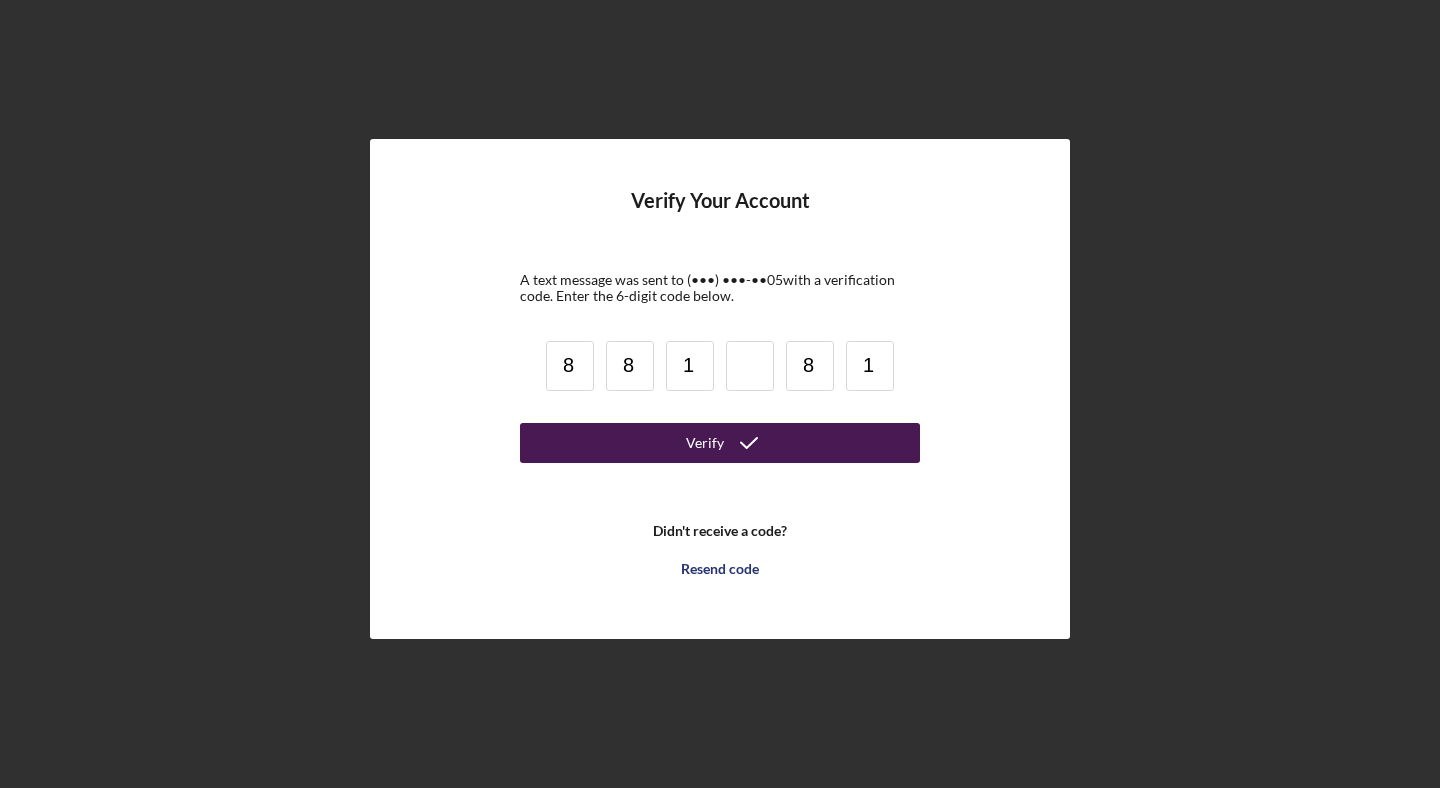 type on "1" 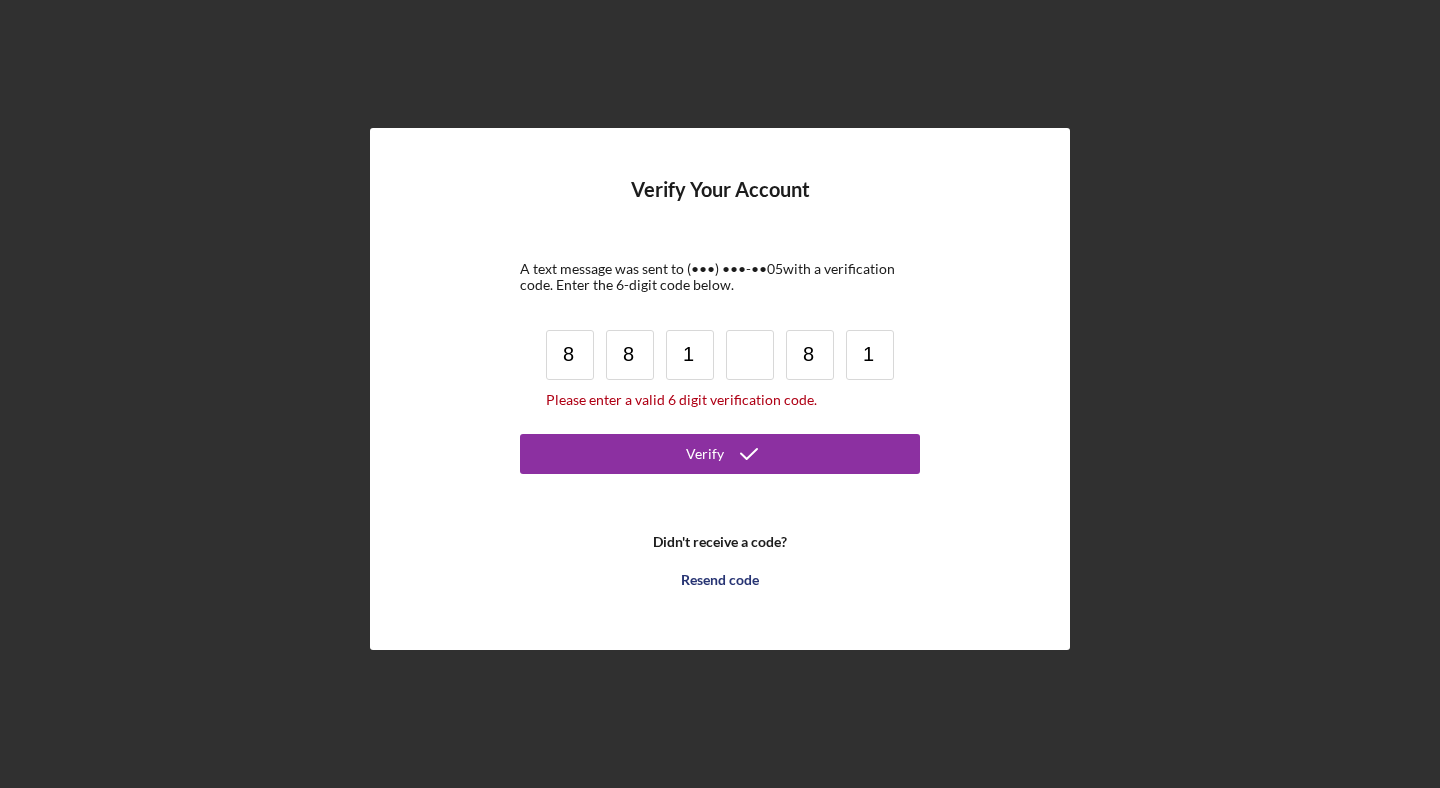 click at bounding box center (750, 355) 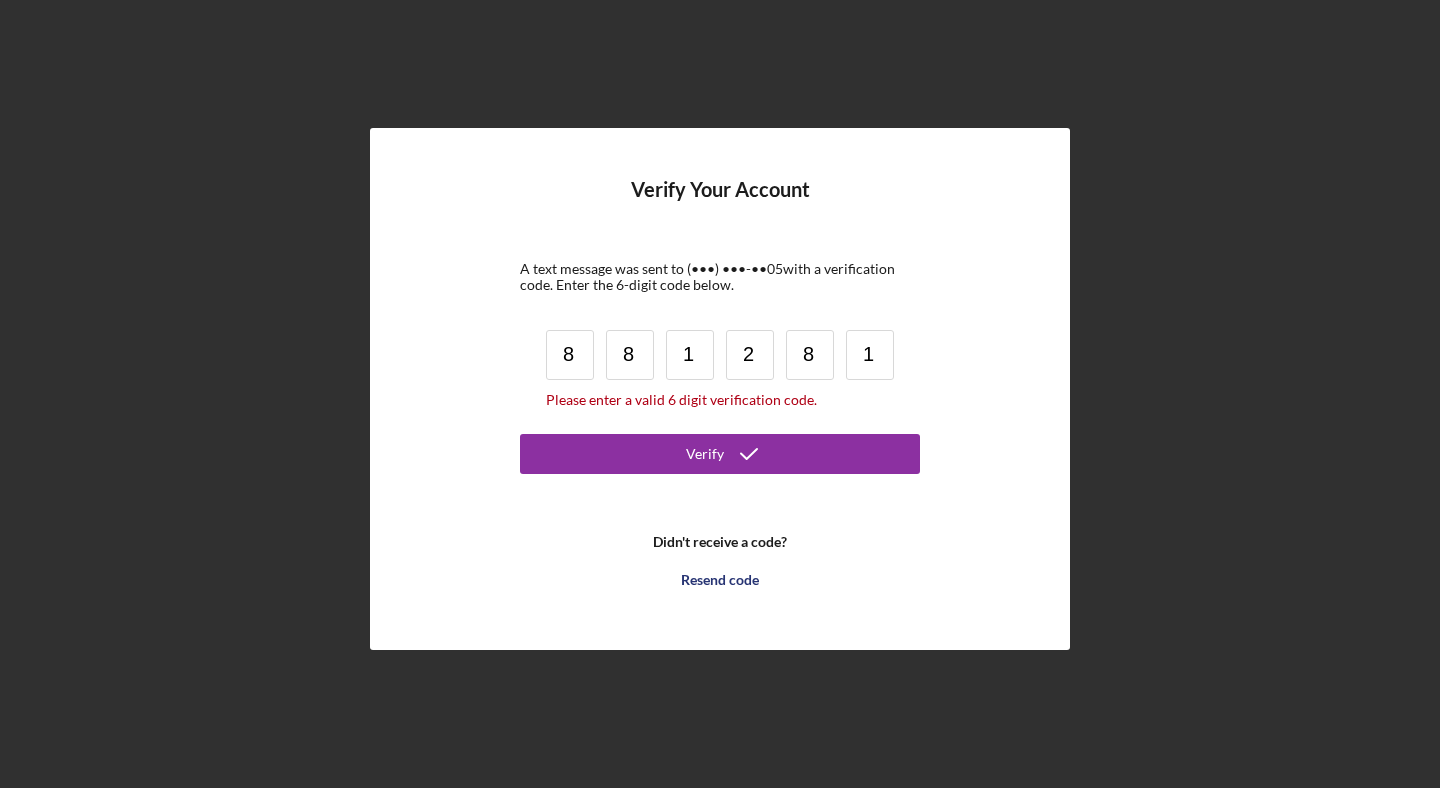 type on "2" 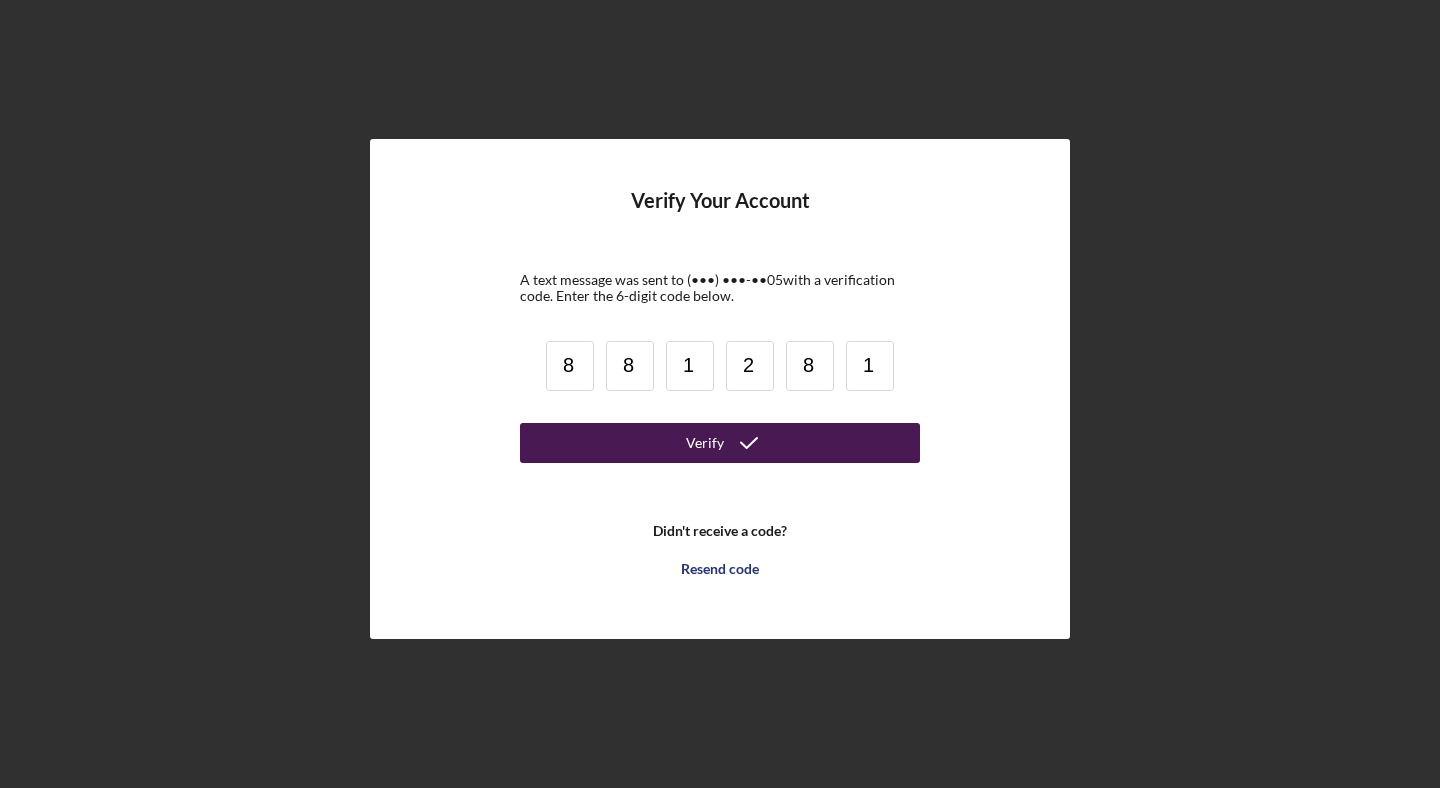 click on "Verify" at bounding box center (720, 443) 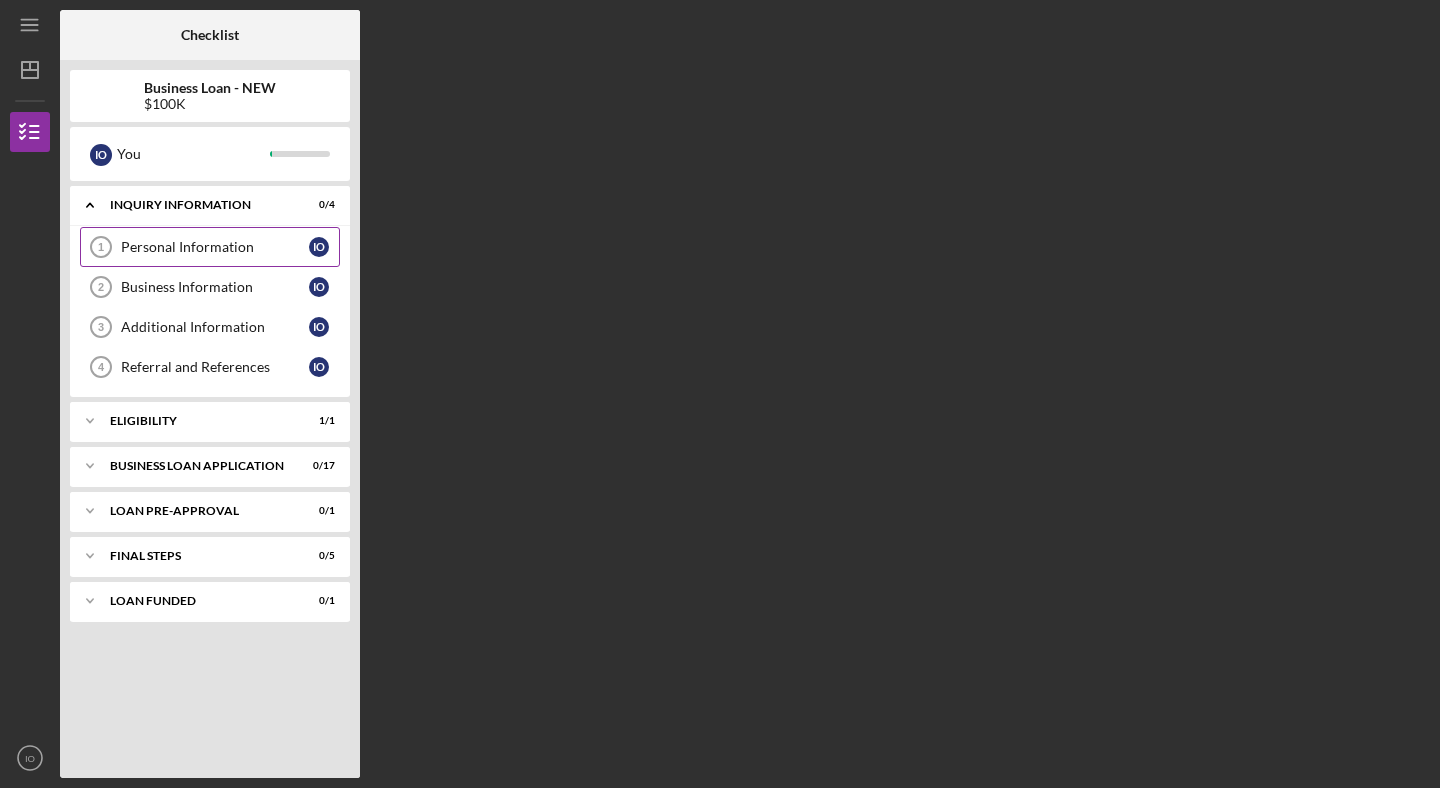 click on "Personal Information" at bounding box center [215, 247] 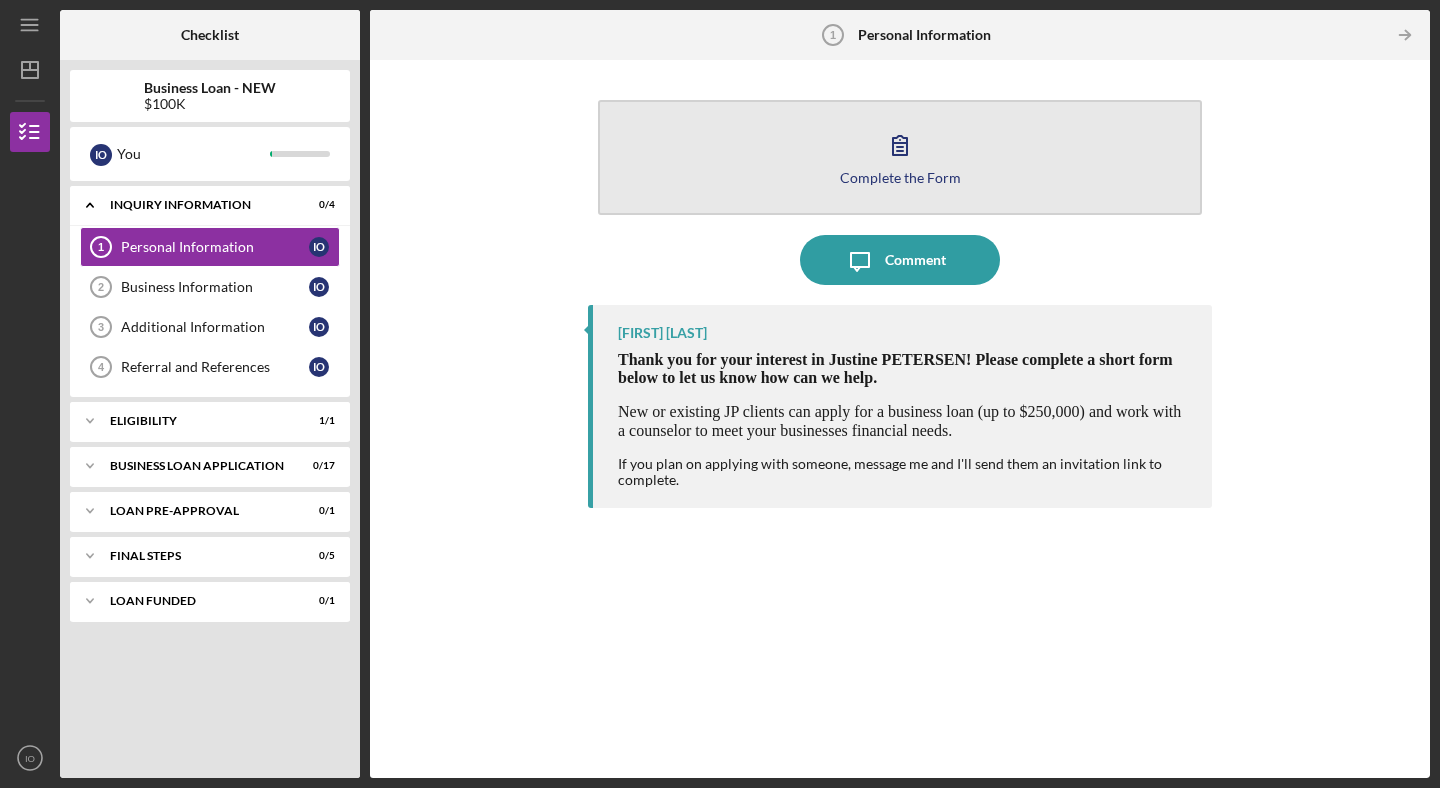 click on "Complete the Form Form" at bounding box center [900, 157] 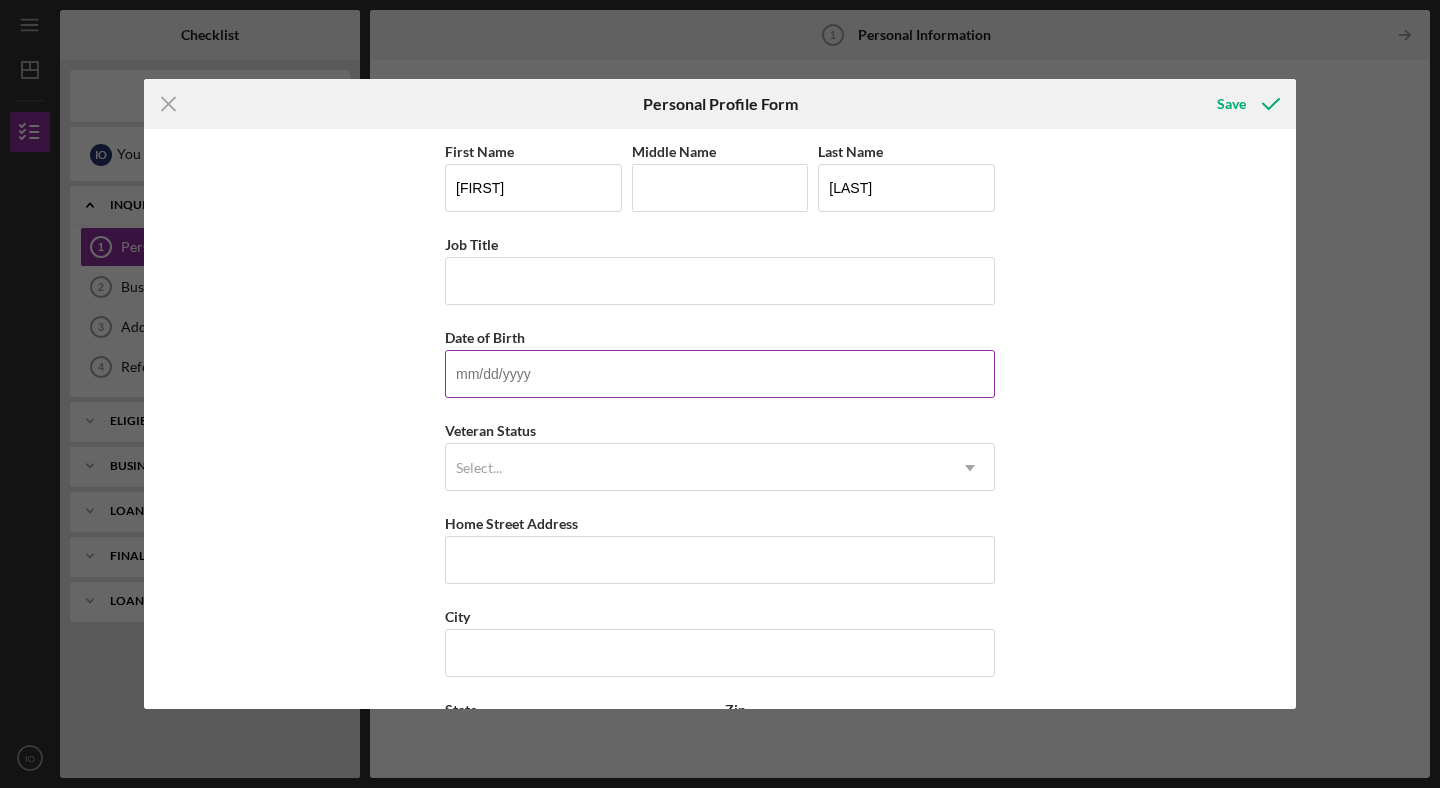 click on "Date of Birth" at bounding box center (720, 374) 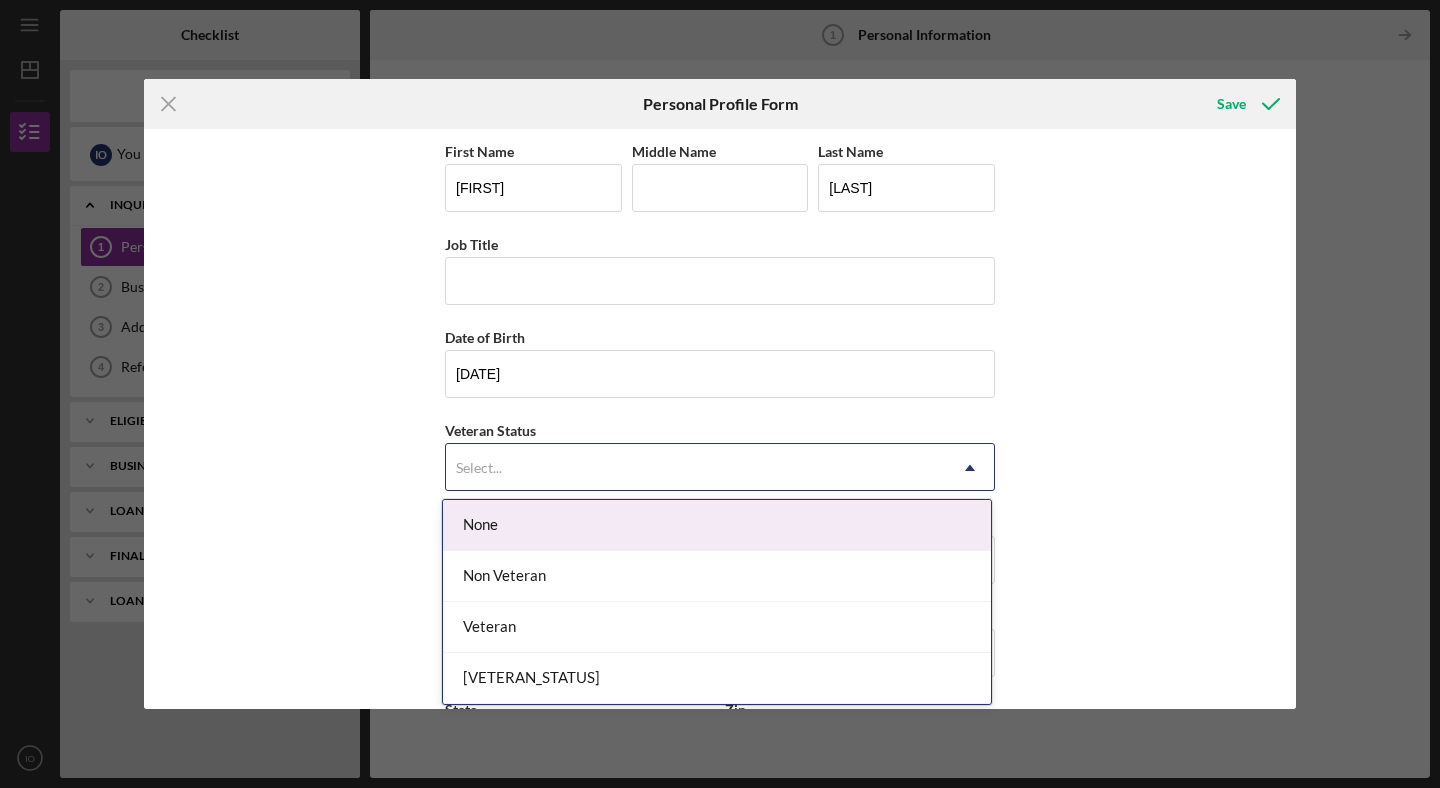 click on "Select..." at bounding box center [696, 468] 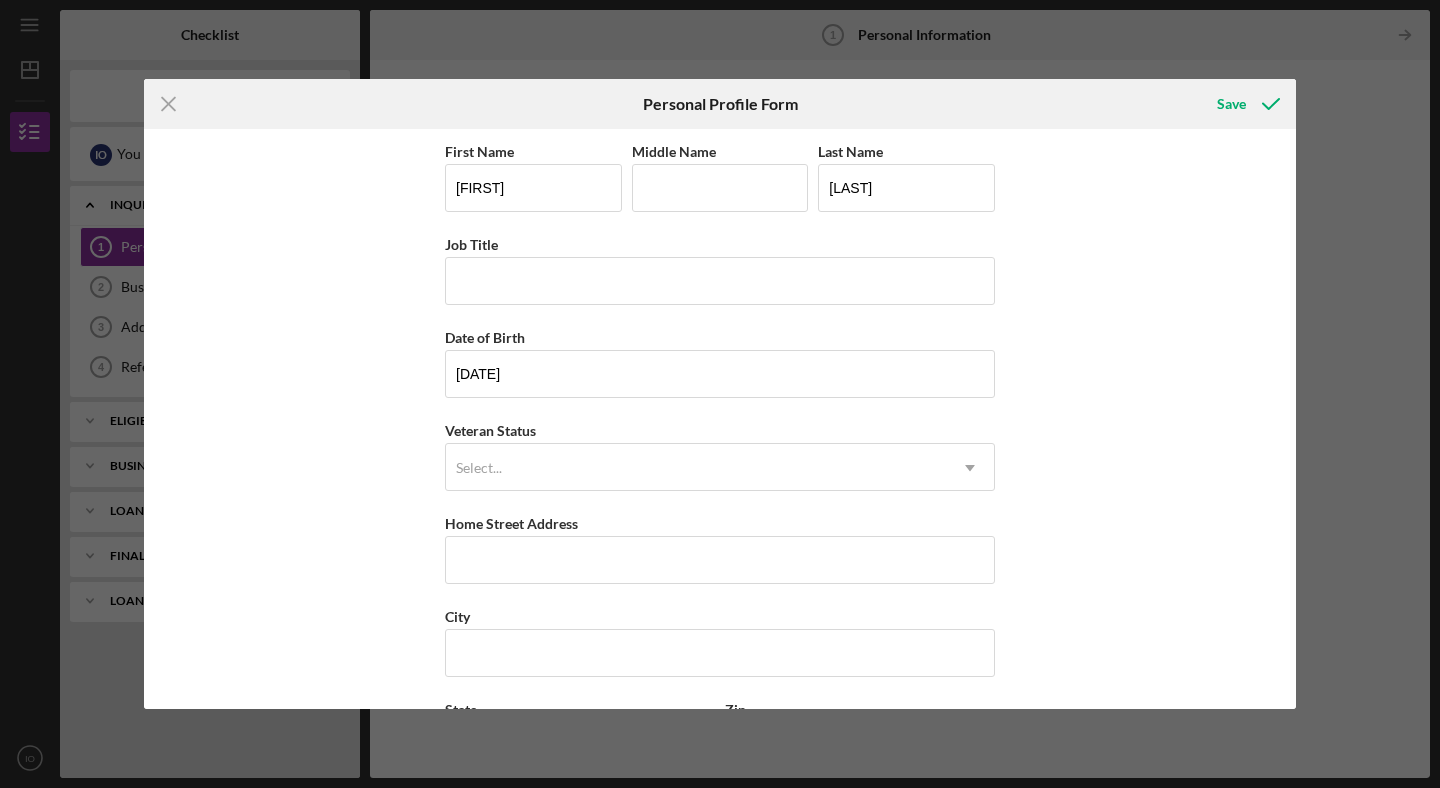scroll, scrollTop: 184, scrollLeft: 0, axis: vertical 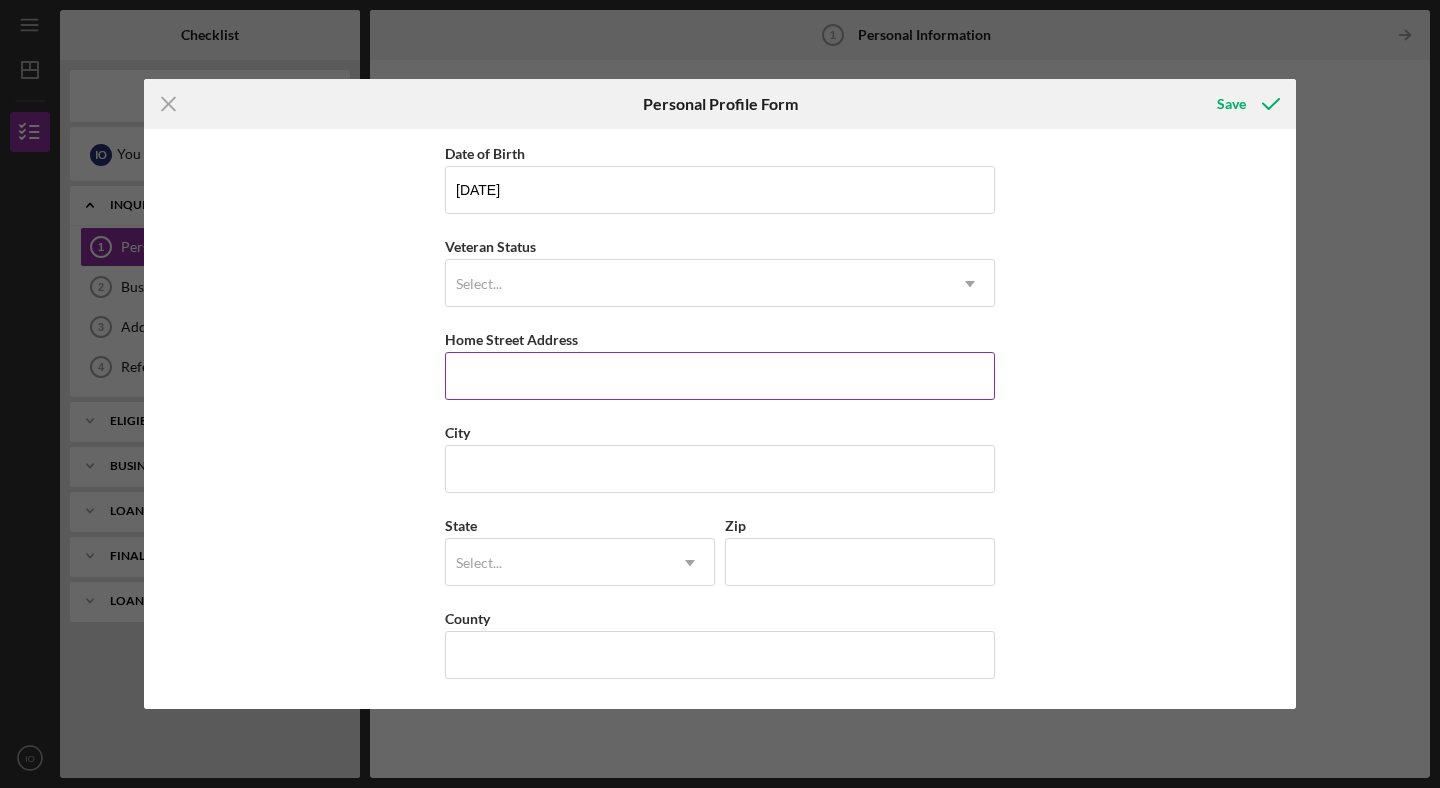 click on "Home Street Address" at bounding box center (720, 376) 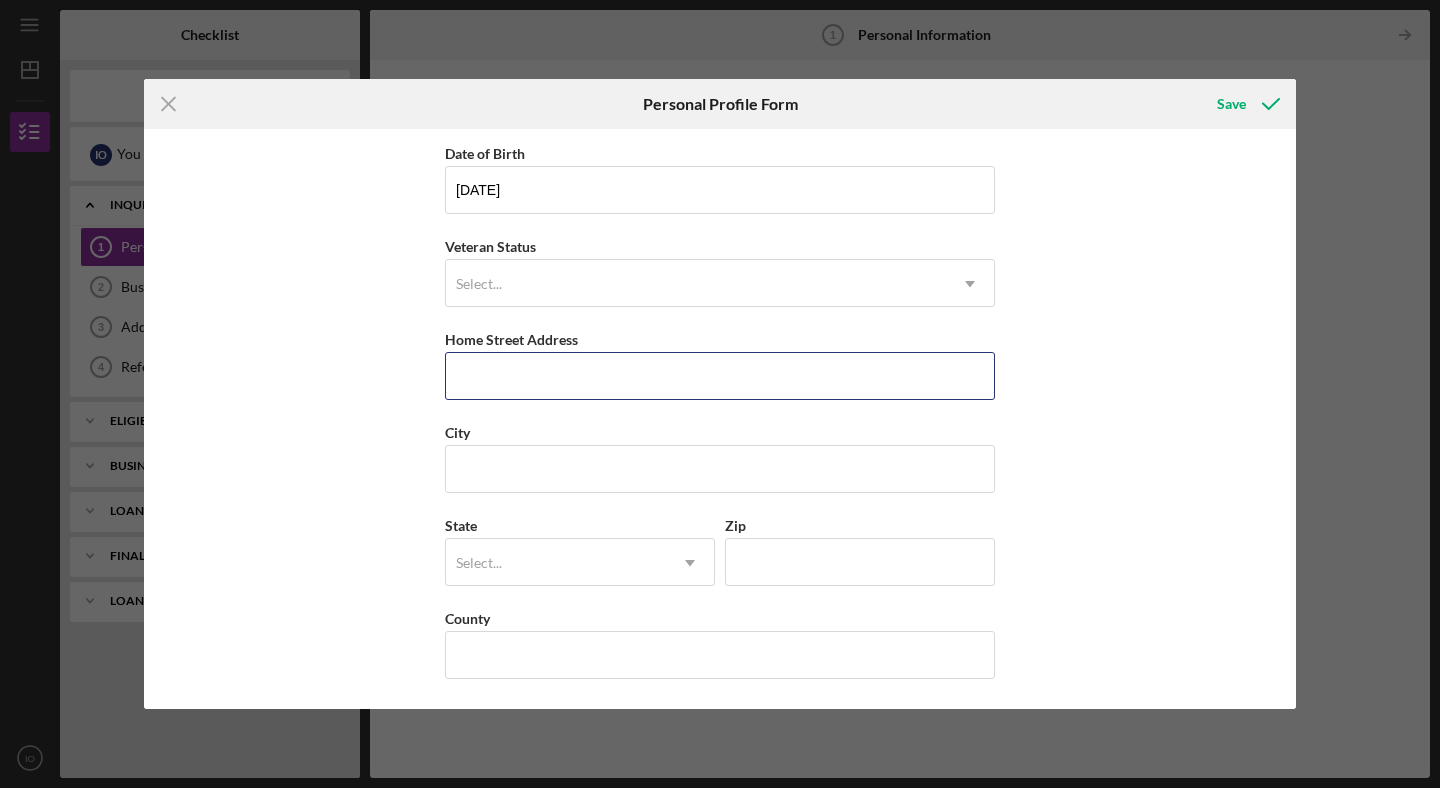 type on "[NUMBER] [STREET]" 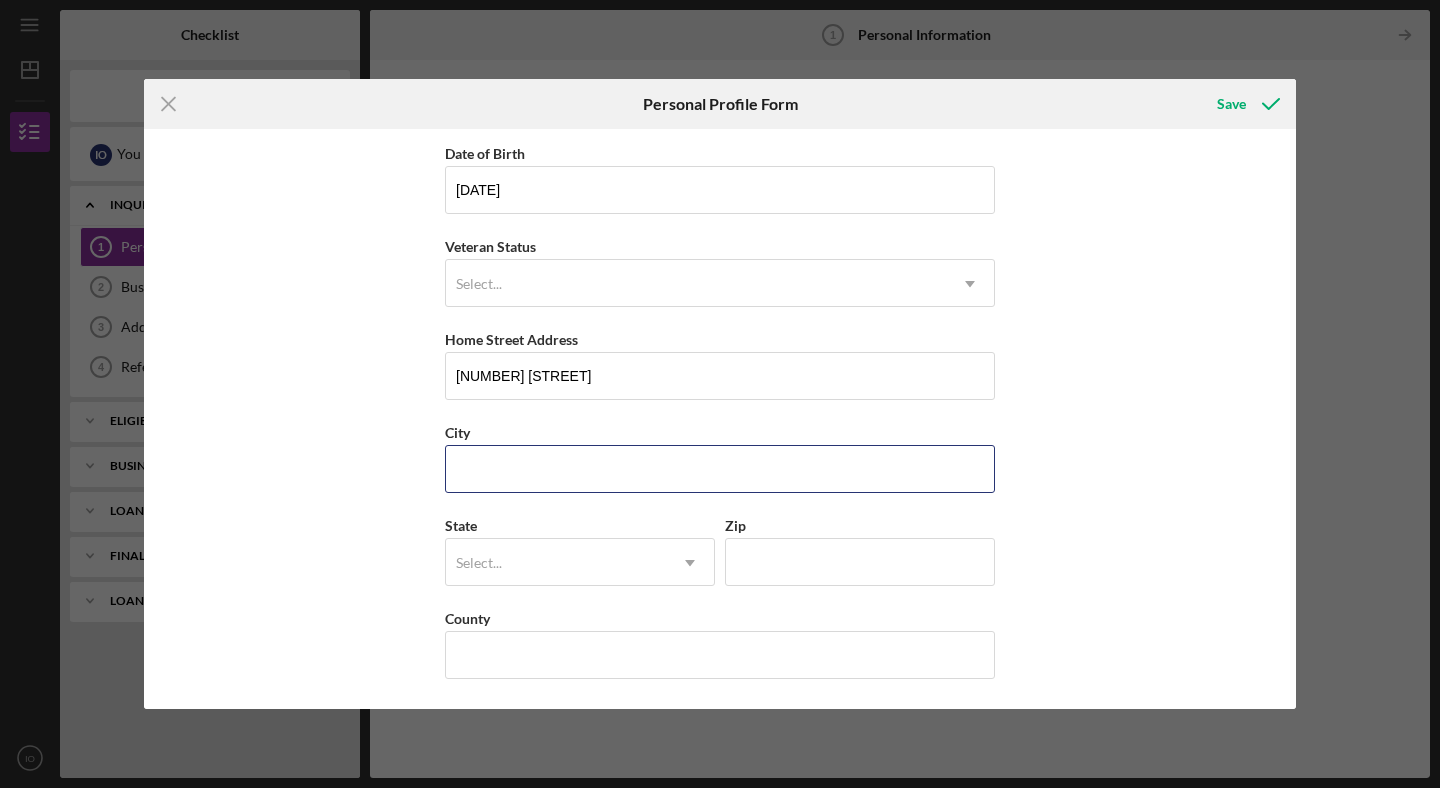 type on "[CITY]" 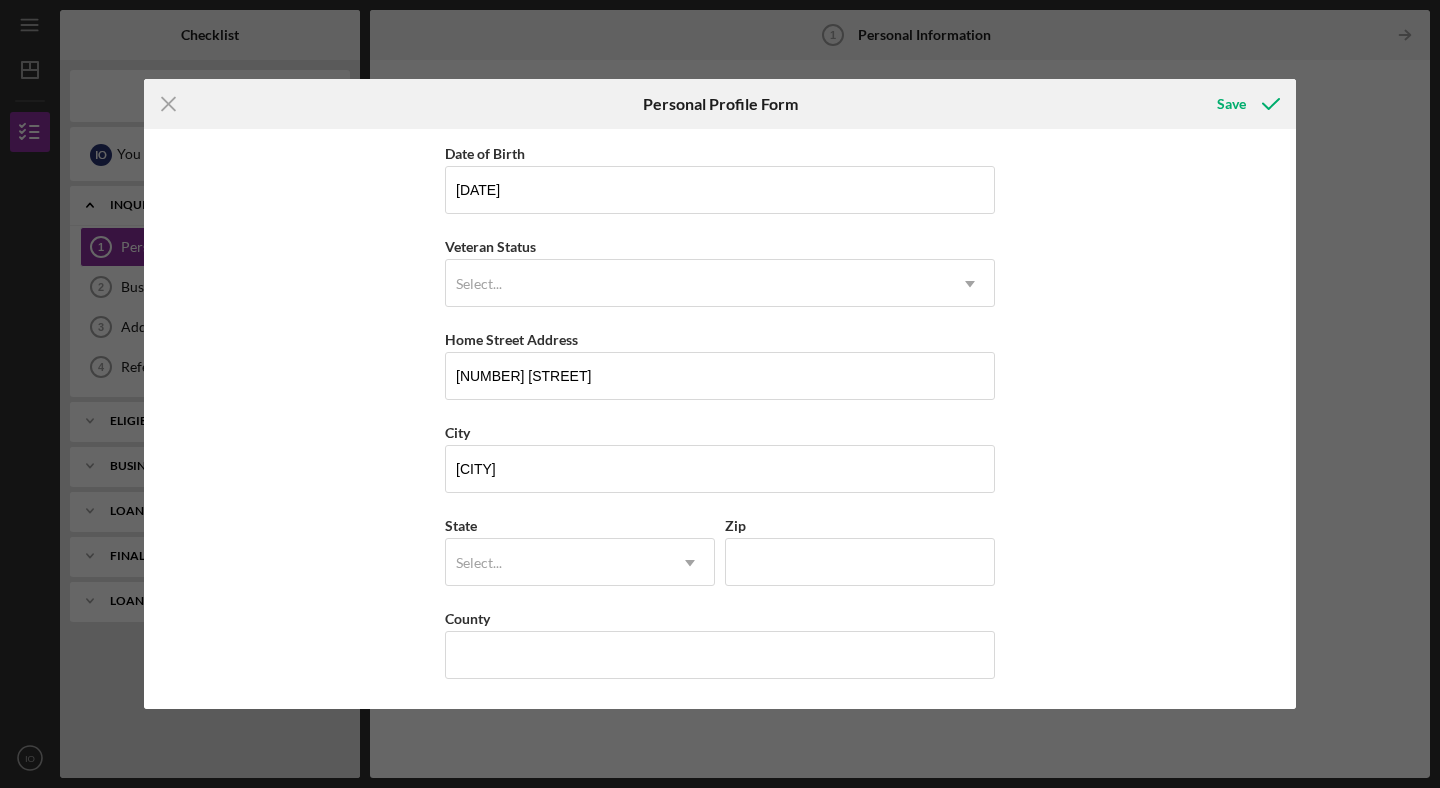 type on "[STATE]" 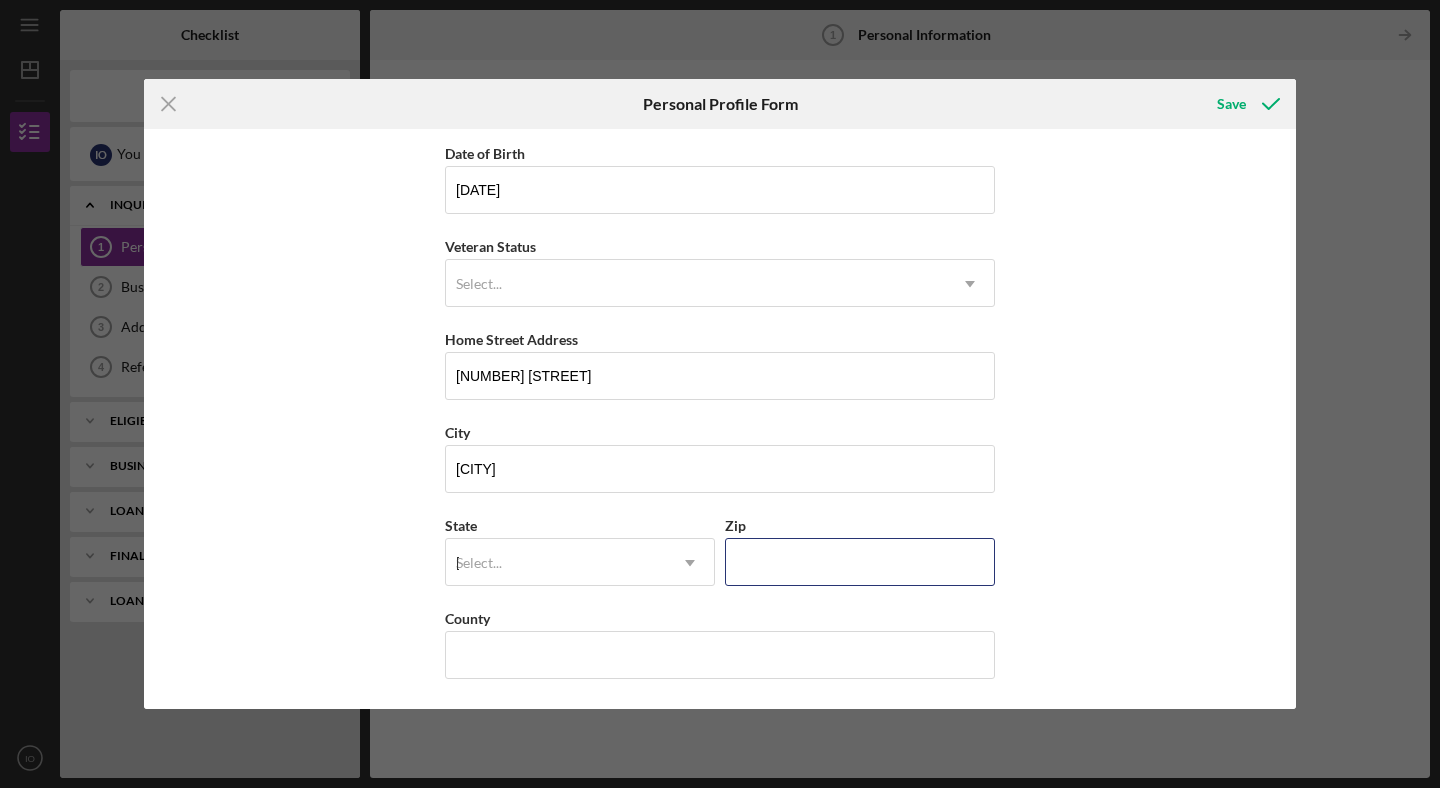 type on "[POSTAL_CODE]" 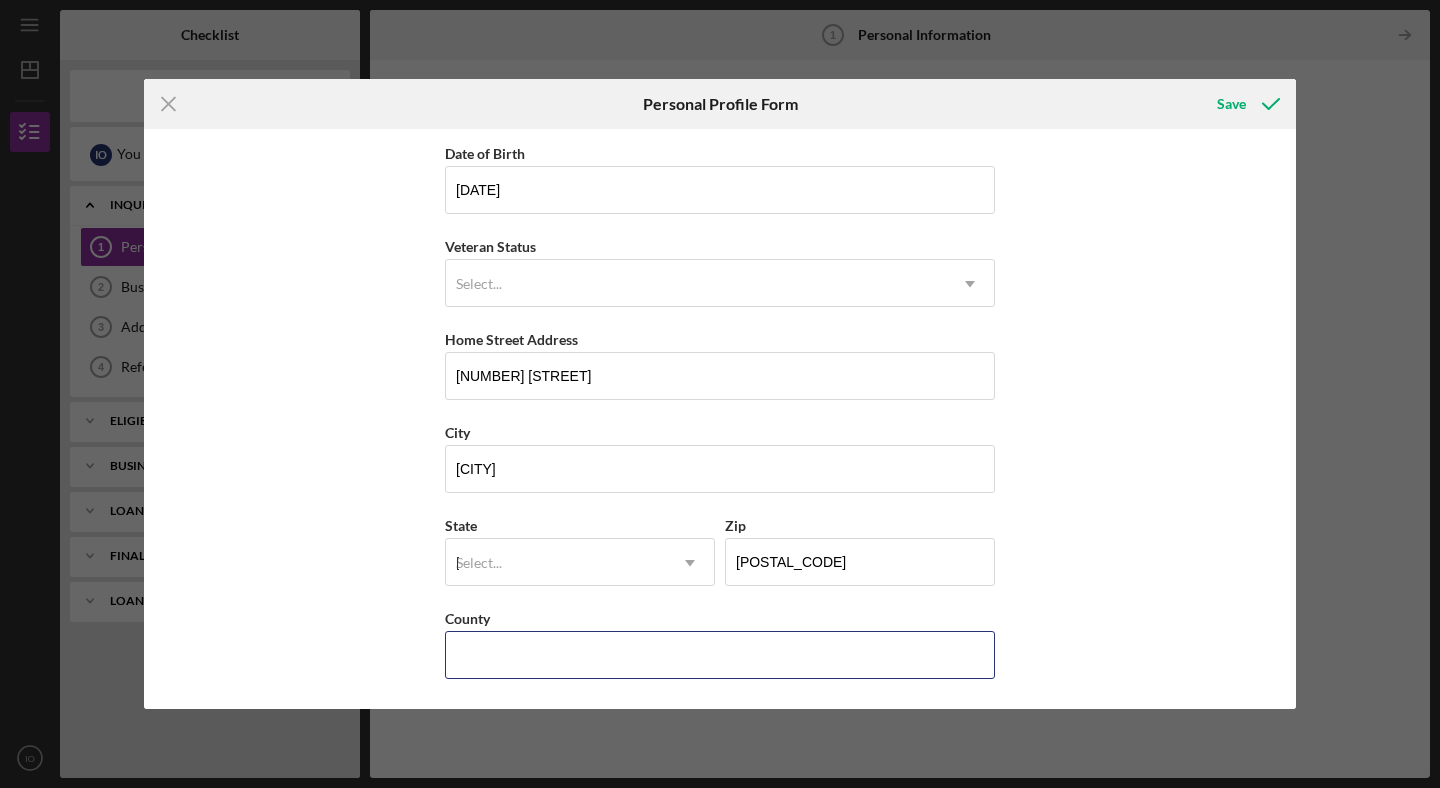 type on "[COUNTRY]" 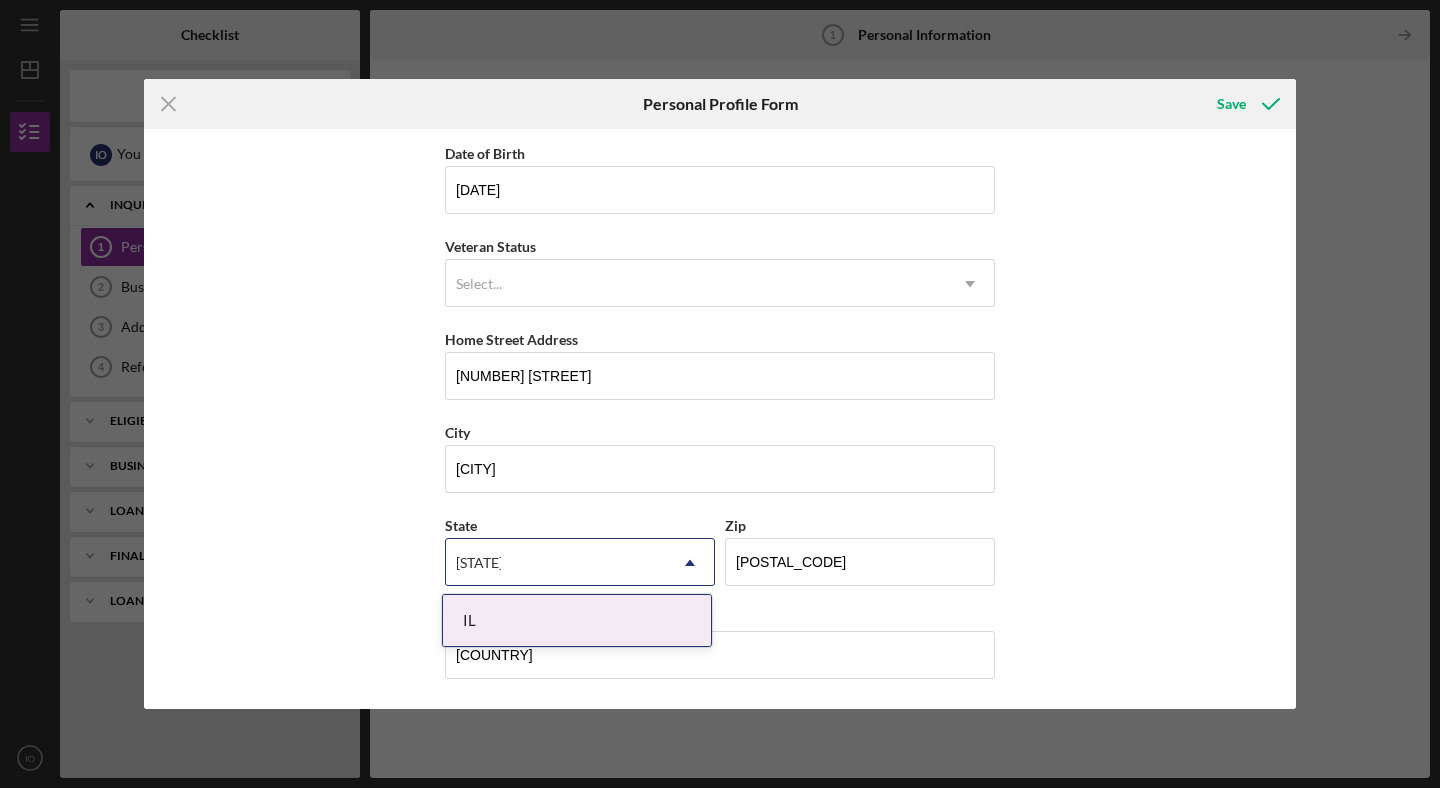 click on "[FIRST] [LAST] [DATE] [STREET] [CITY] [STATE] [POSTAL_CODE]" at bounding box center (720, 419) 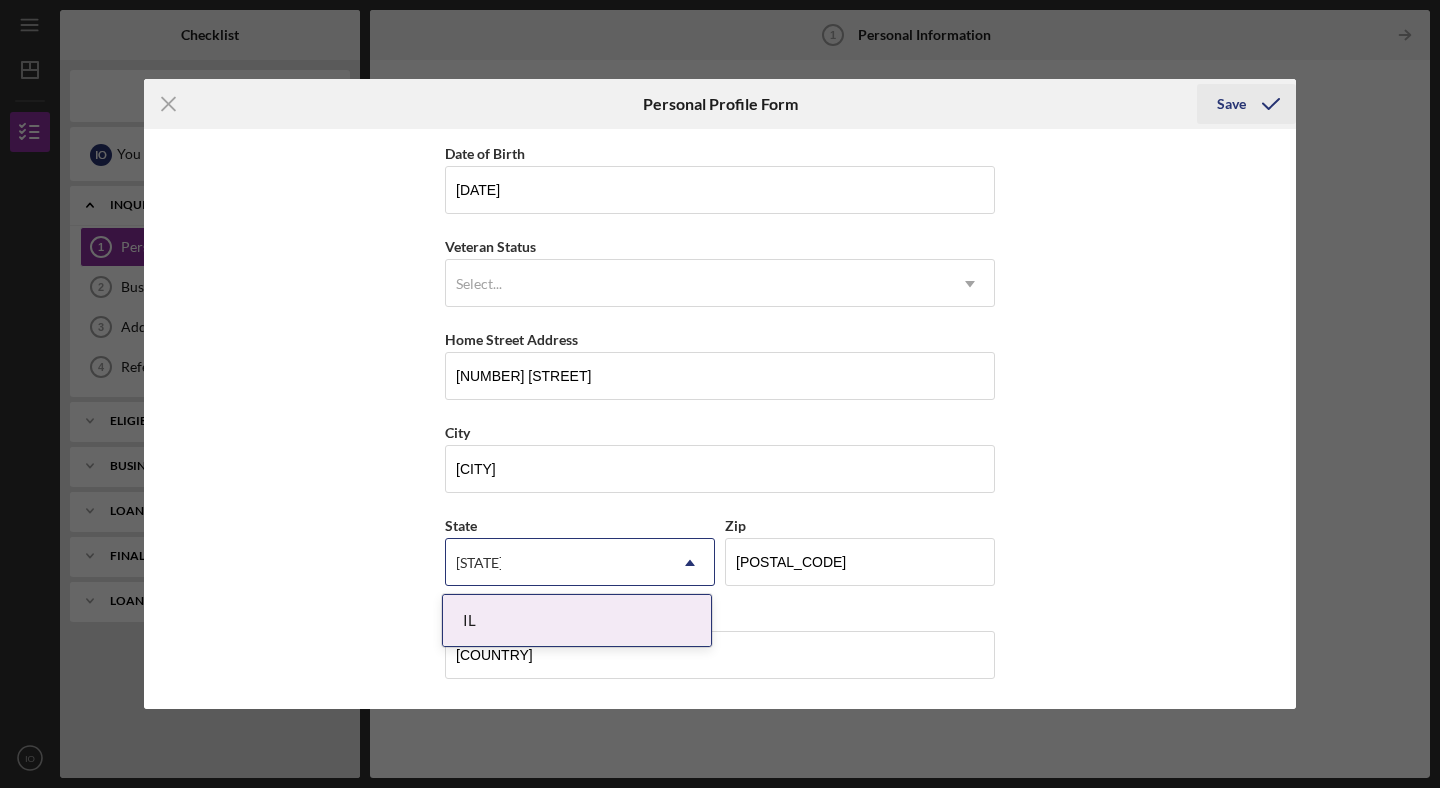 click 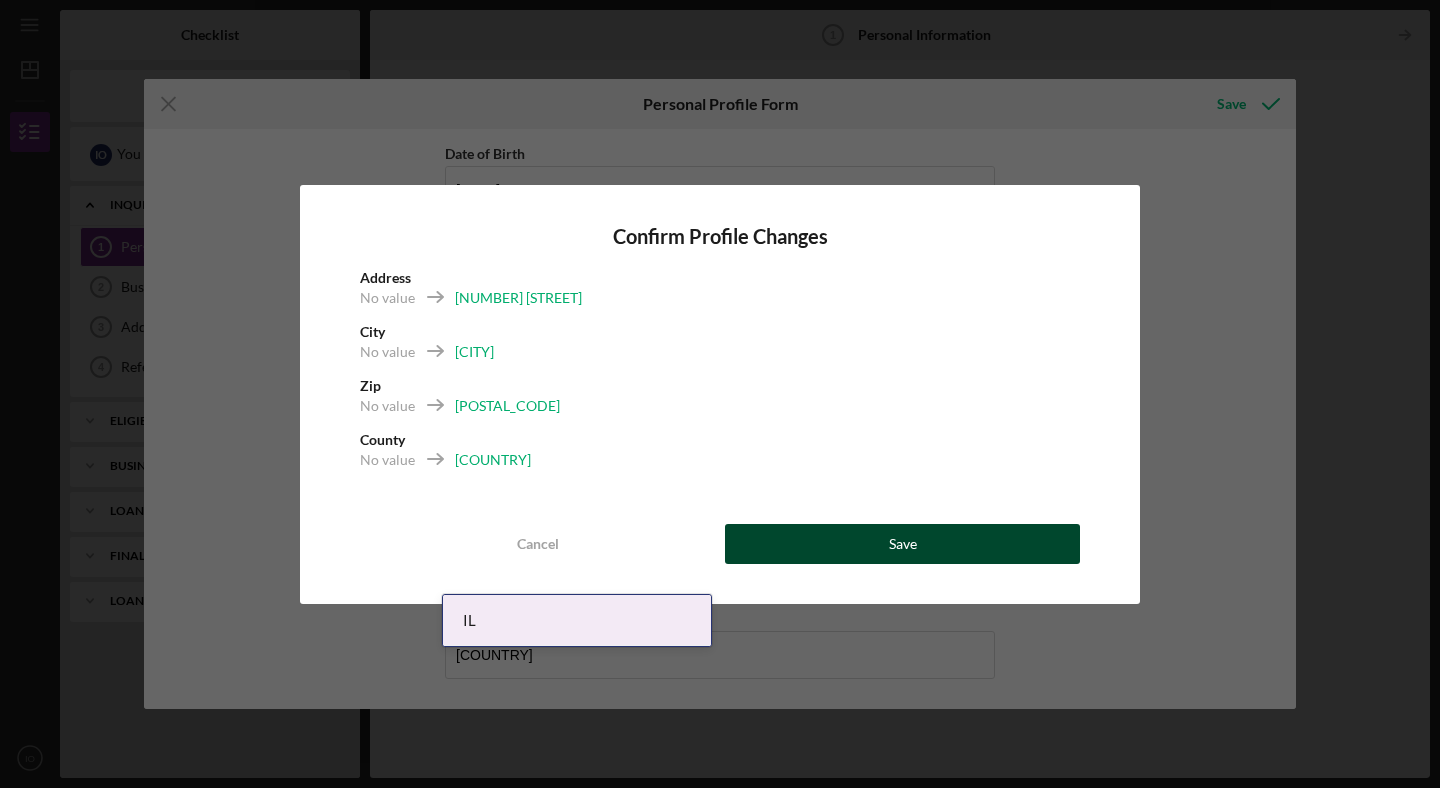 click on "Save" at bounding box center [903, 544] 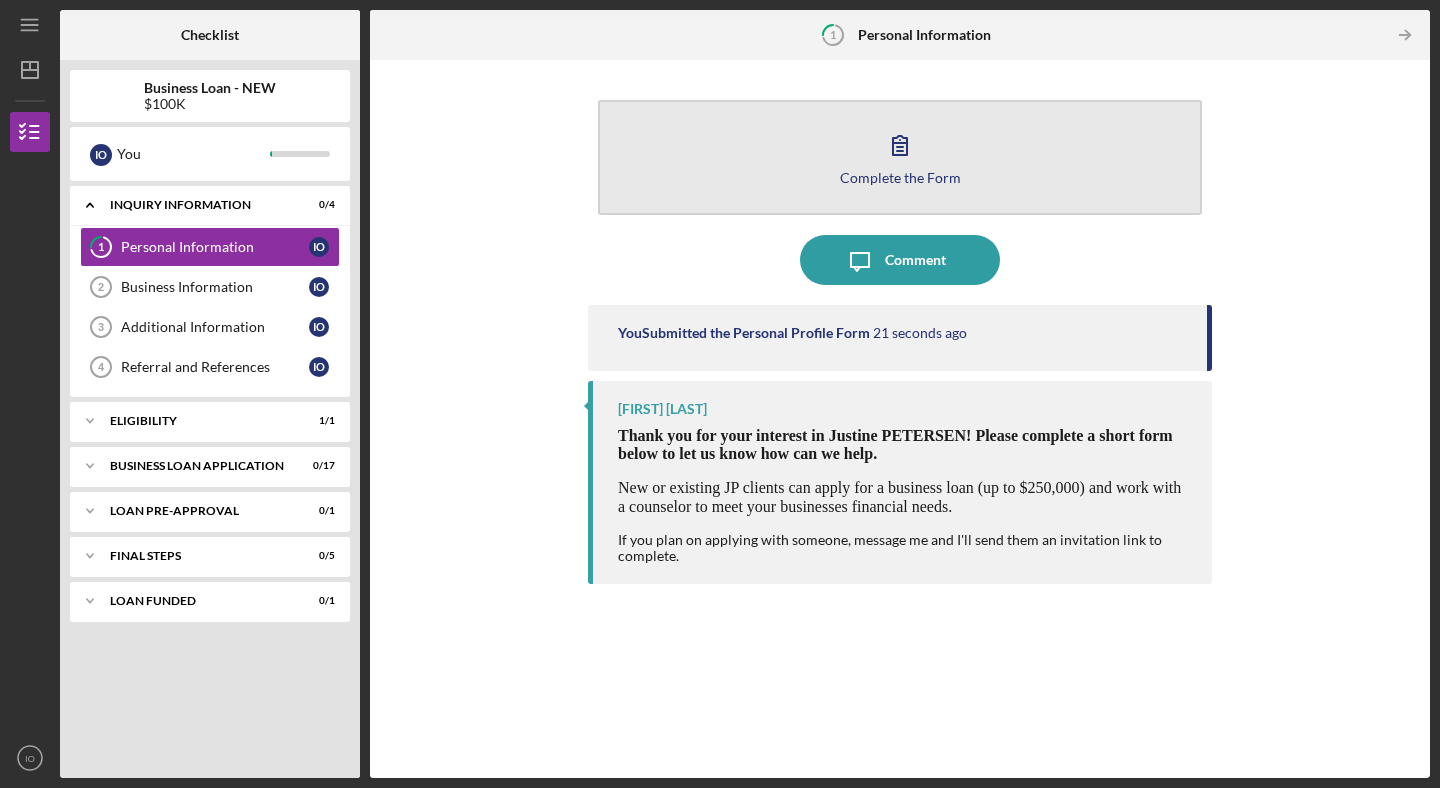 click 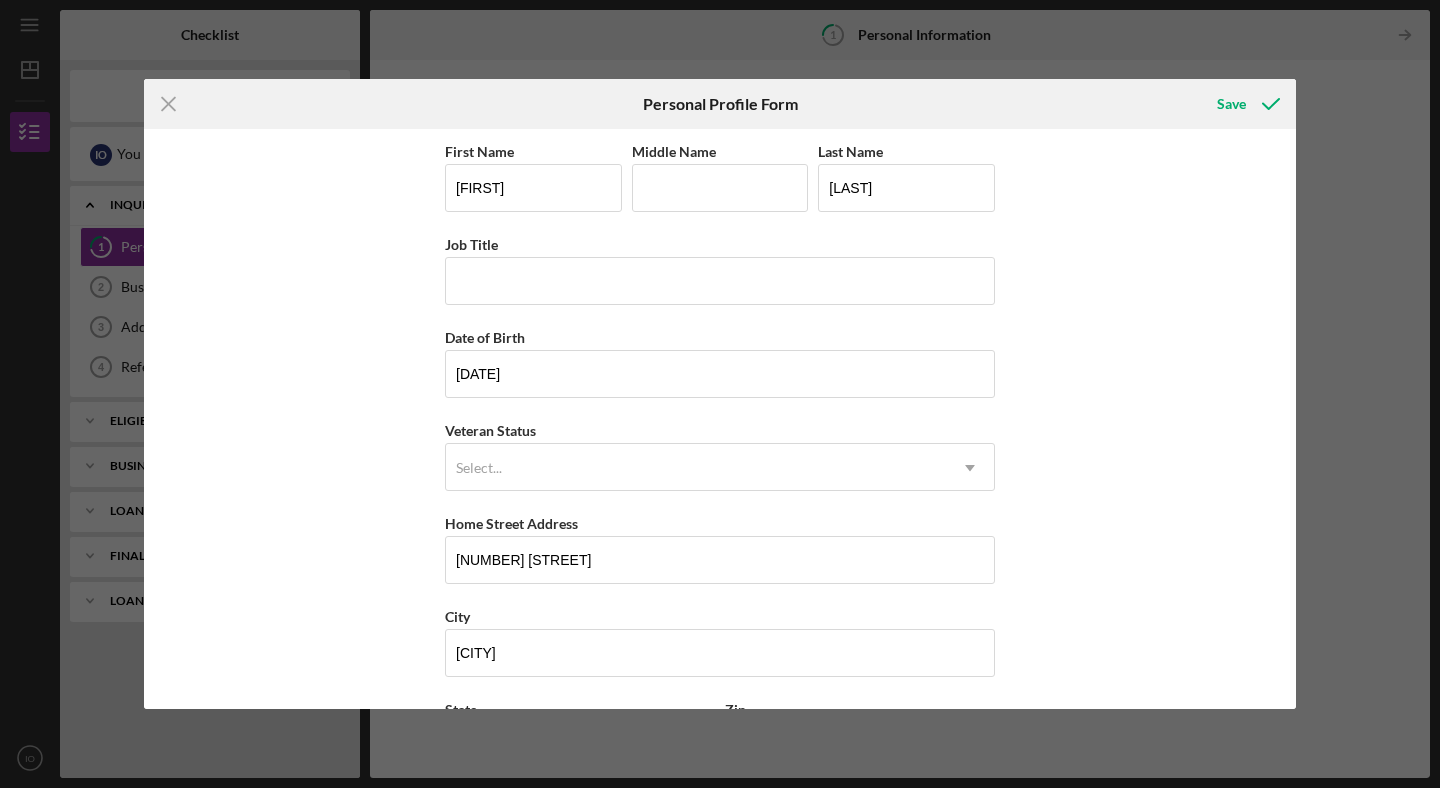 scroll, scrollTop: 184, scrollLeft: 0, axis: vertical 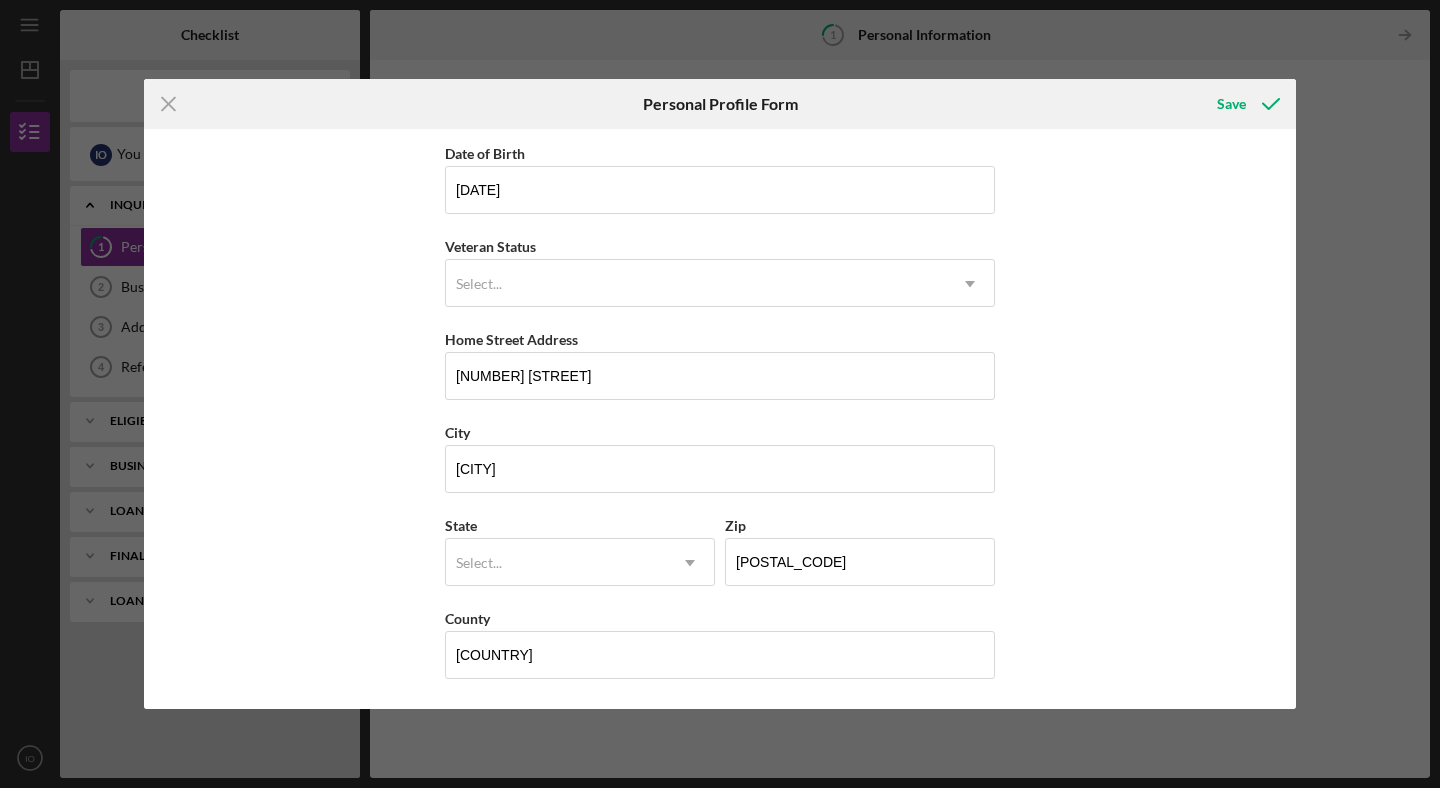 click on "State Select... Icon/Dropdown Arrow" at bounding box center (580, 549) 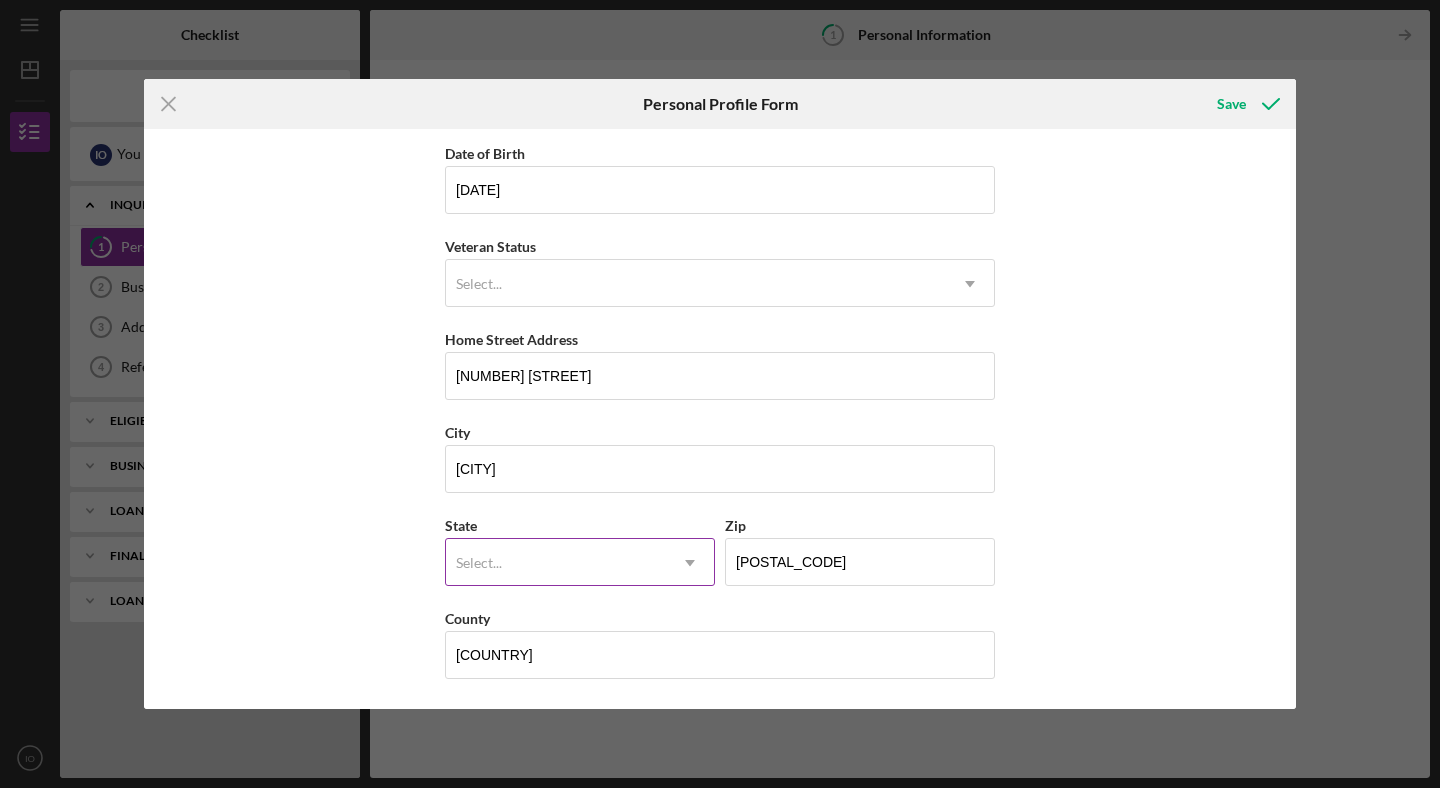 click on "Select..." at bounding box center (556, 563) 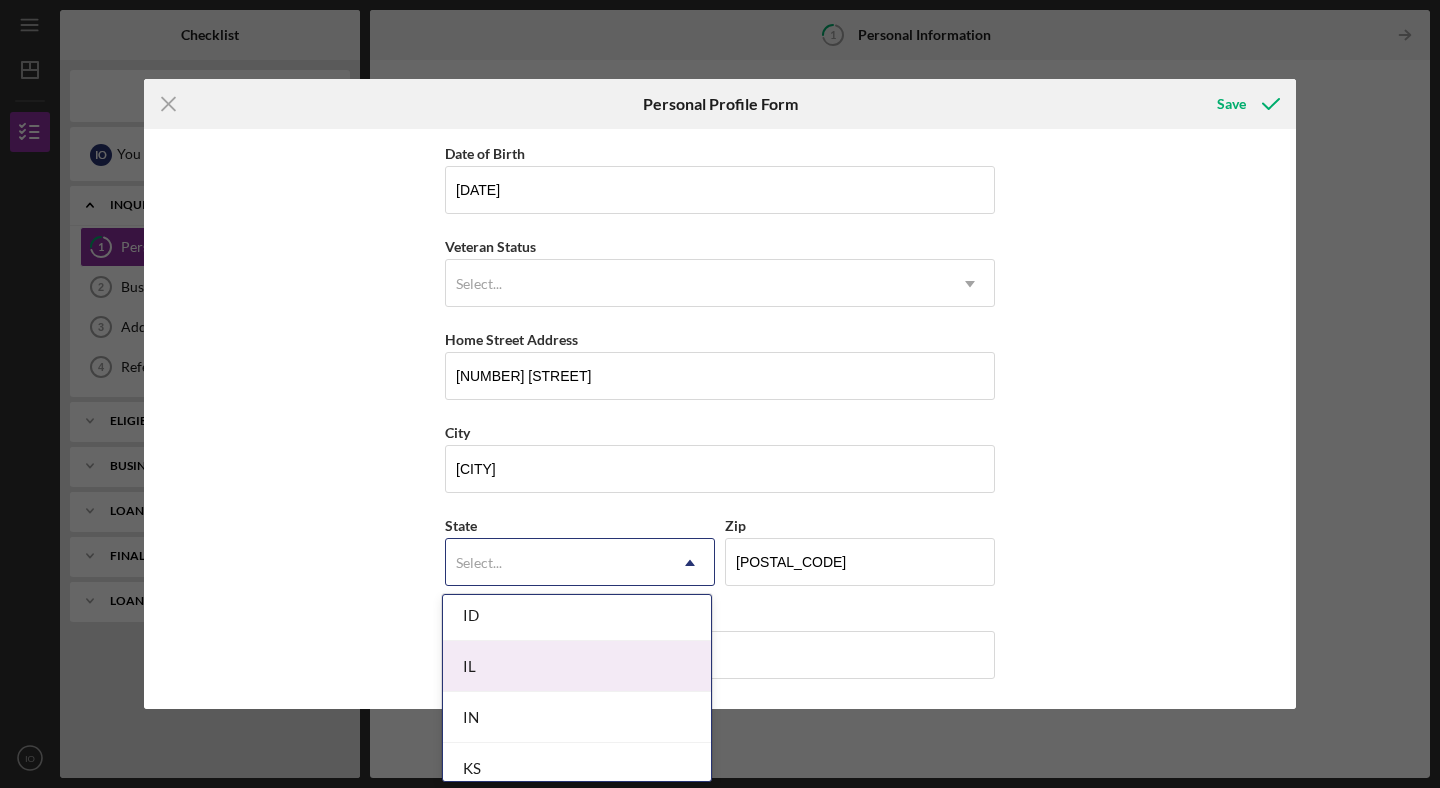 scroll, scrollTop: 1141, scrollLeft: 0, axis: vertical 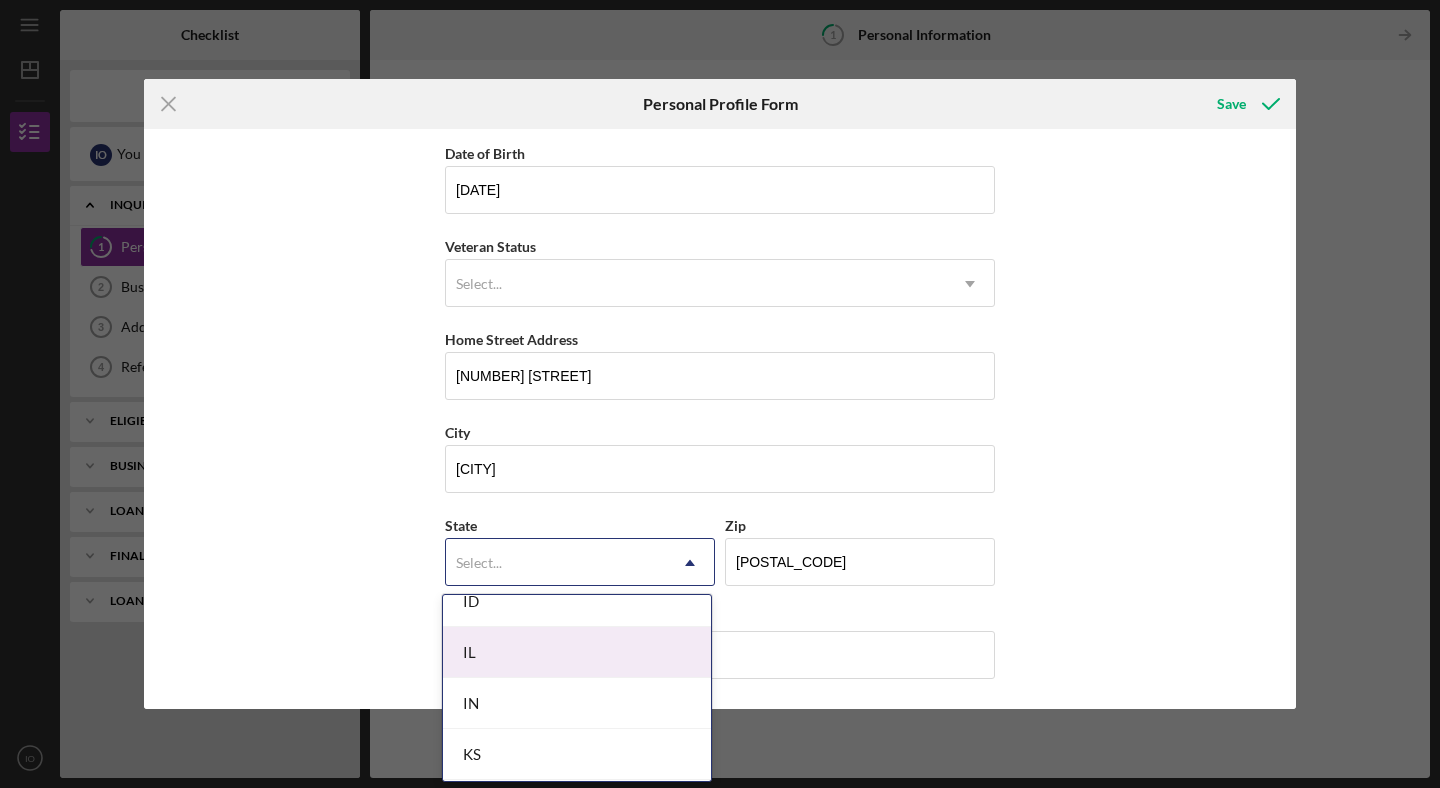 click on "IL" at bounding box center (577, 652) 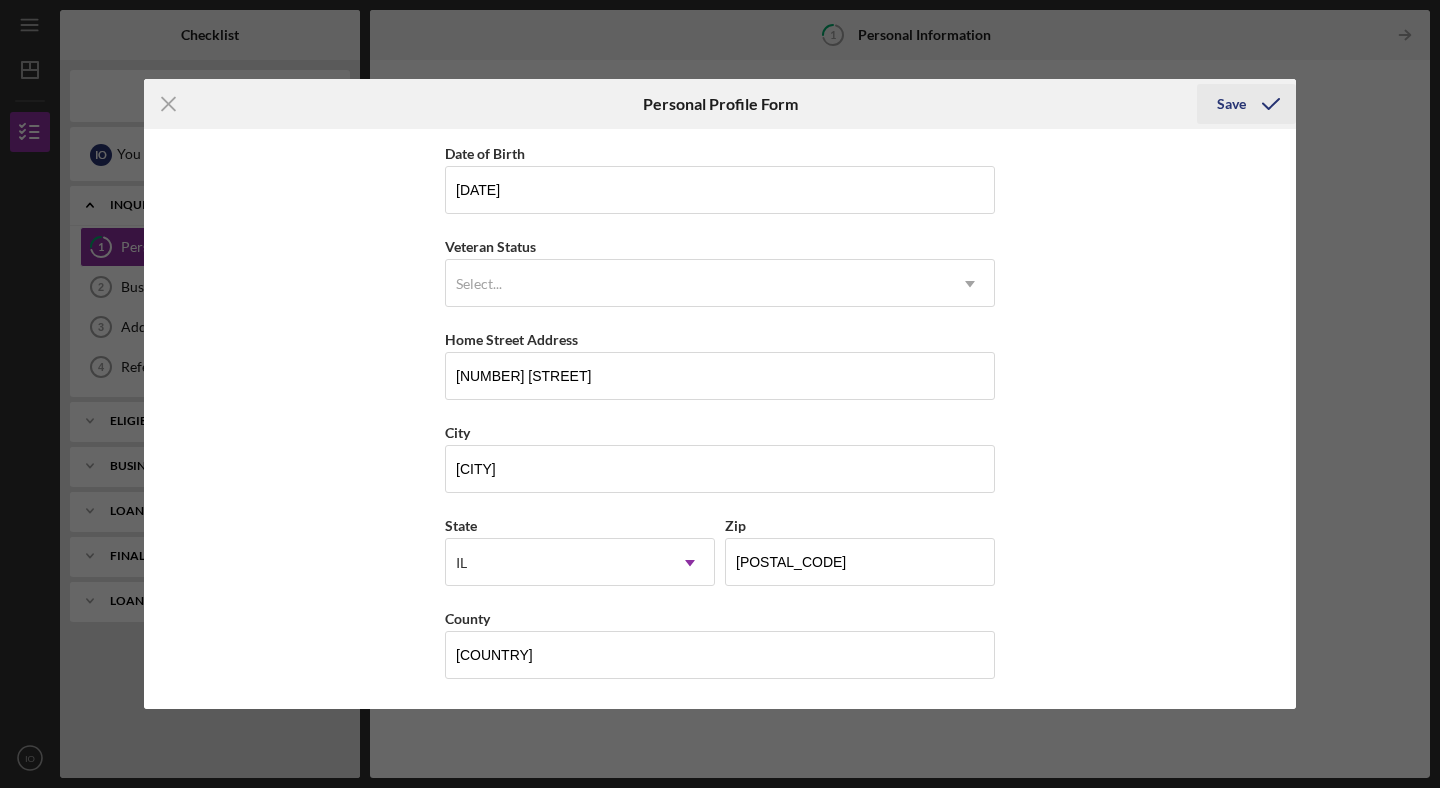 click 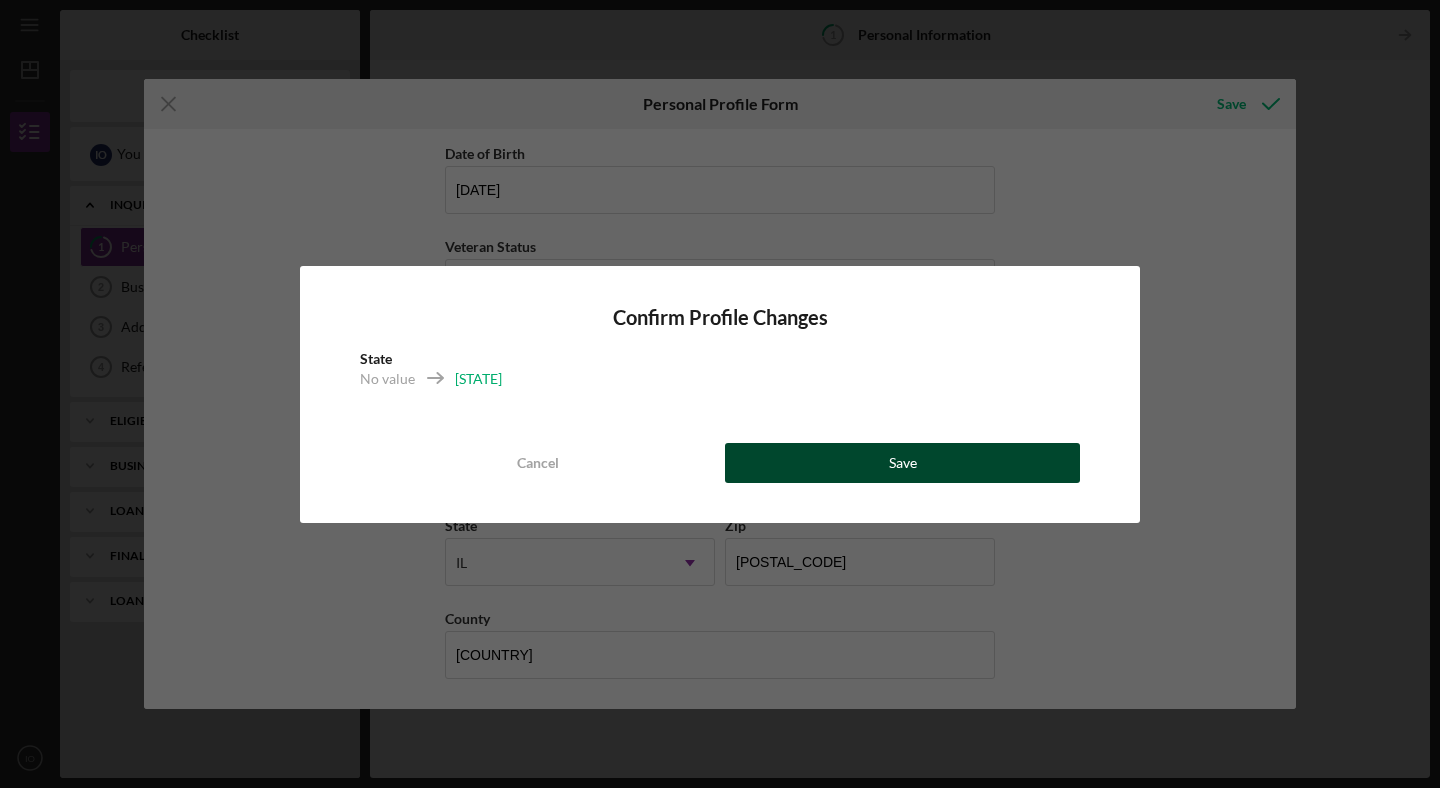 click on "Save" at bounding box center (903, 463) 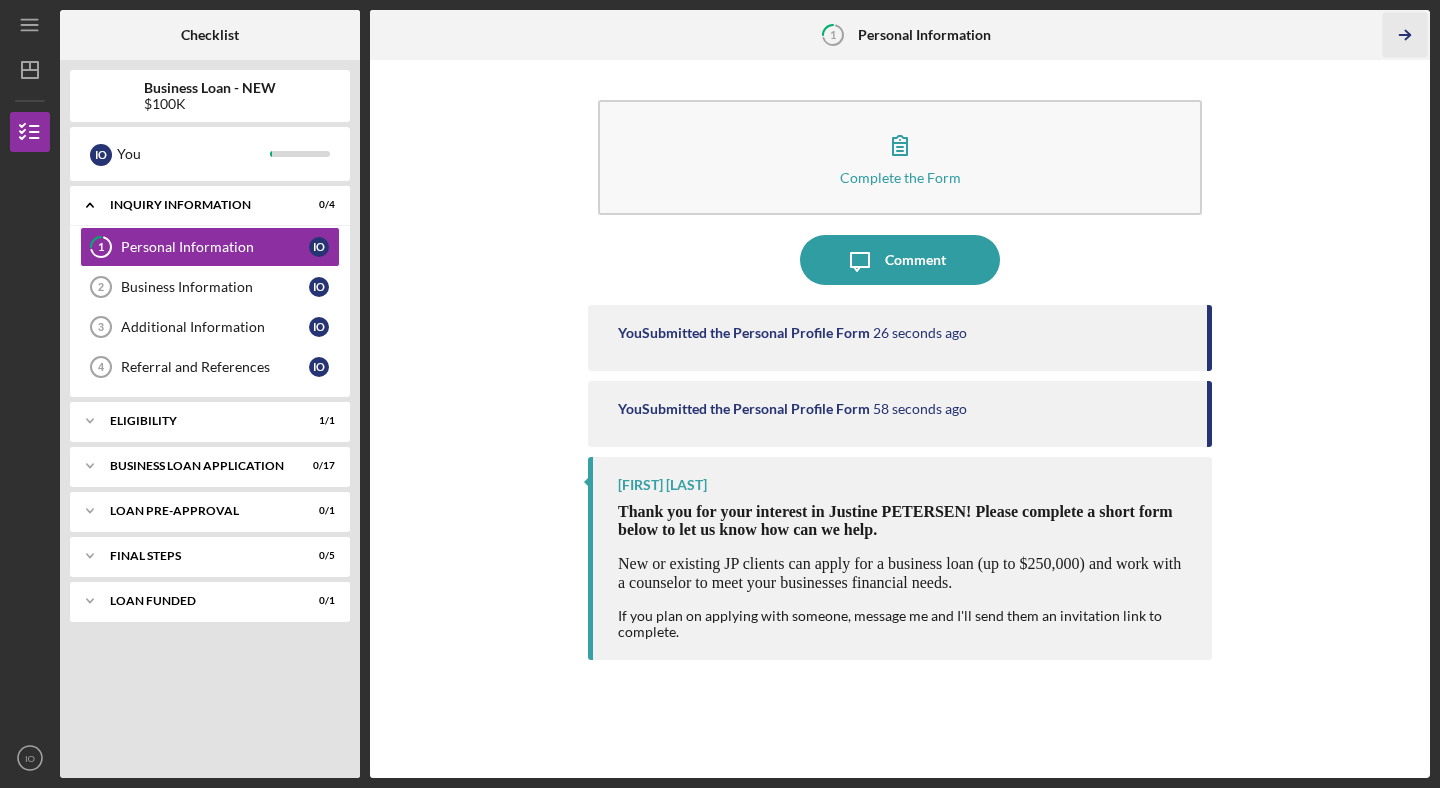 click 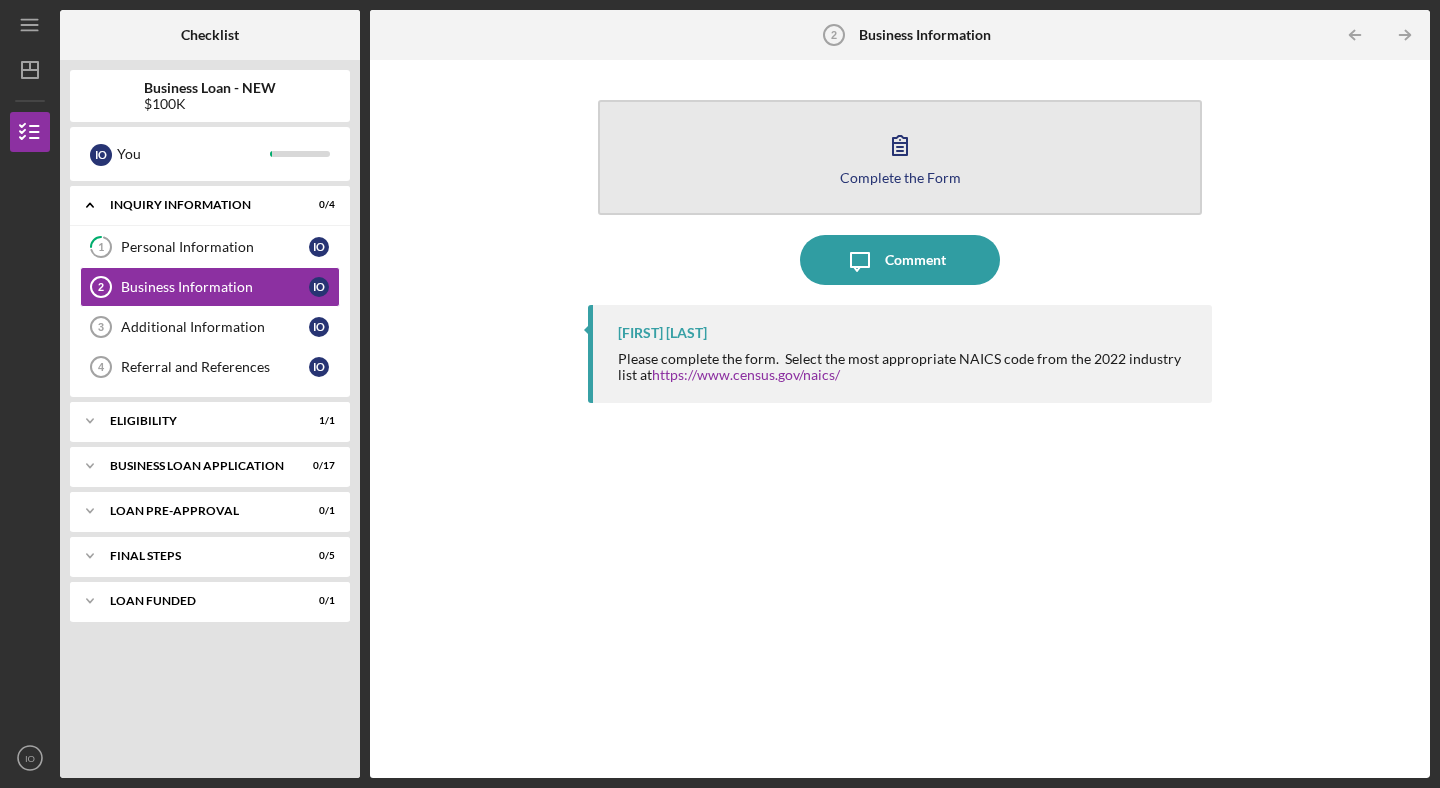 click on "Complete the Form Form" at bounding box center [900, 157] 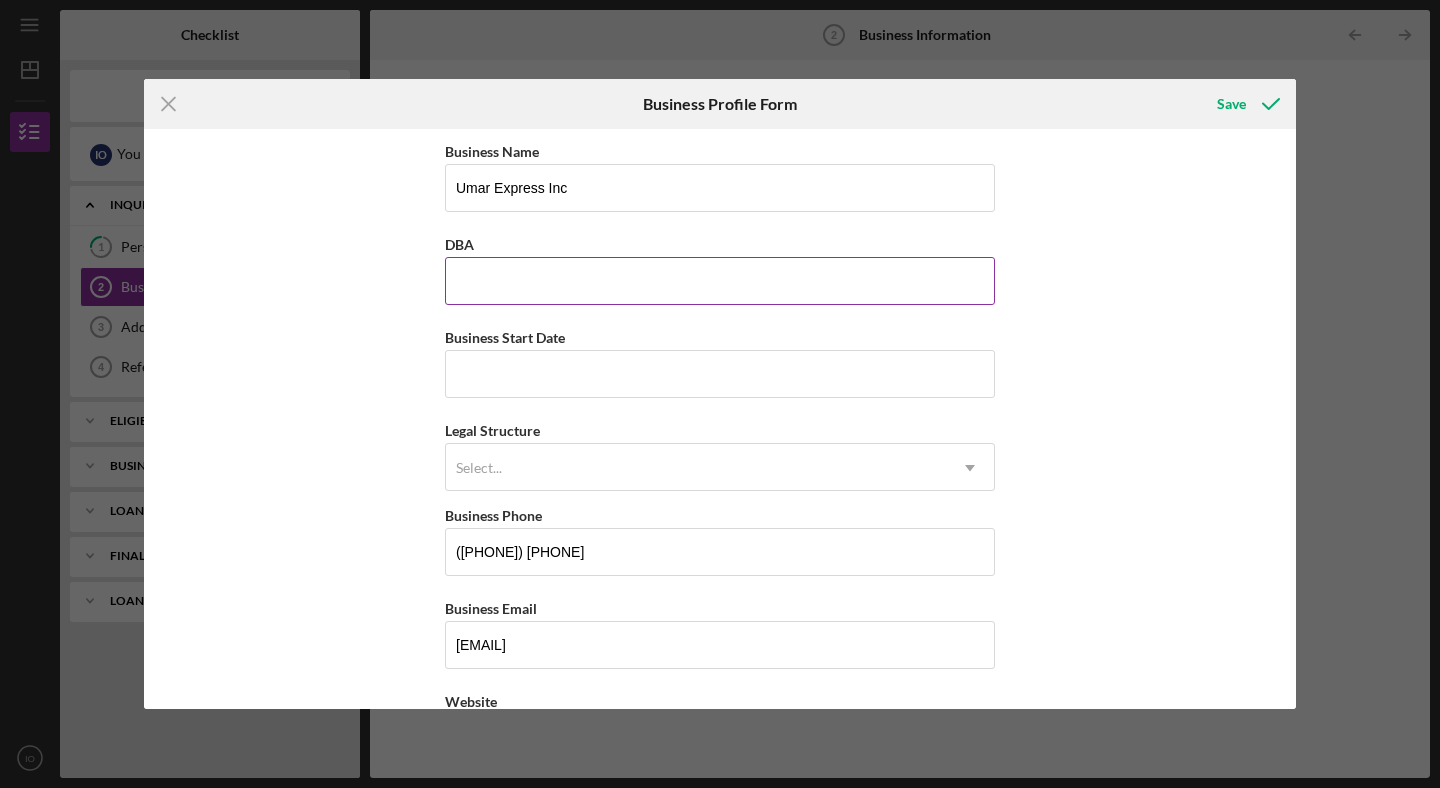 click on "DBA" at bounding box center (720, 281) 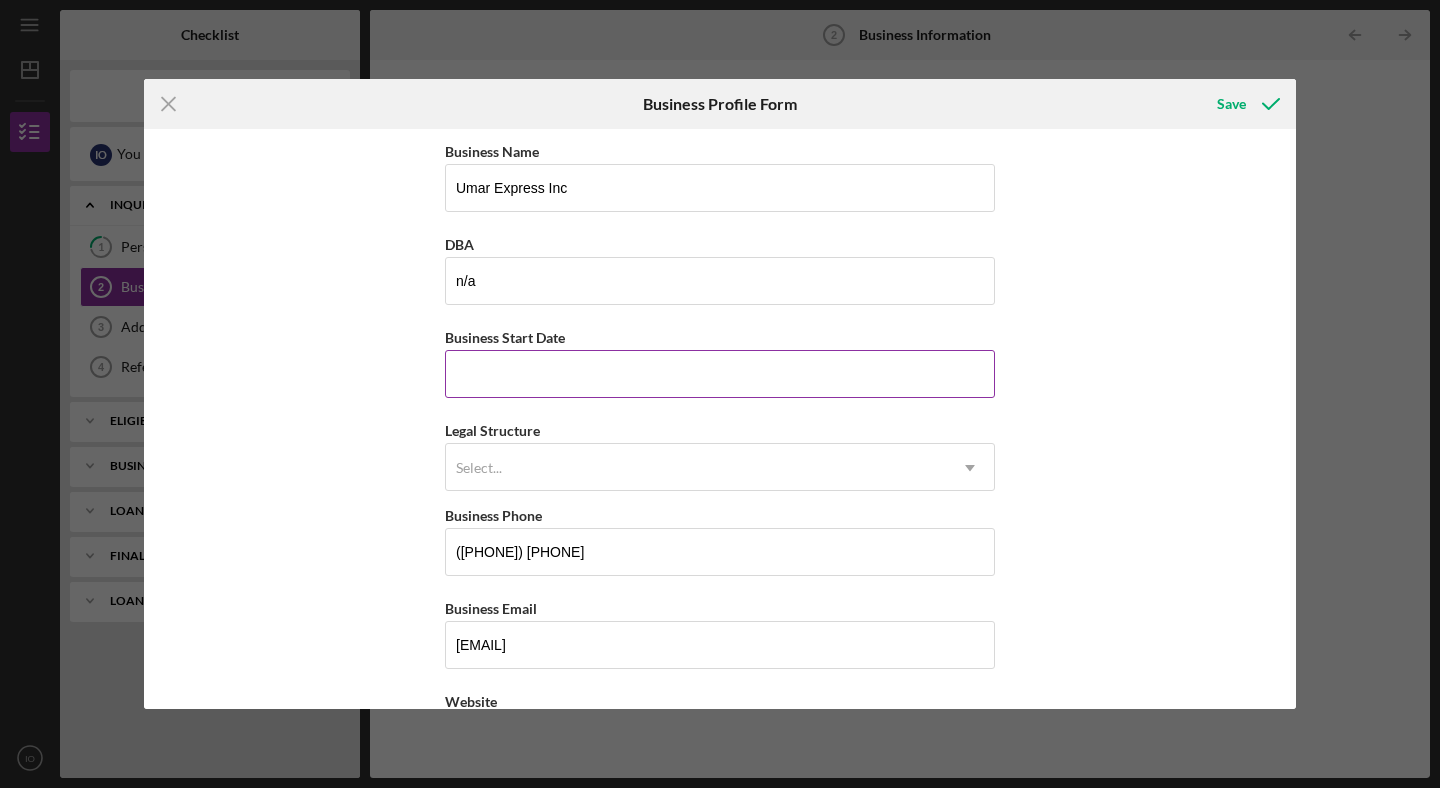 click on "Business Start Date" at bounding box center (720, 374) 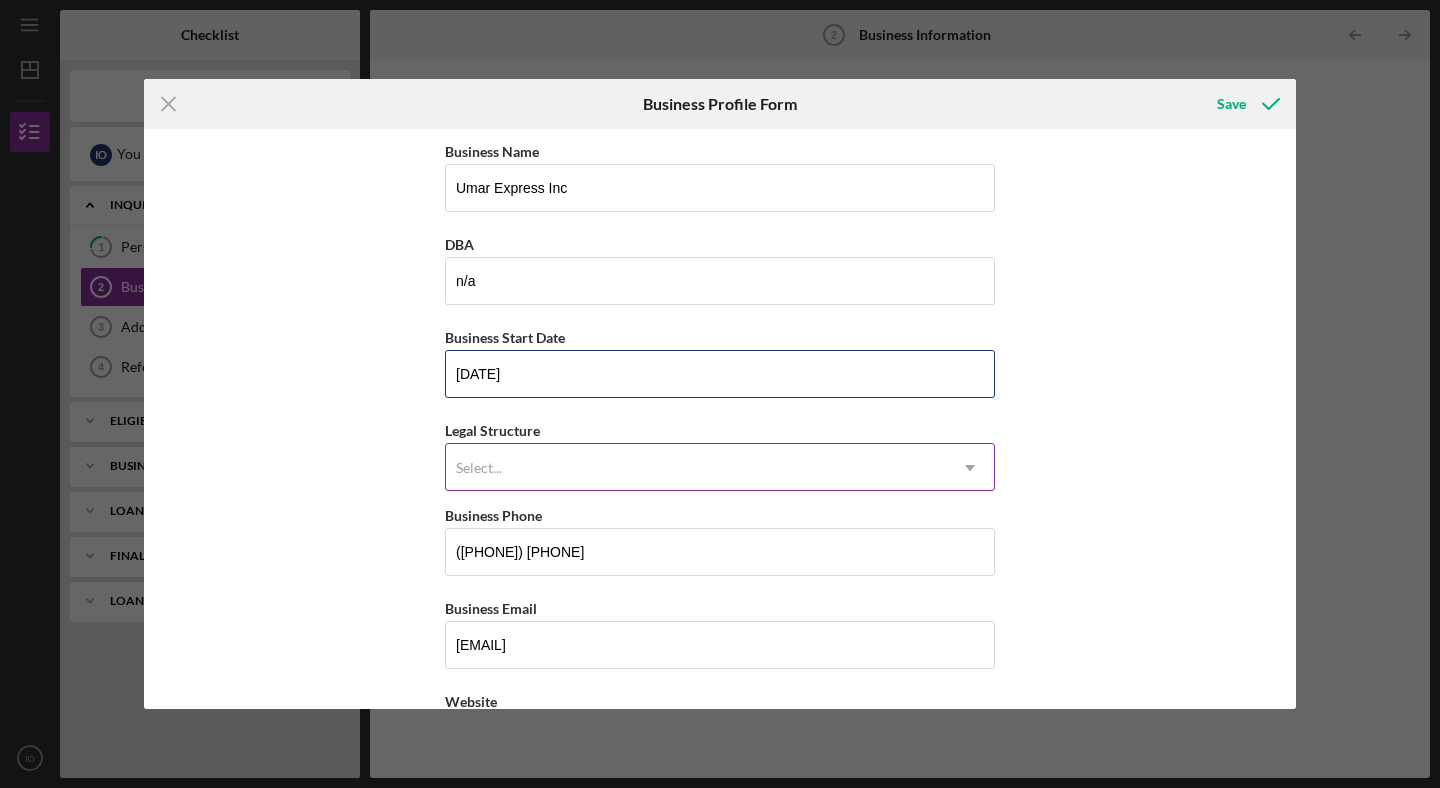 type on "[DATE]" 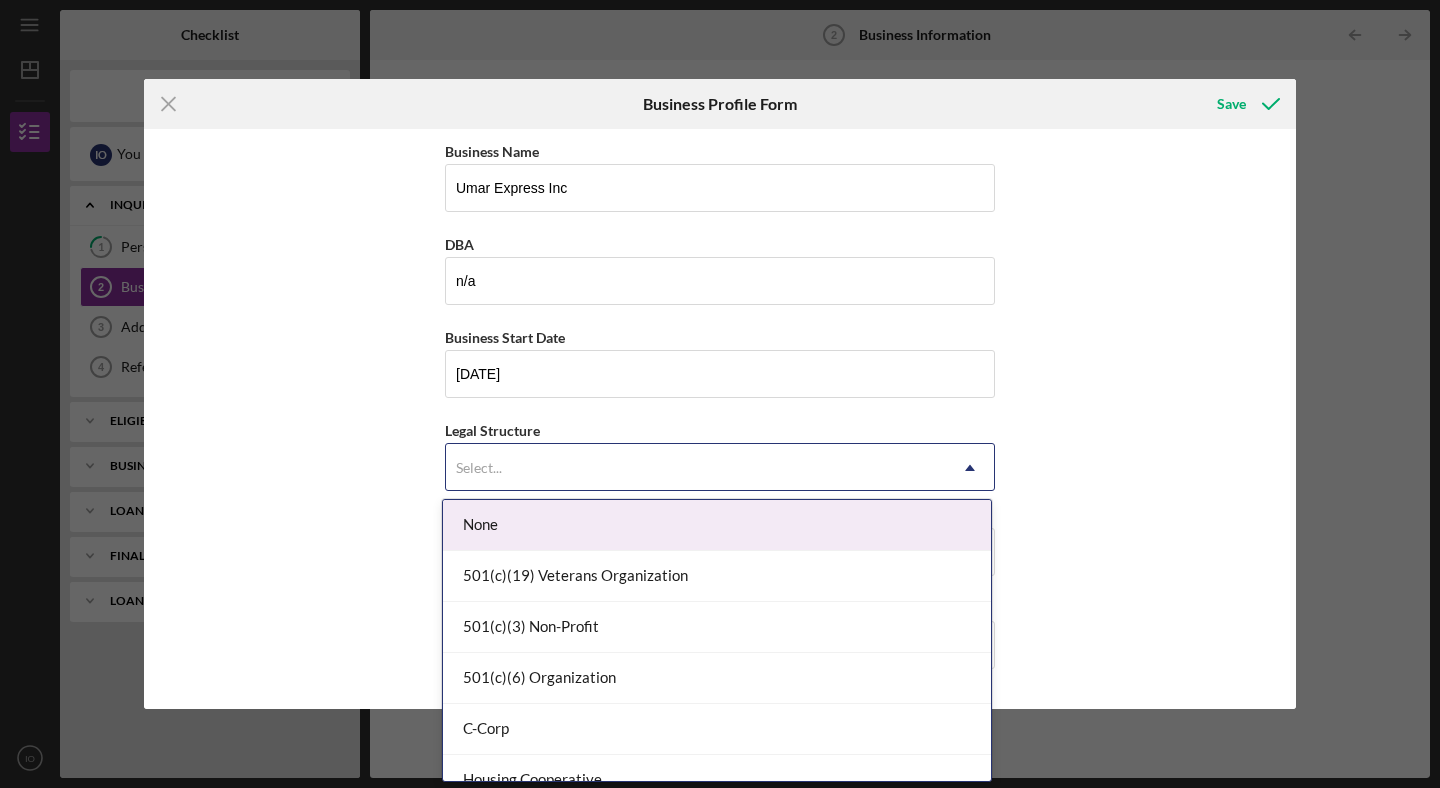 click on "Select..." at bounding box center [696, 468] 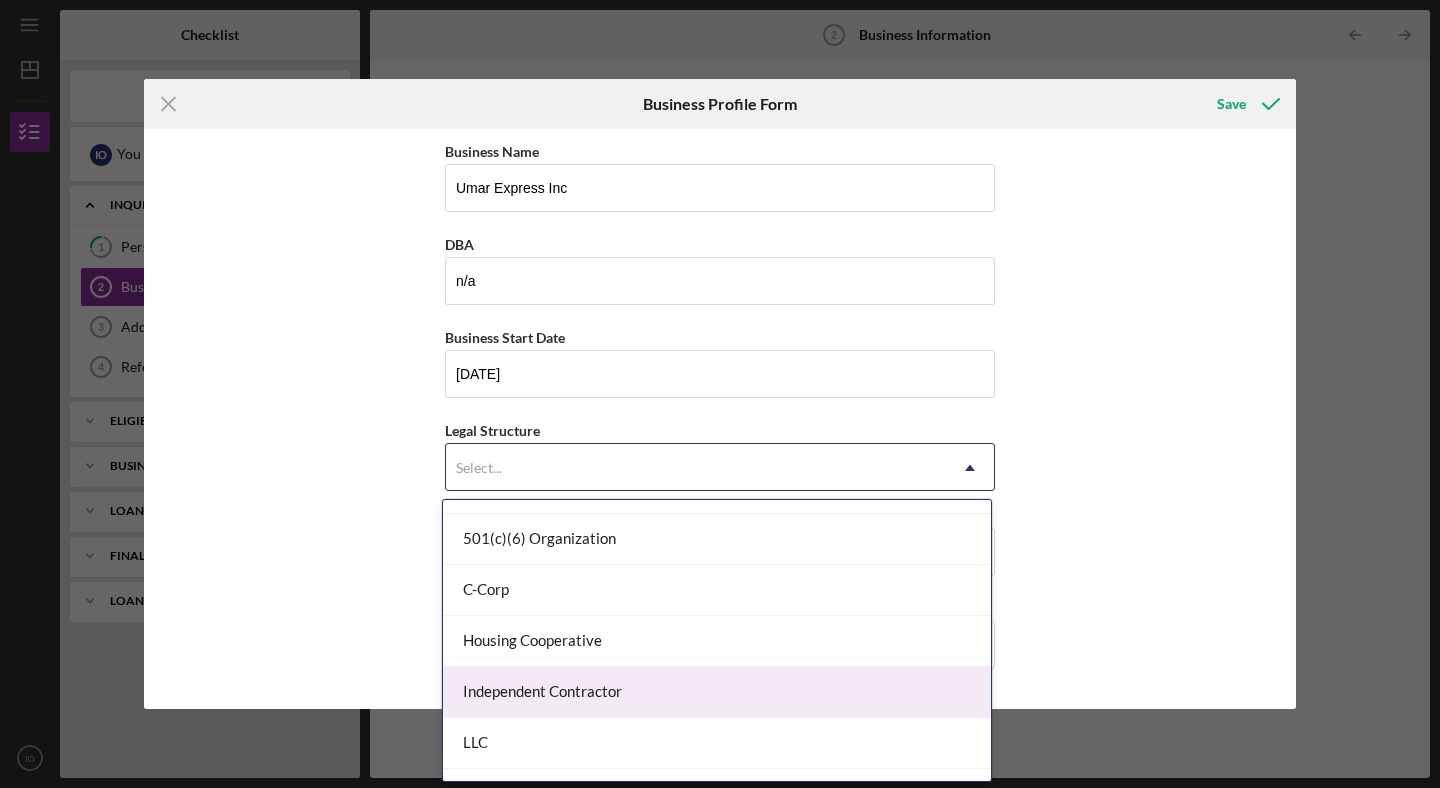 scroll, scrollTop: 138, scrollLeft: 0, axis: vertical 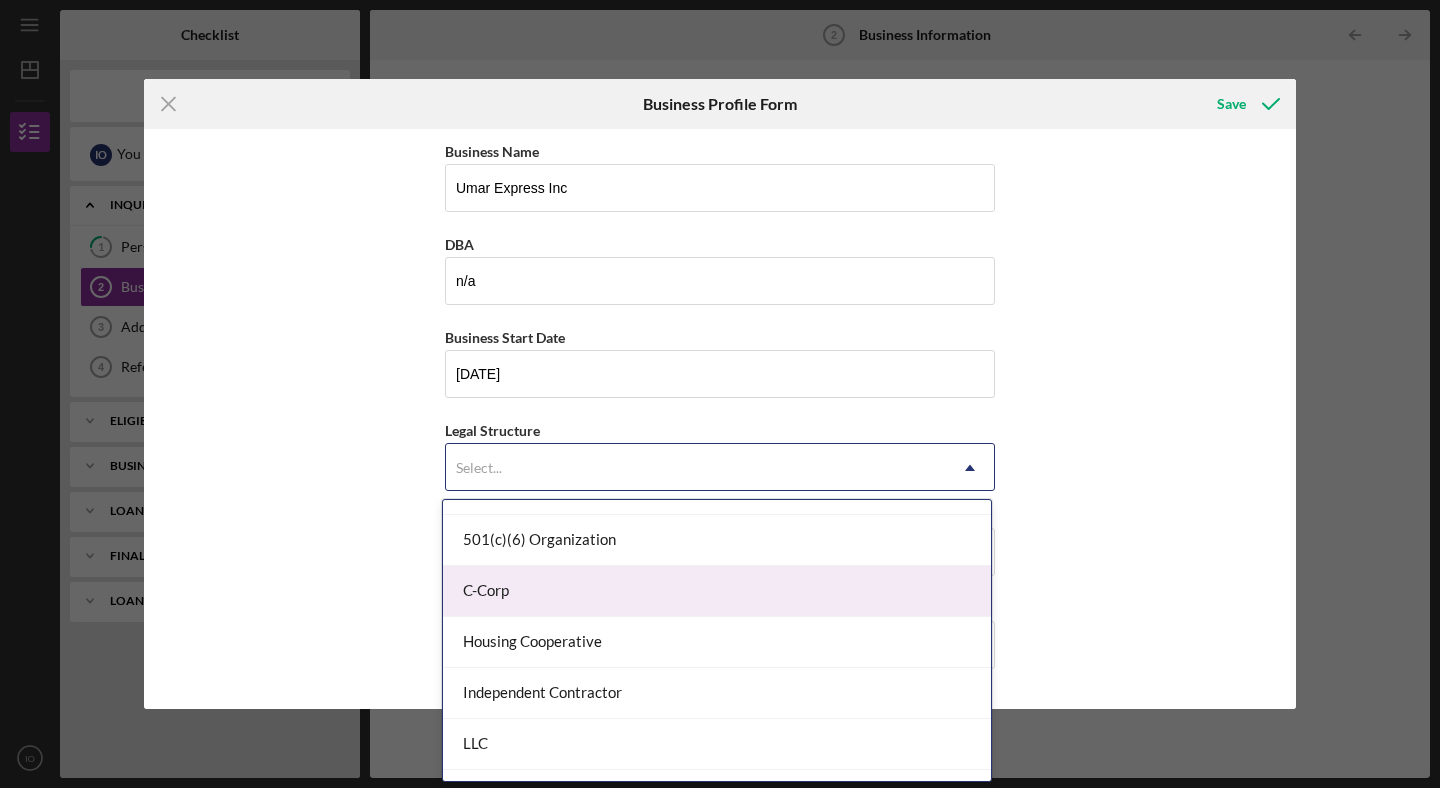 click on "C-Corp" at bounding box center [717, 591] 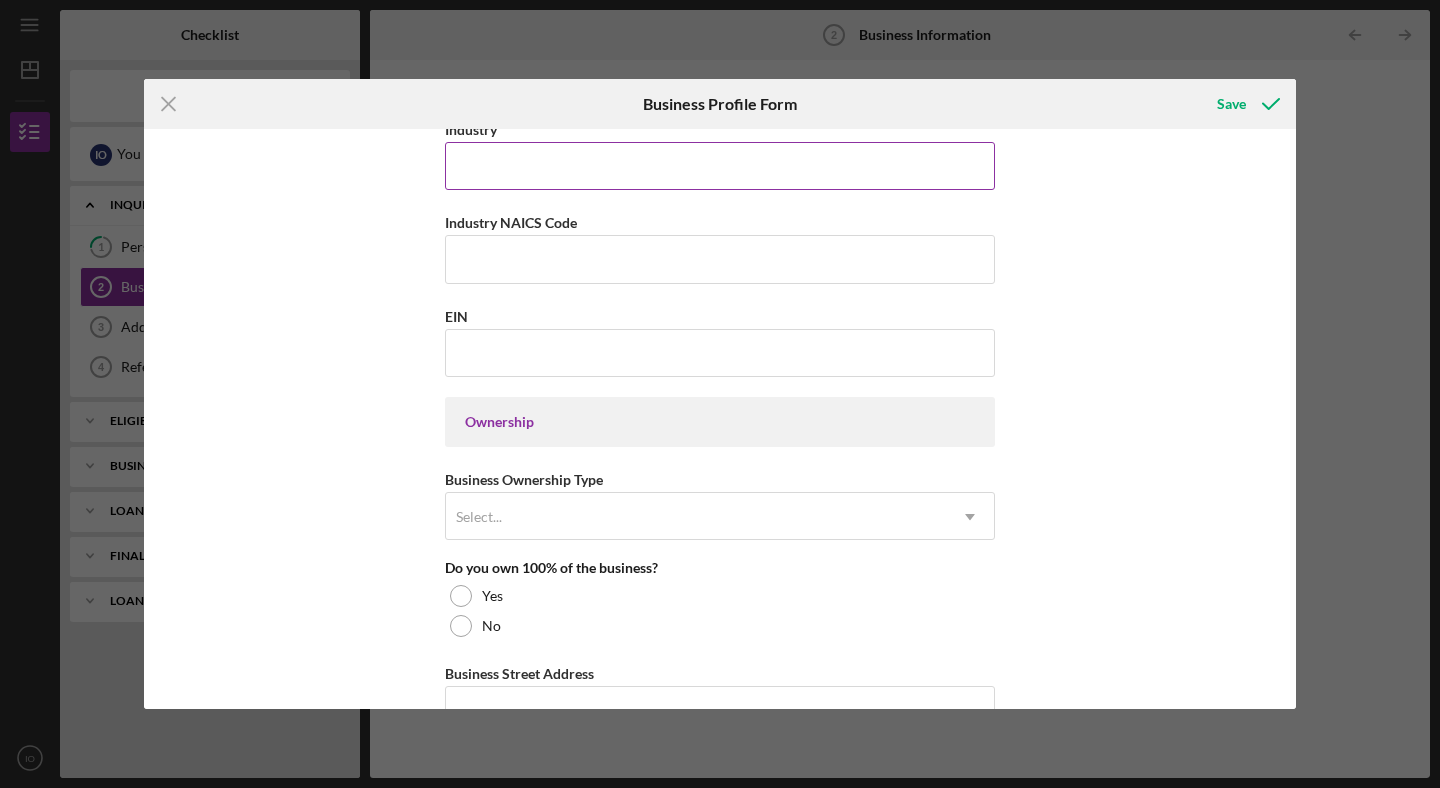 scroll, scrollTop: 672, scrollLeft: 0, axis: vertical 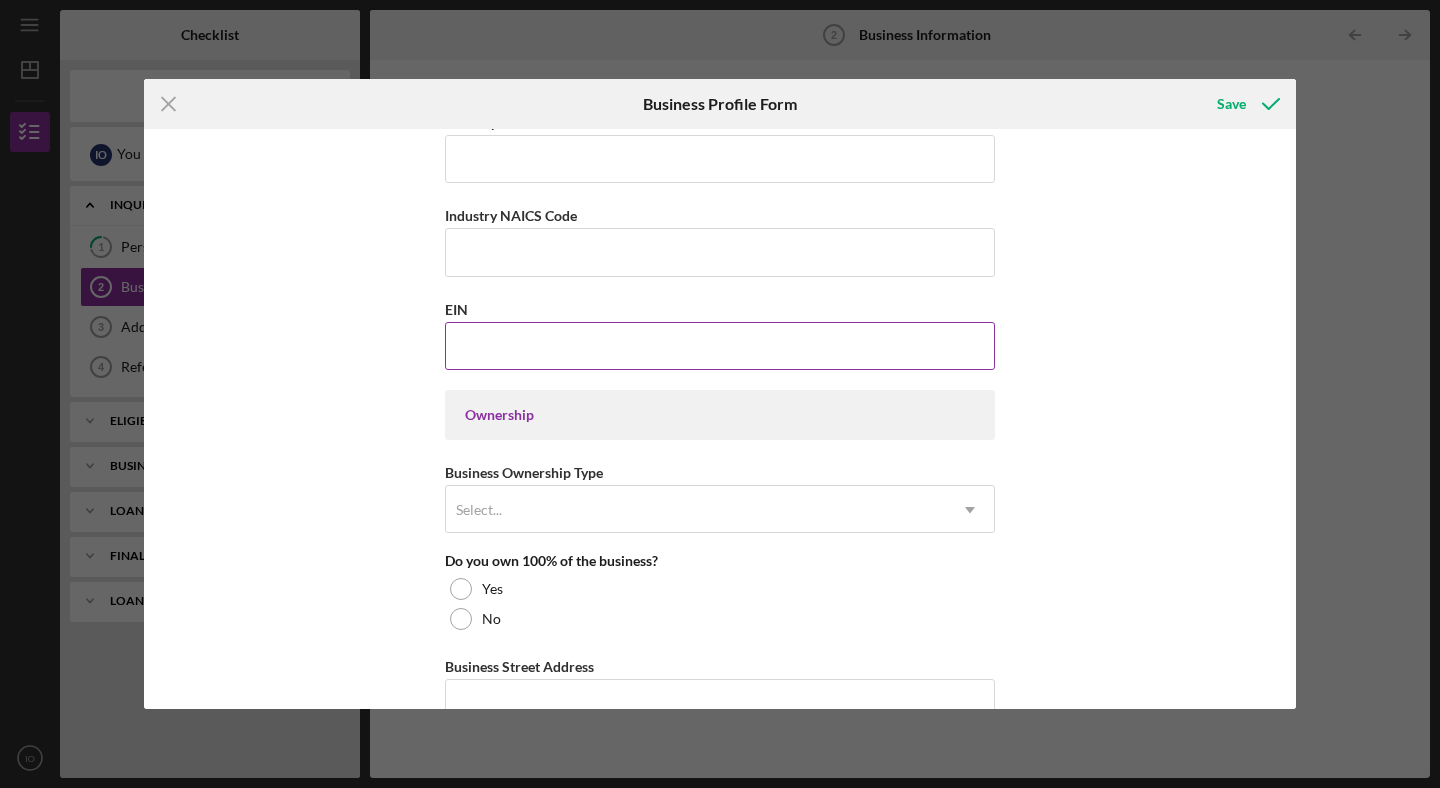 click on "EIN" at bounding box center (720, 346) 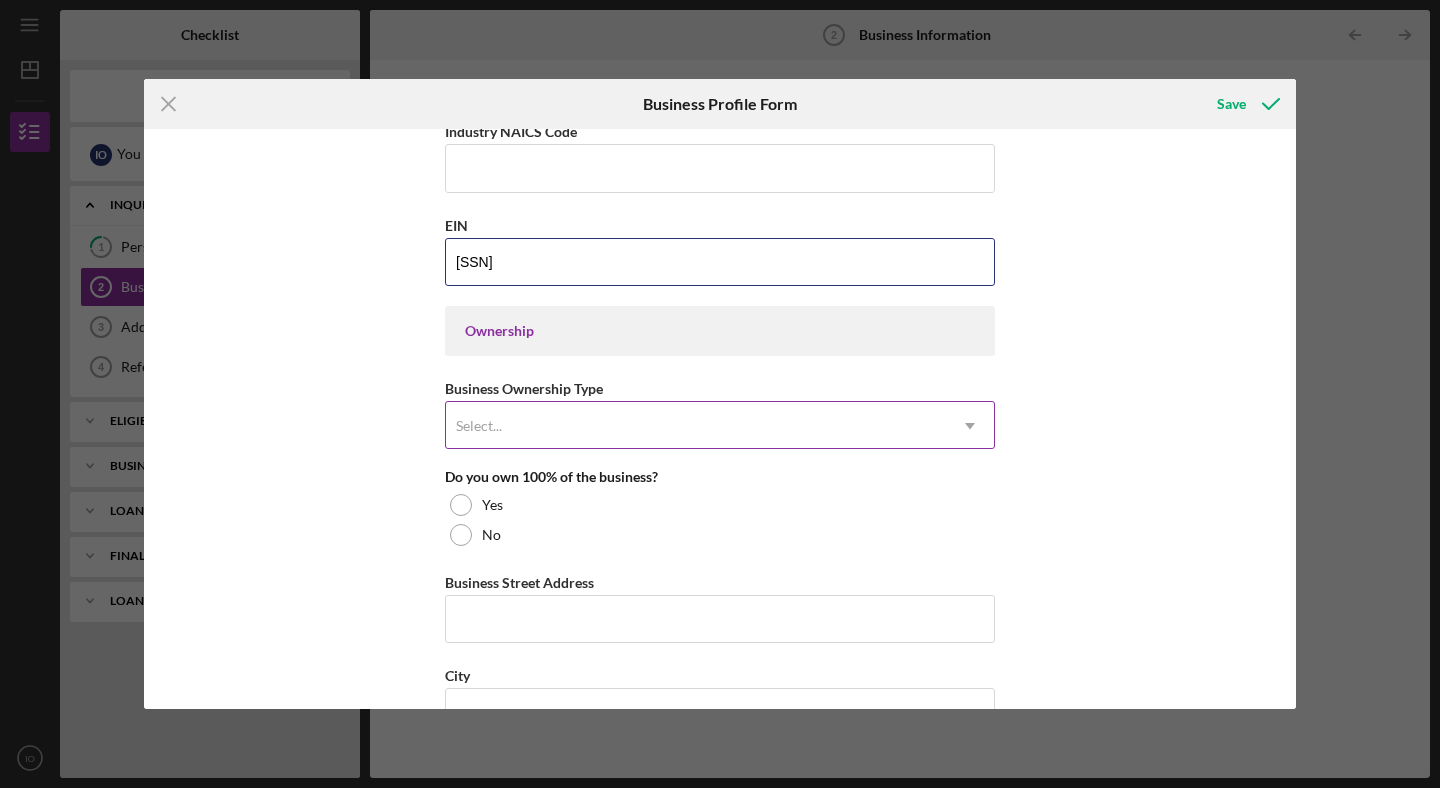 scroll, scrollTop: 757, scrollLeft: 0, axis: vertical 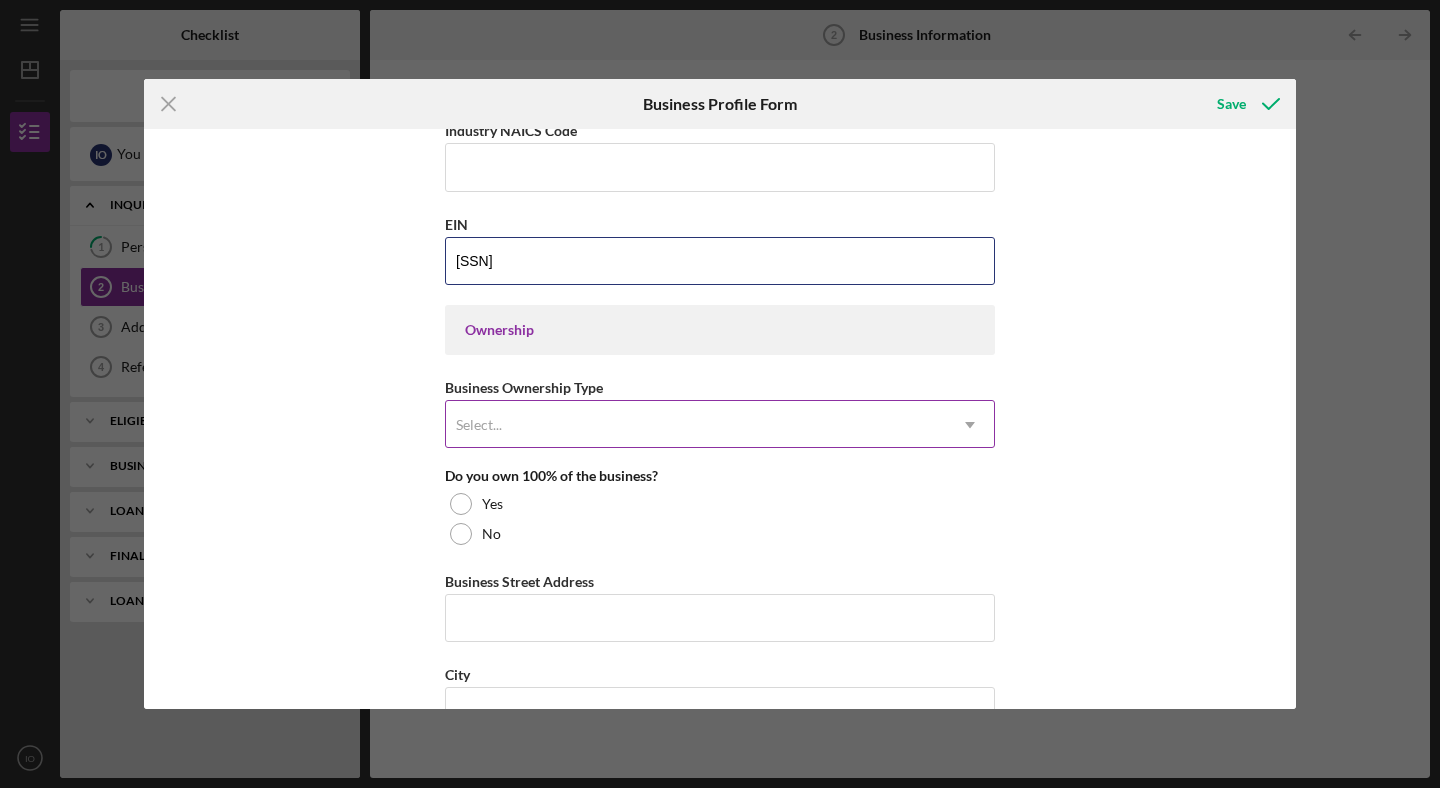 type on "[SSN]" 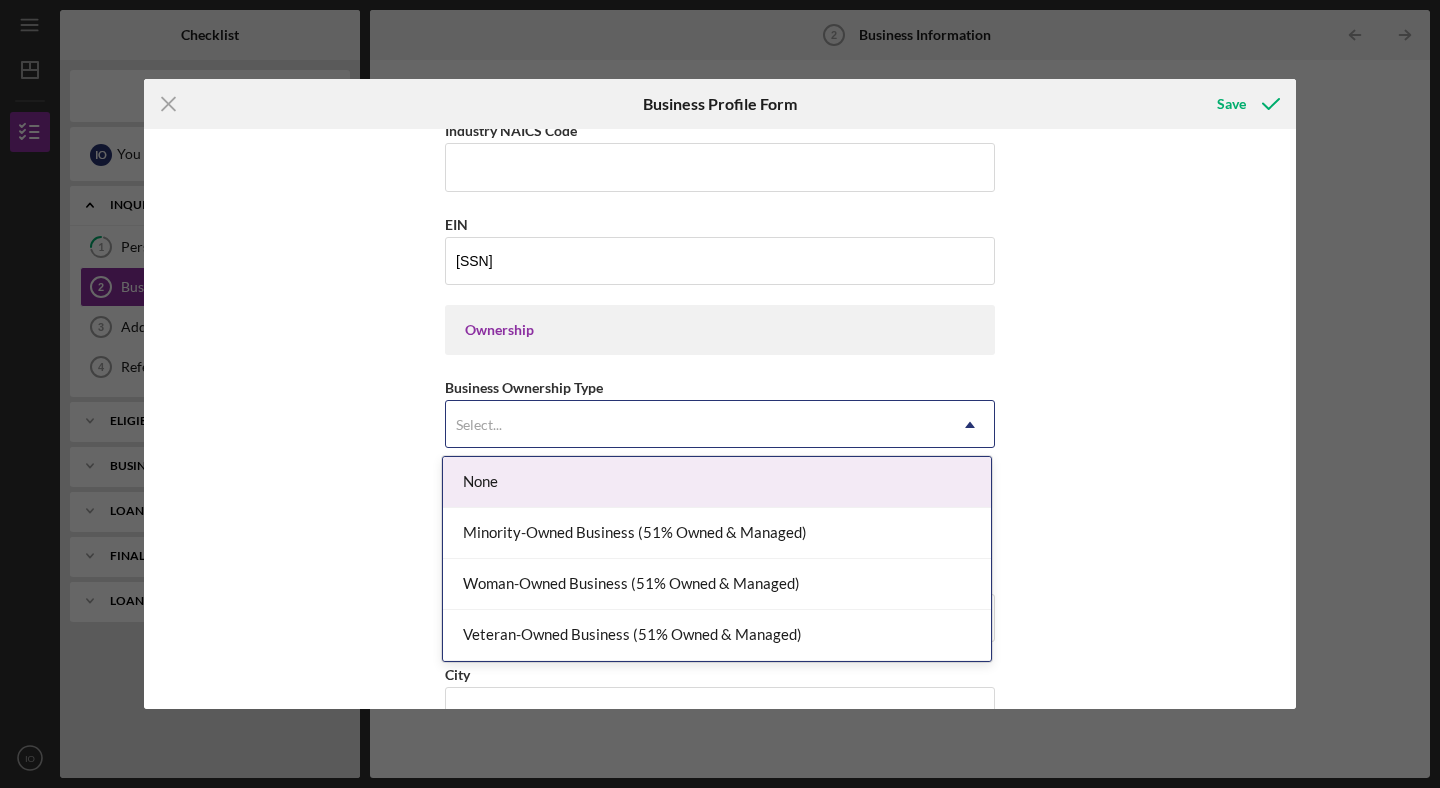 click on "Select..." at bounding box center [696, 425] 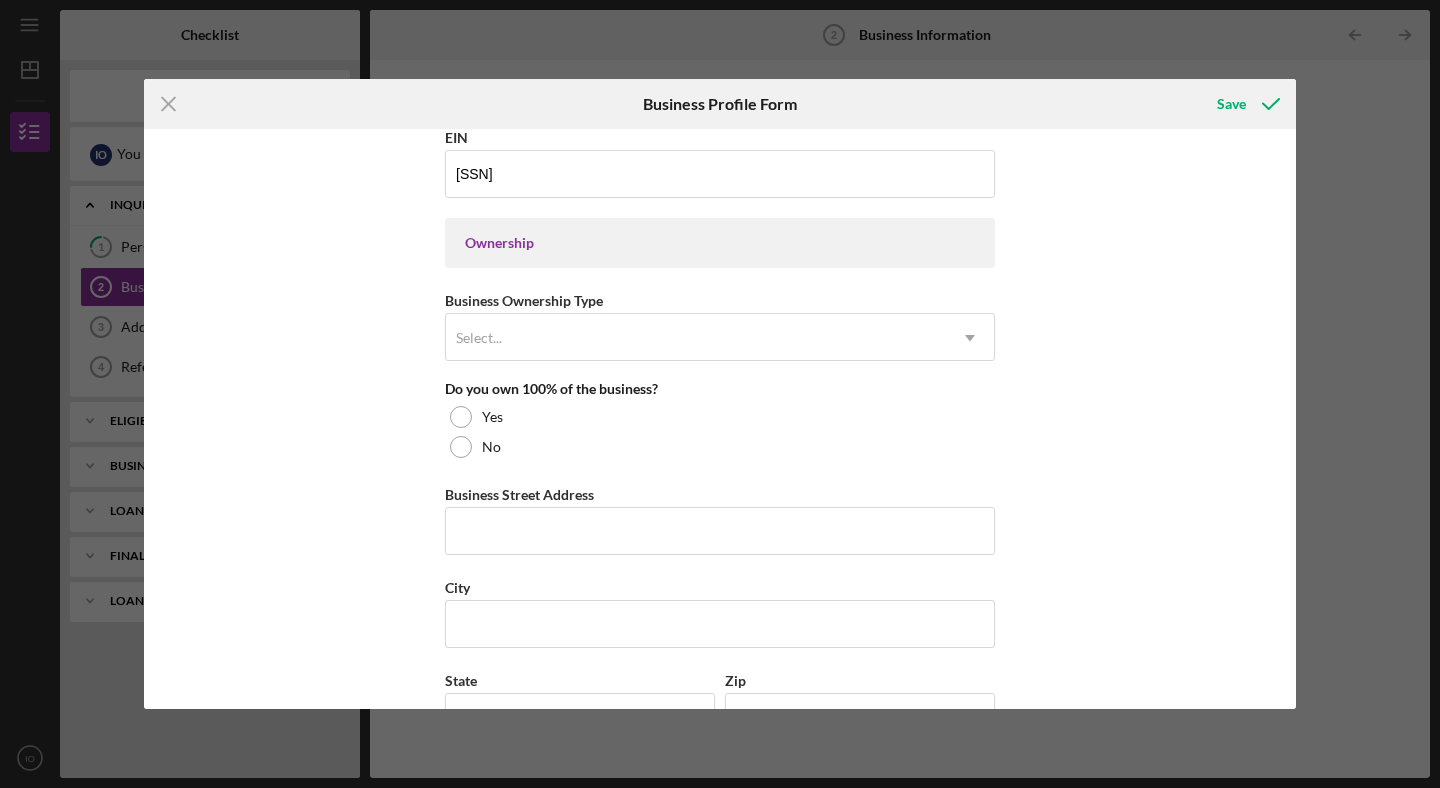 scroll, scrollTop: 870, scrollLeft: 0, axis: vertical 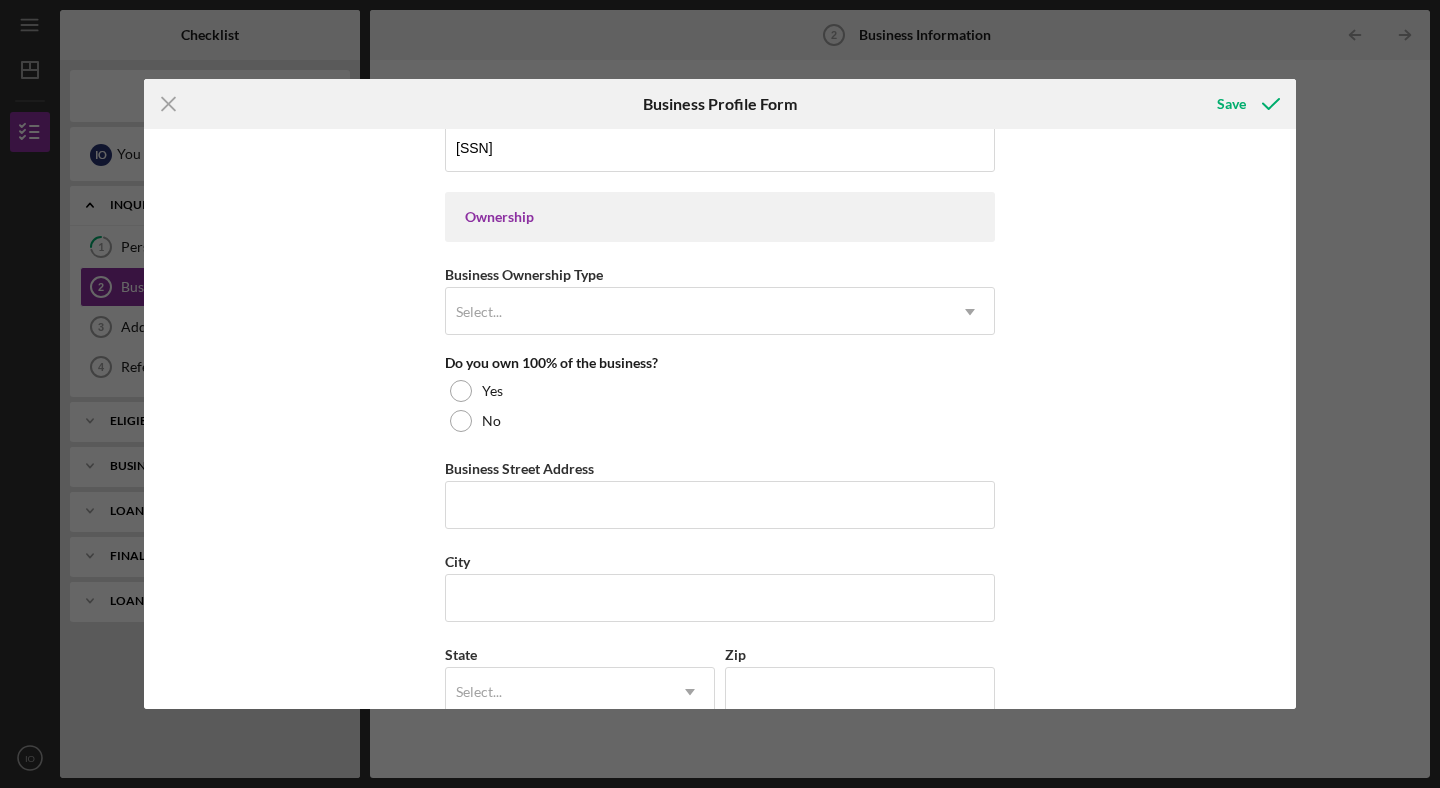 click on "[BUSINESS_NAME] [DATE] [SSN] [PHONE] [EMAIL] [STREET] [CITY] [STATE]" at bounding box center (720, 419) 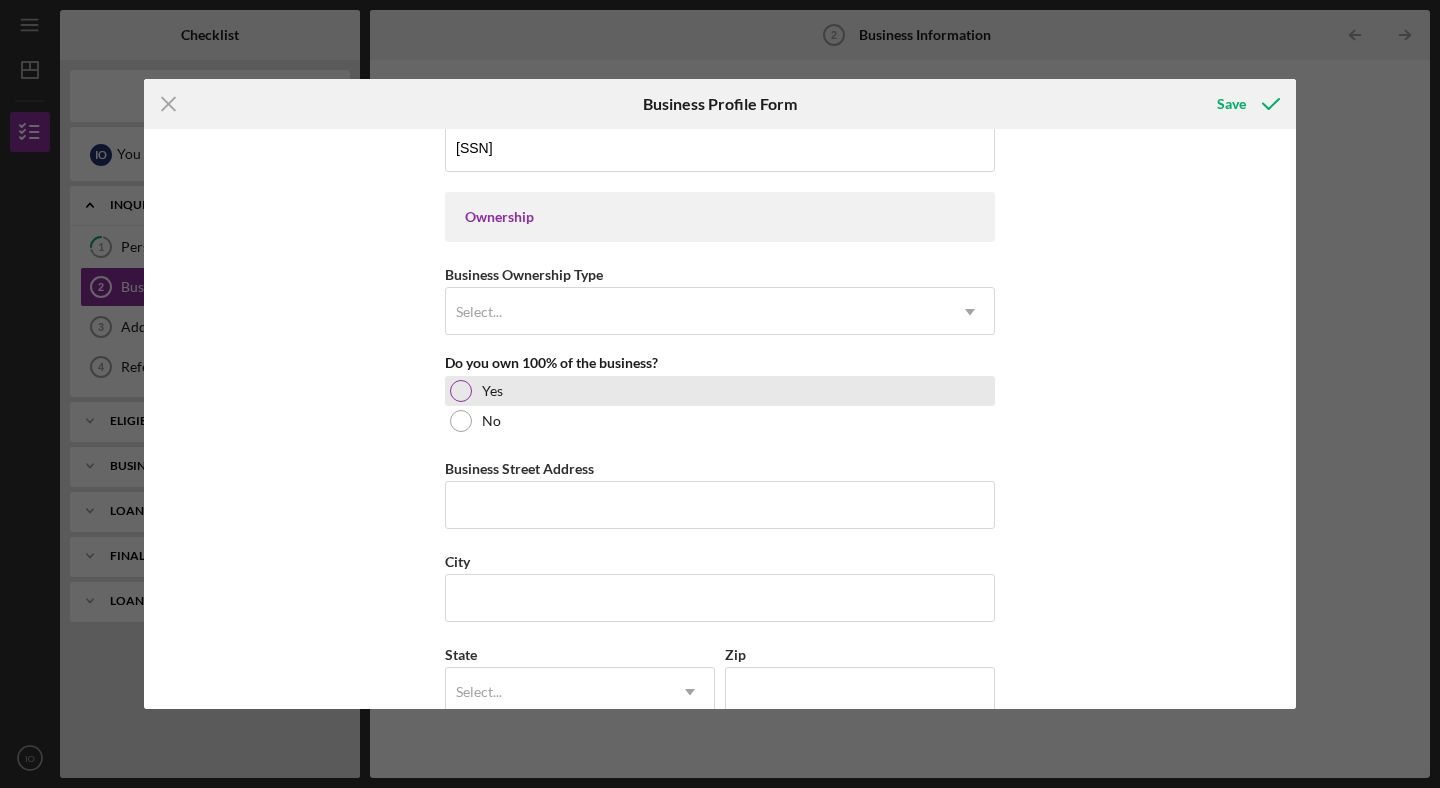 click at bounding box center (461, 391) 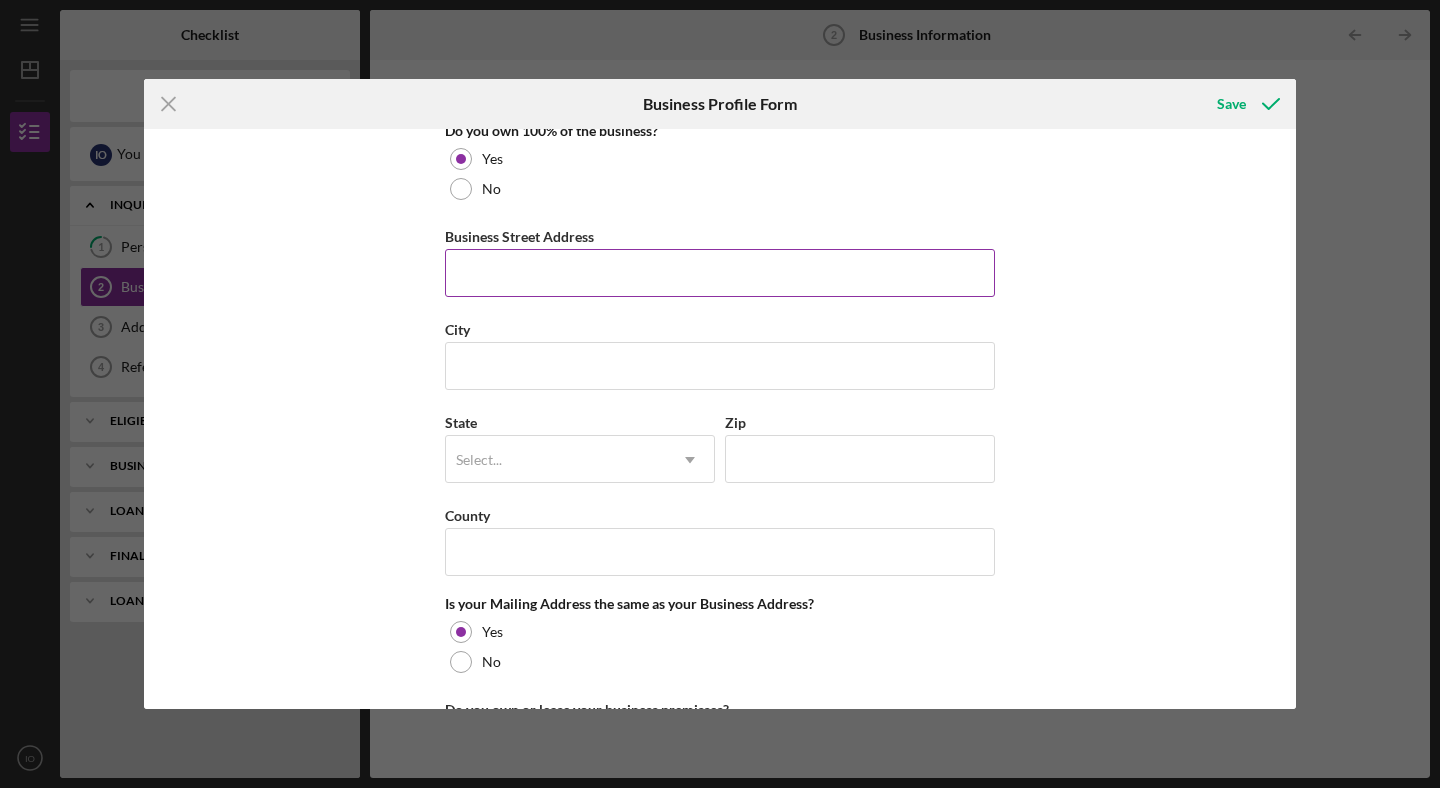 scroll, scrollTop: 1121, scrollLeft: 0, axis: vertical 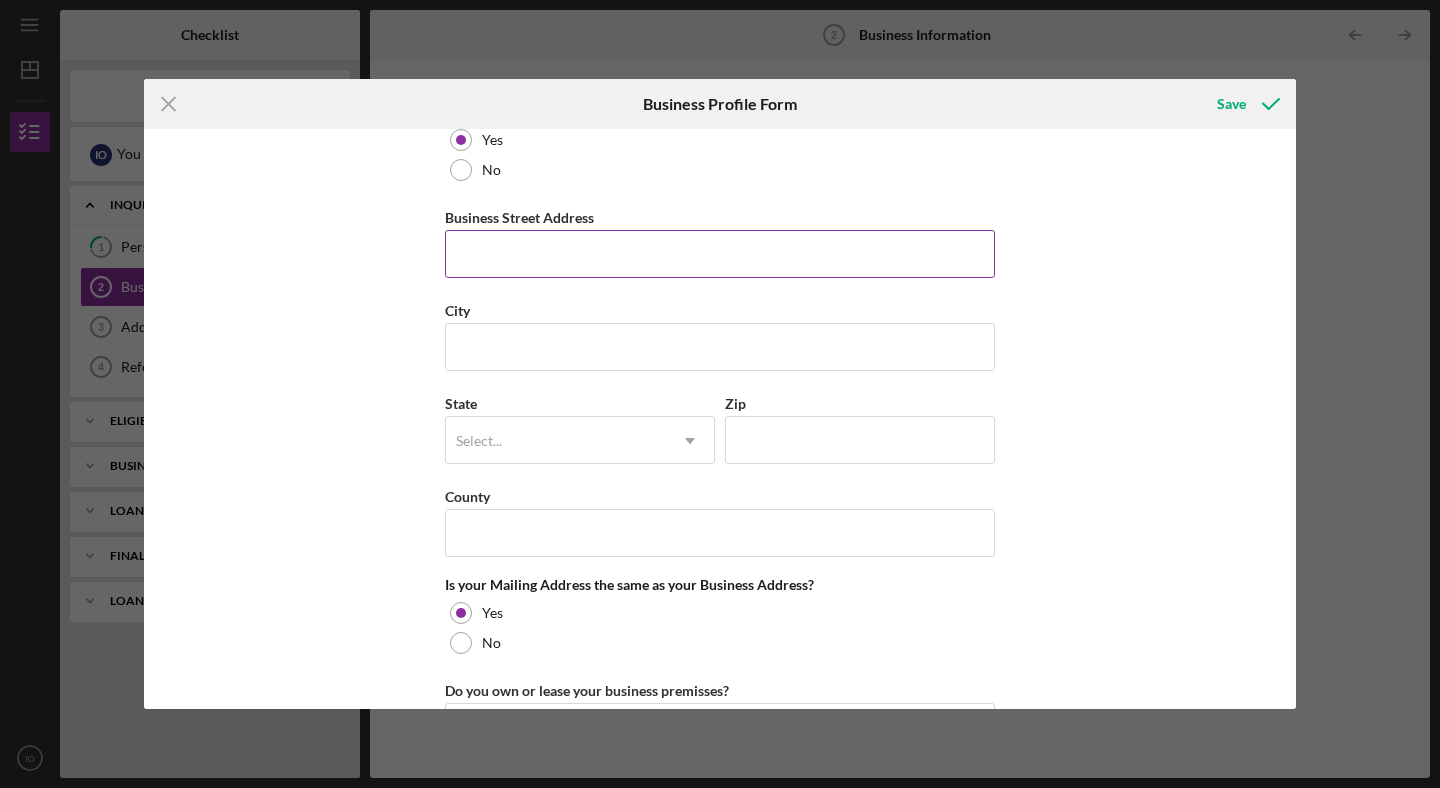 click on "Business Street Address" at bounding box center (720, 254) 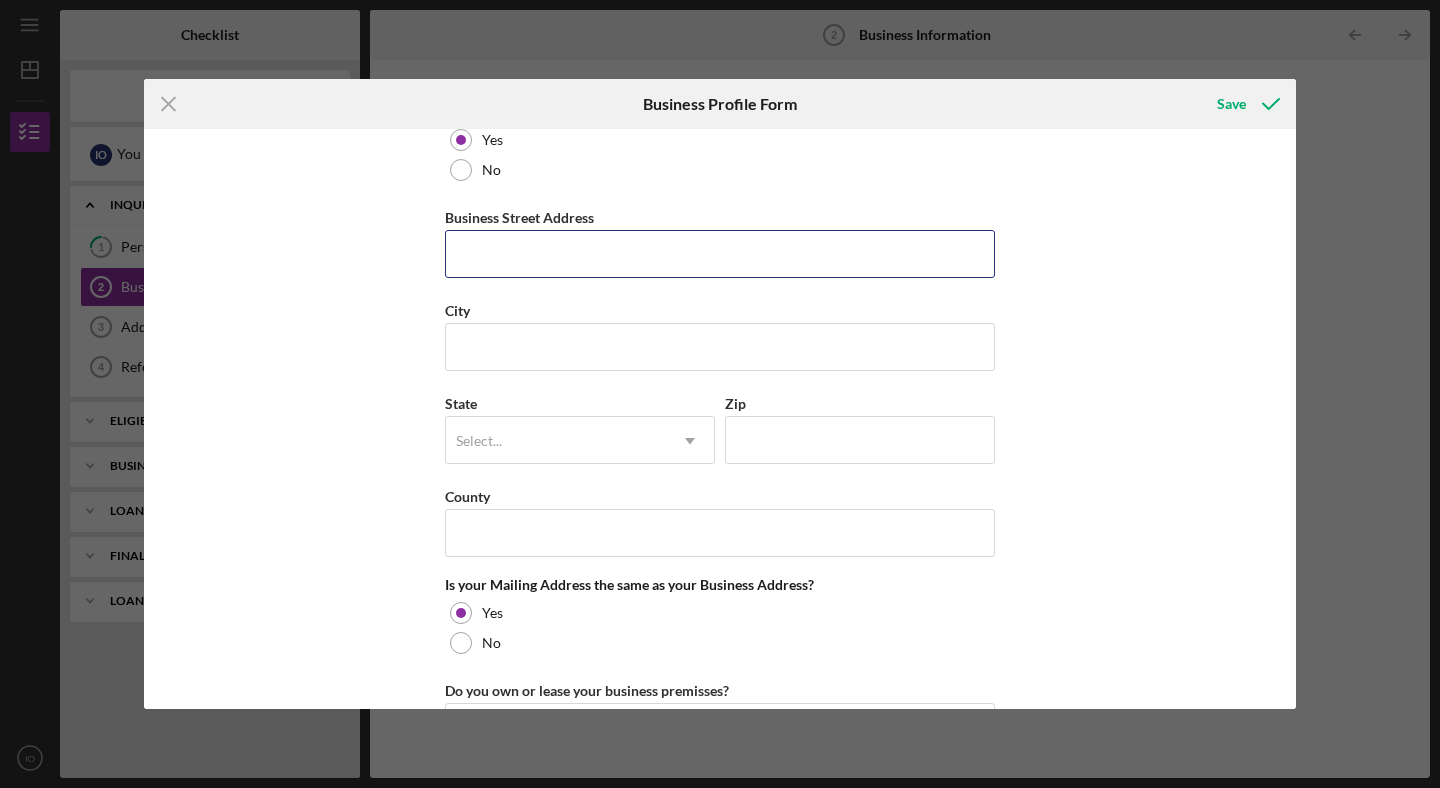 type on "[NUMBER] [STREET]" 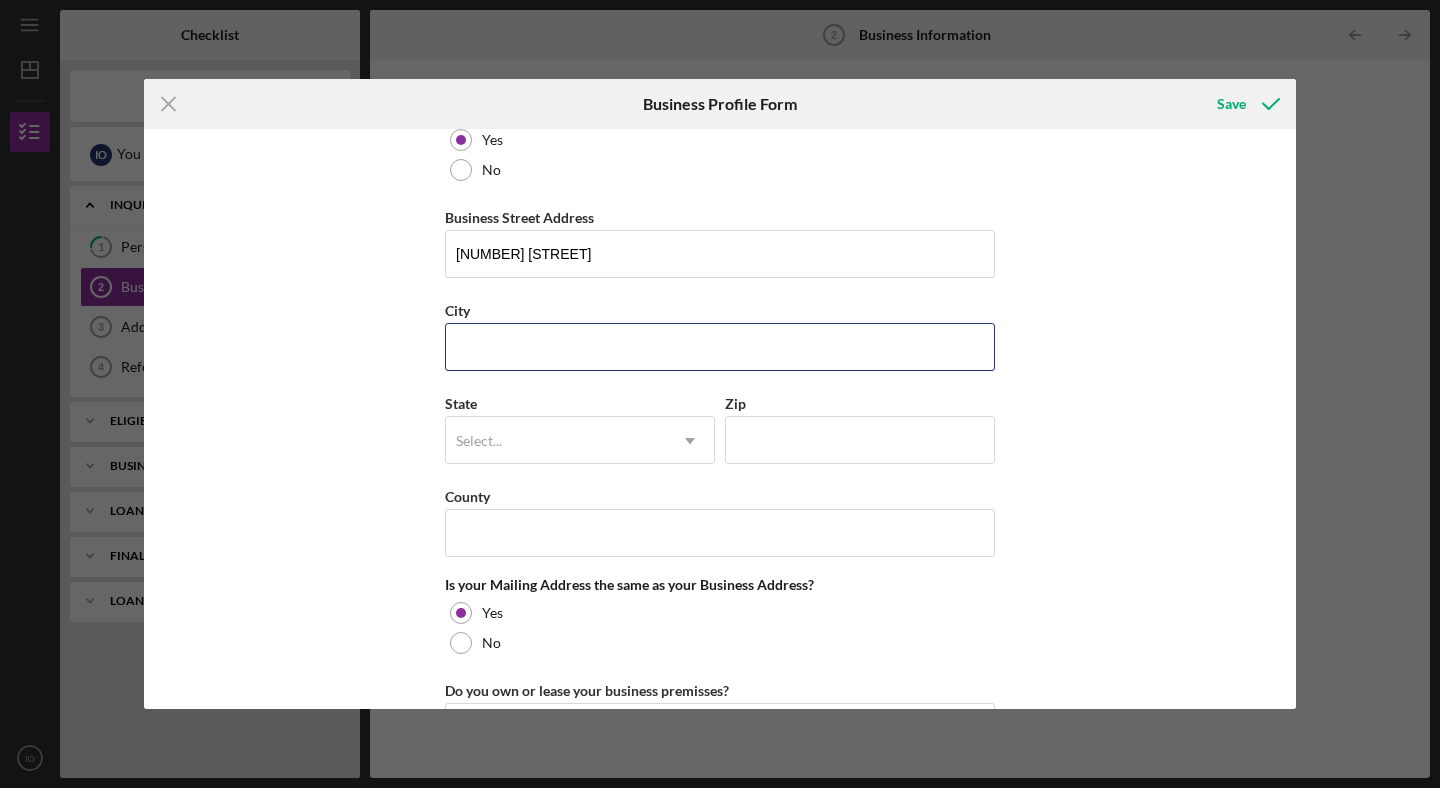 type on "[CITY]" 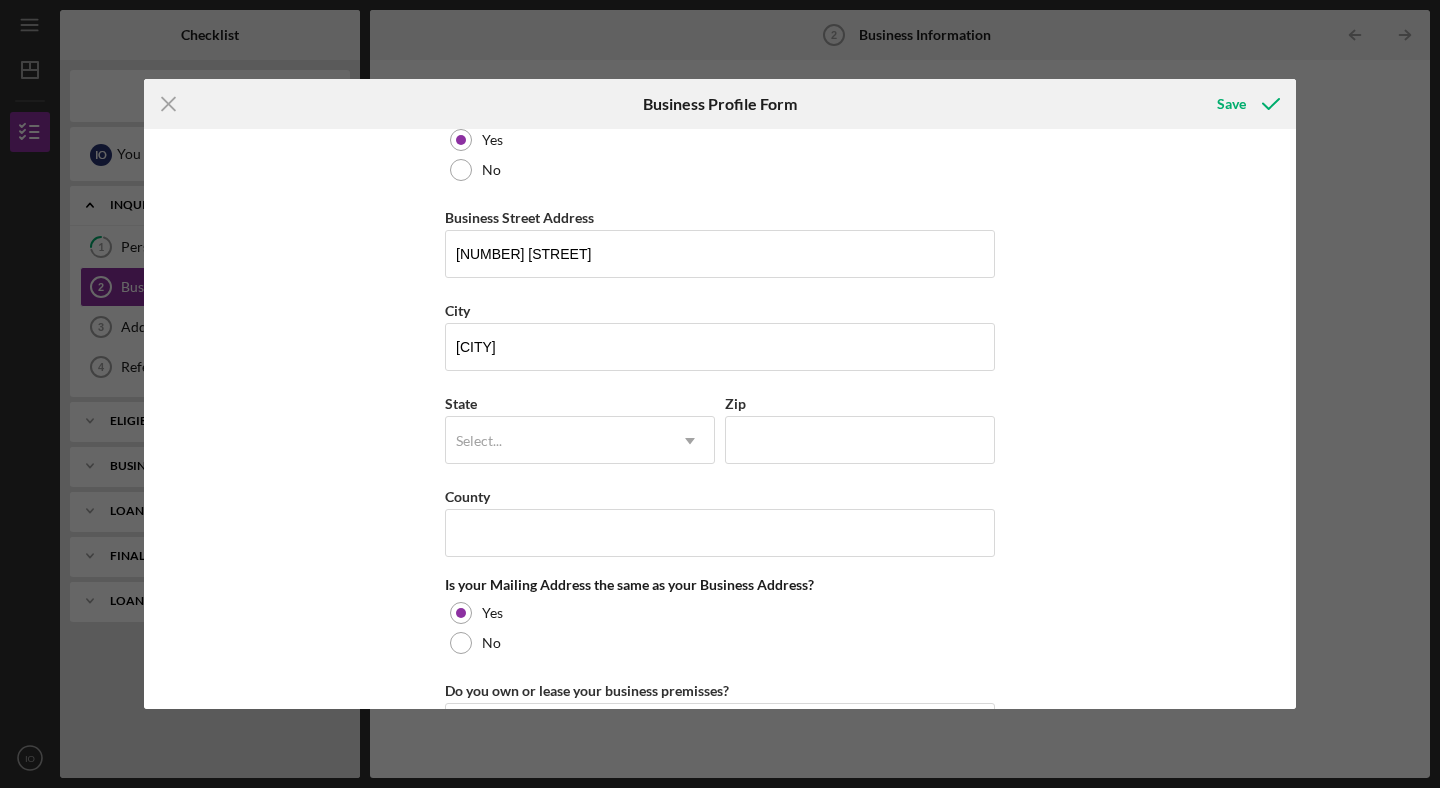 type on "[STATE]" 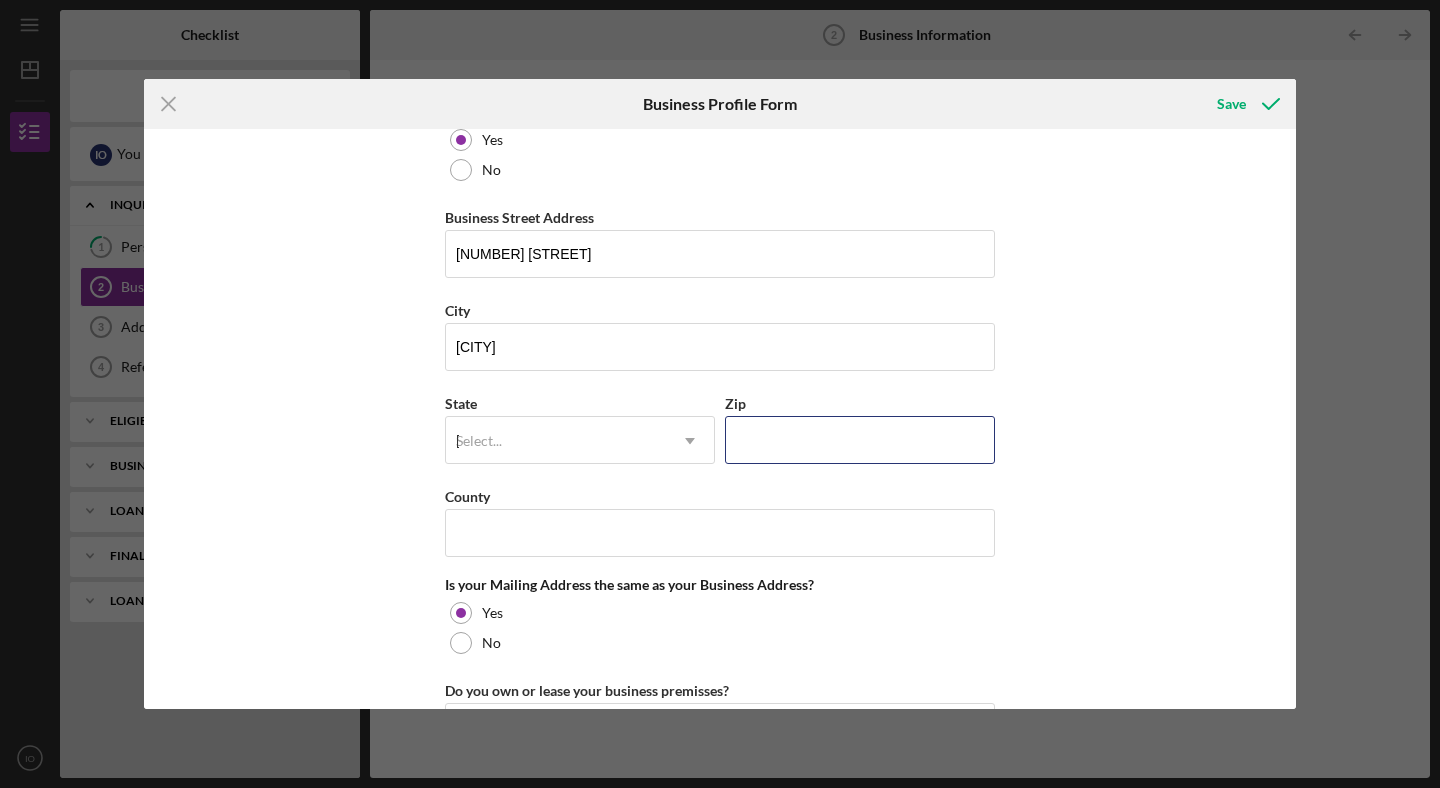 type on "[POSTAL_CODE]" 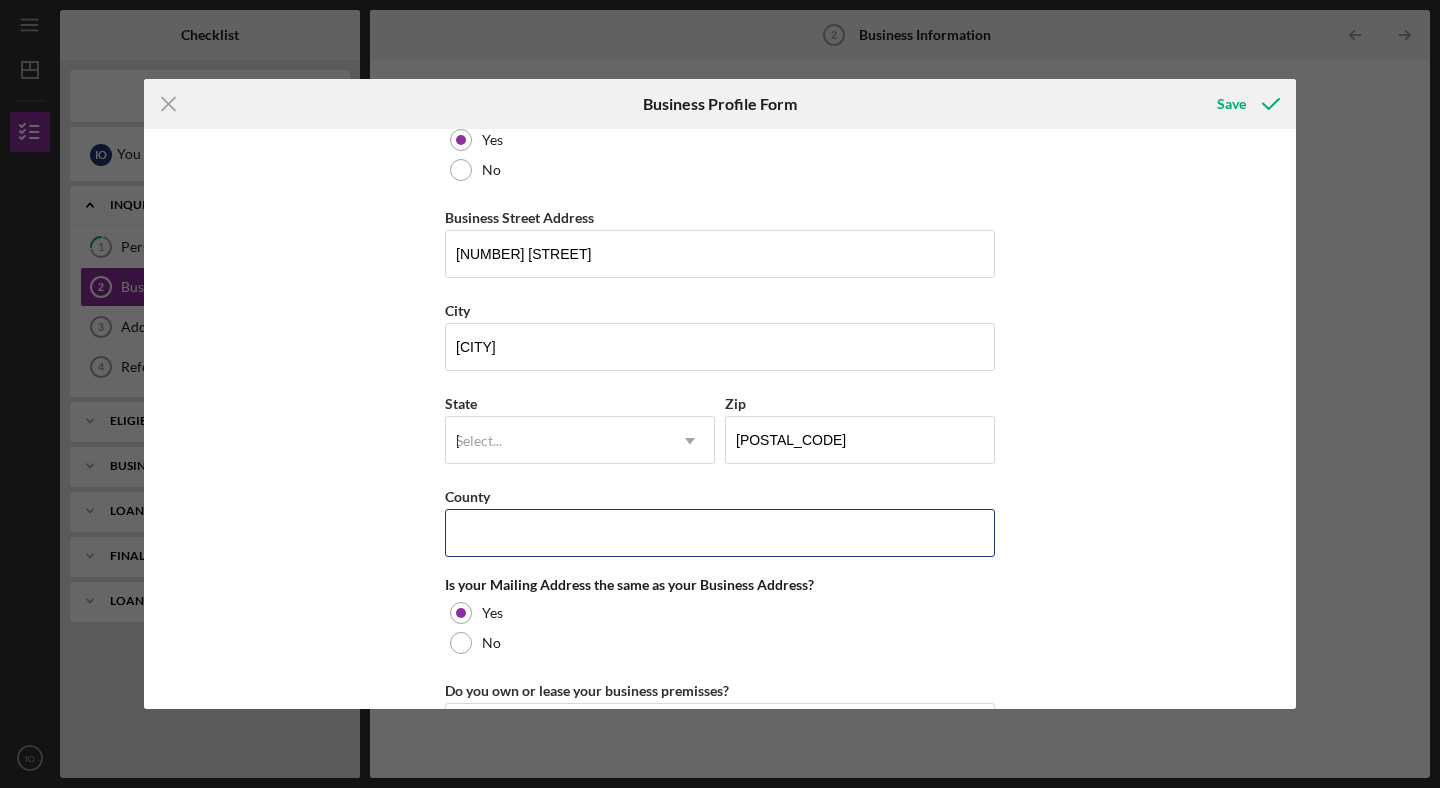 type on "[STATE]" 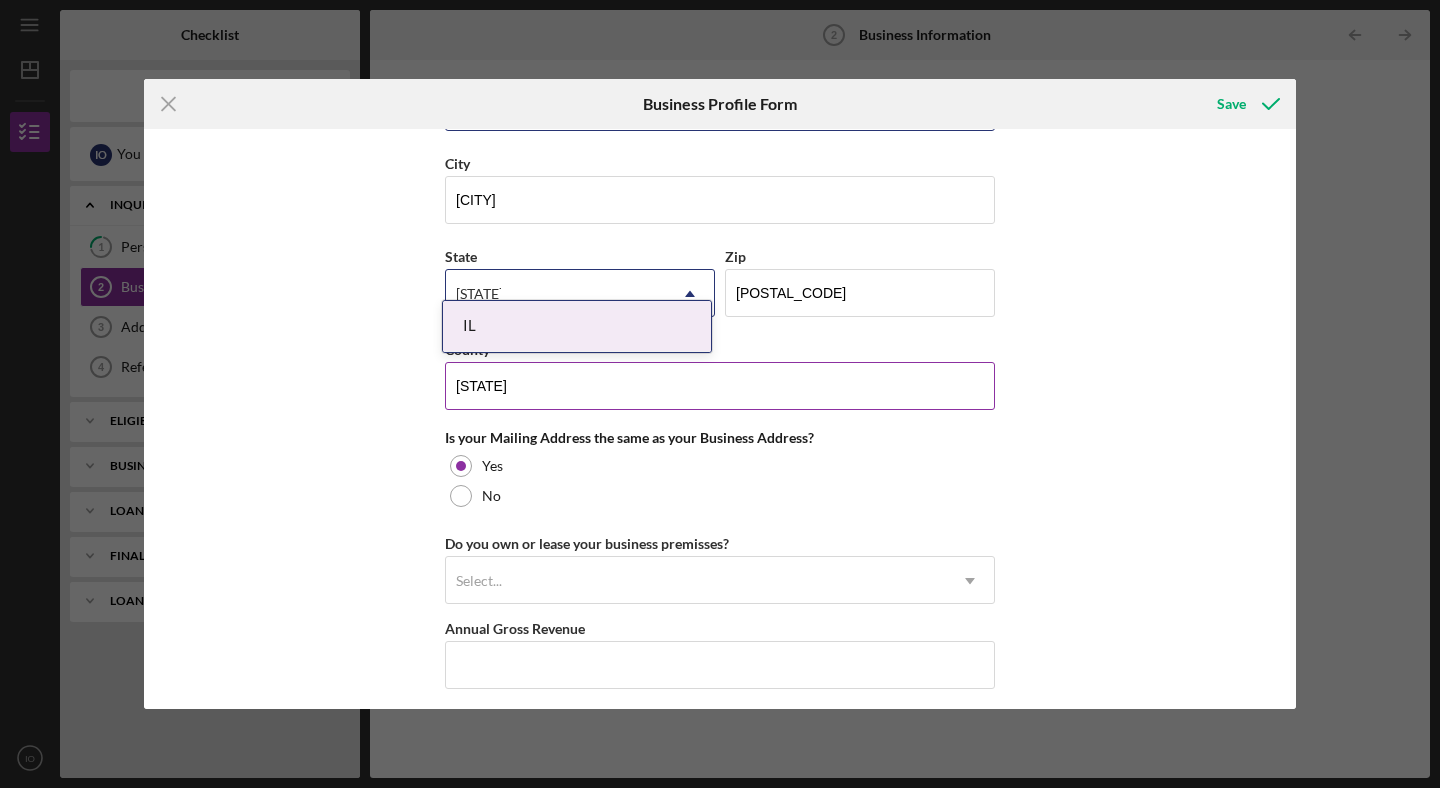scroll, scrollTop: 1296, scrollLeft: 0, axis: vertical 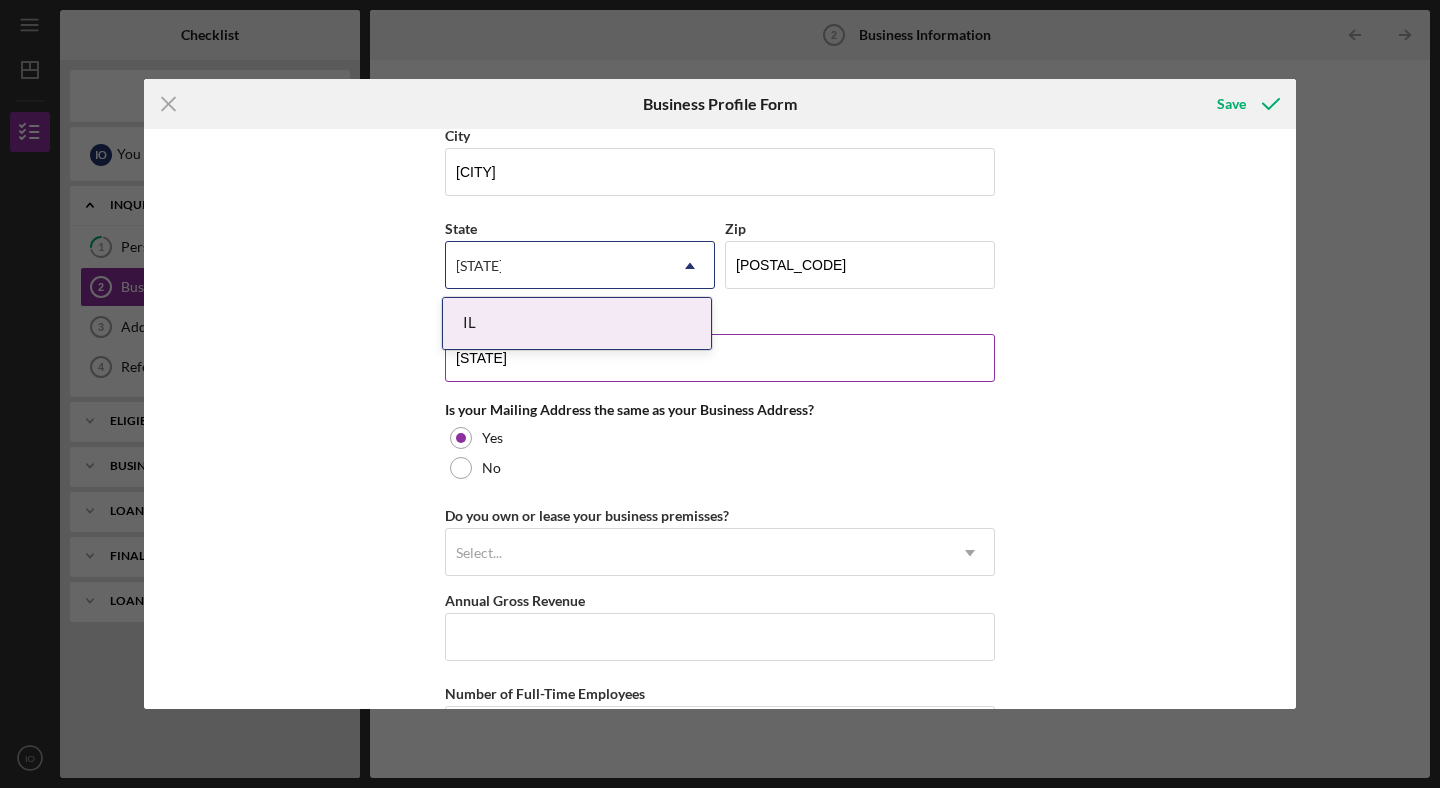 click on "[STATE]" at bounding box center [720, 358] 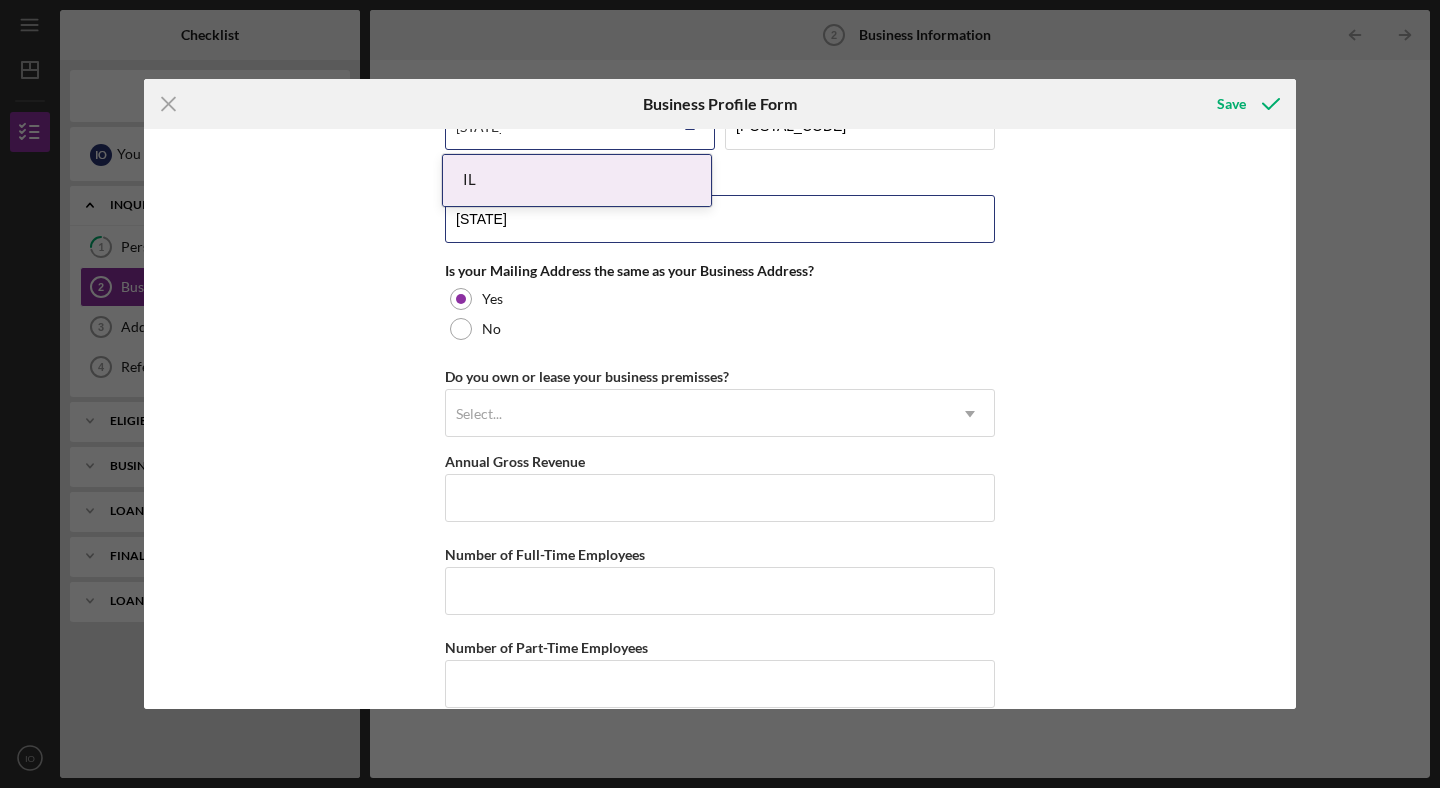 scroll, scrollTop: 1464, scrollLeft: 0, axis: vertical 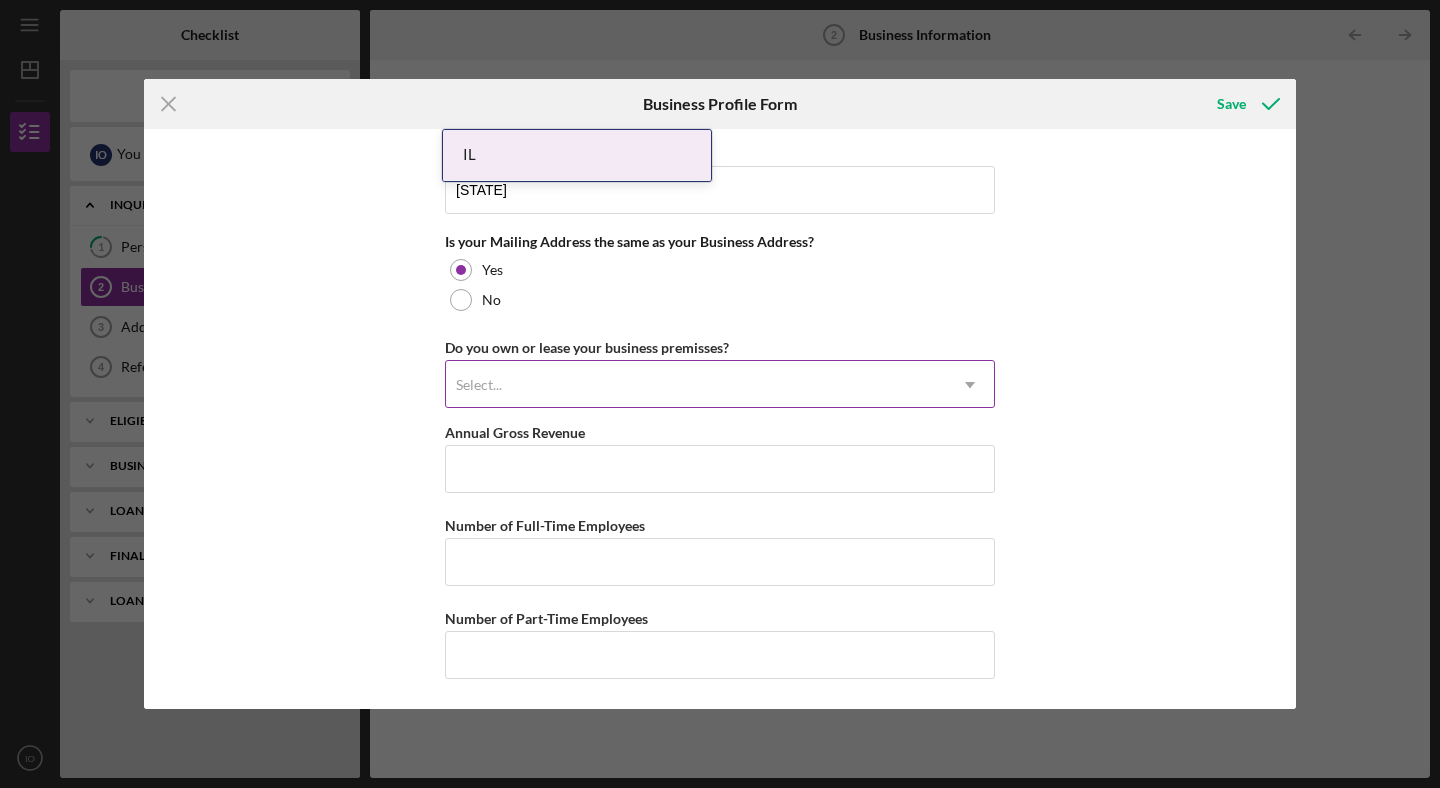 click on "Select..." at bounding box center [479, 385] 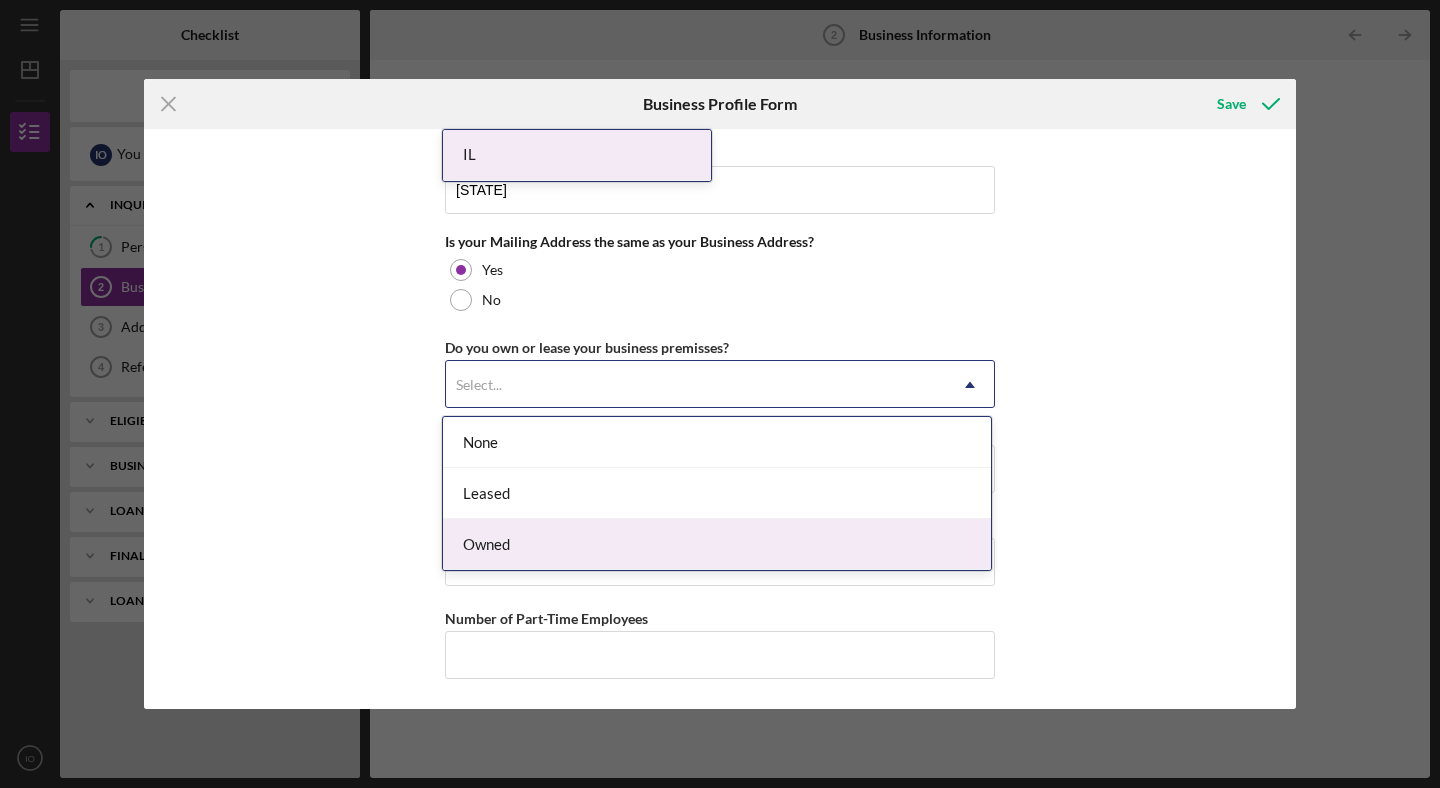 click on "Owned" at bounding box center [717, 544] 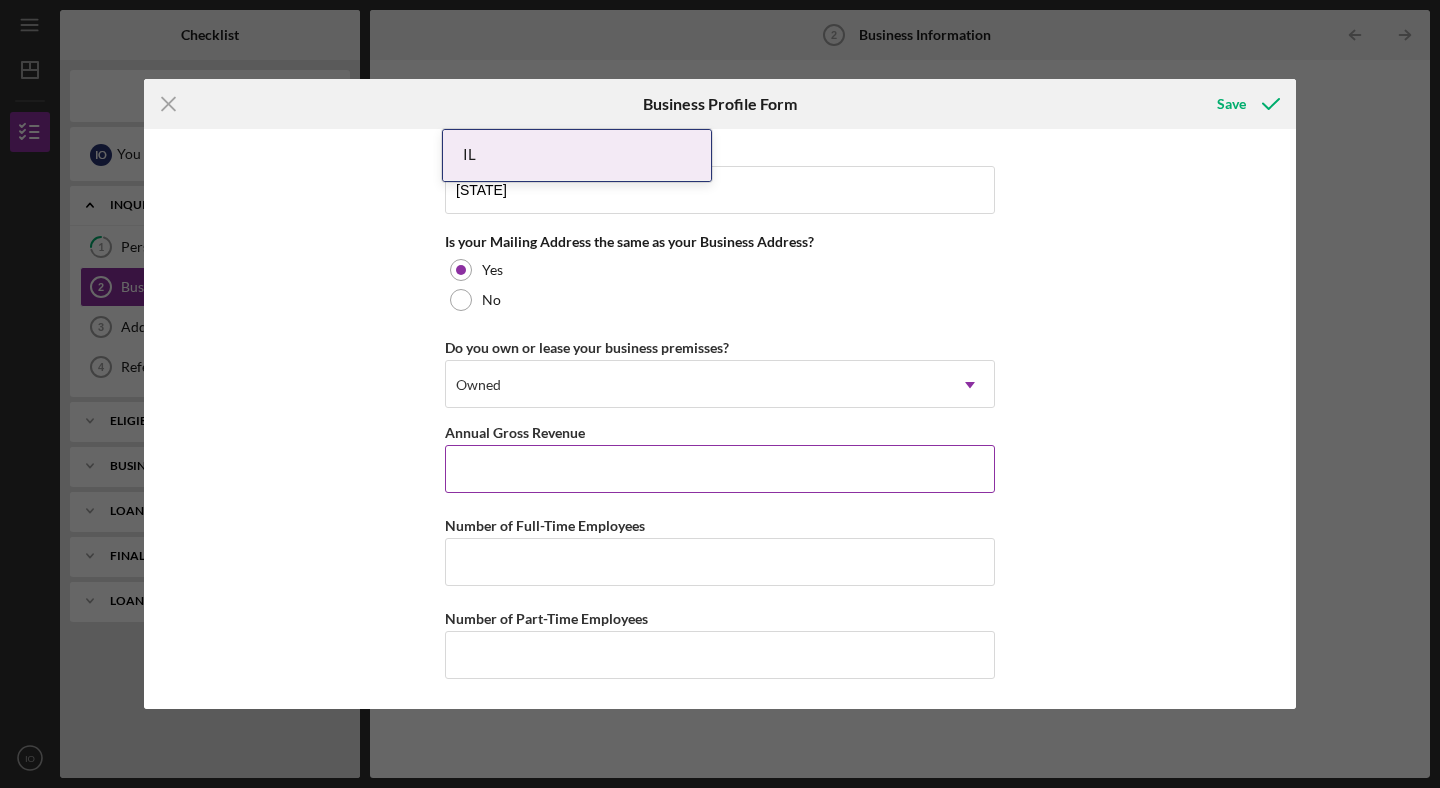 click on "Annual Gross Revenue" at bounding box center (720, 469) 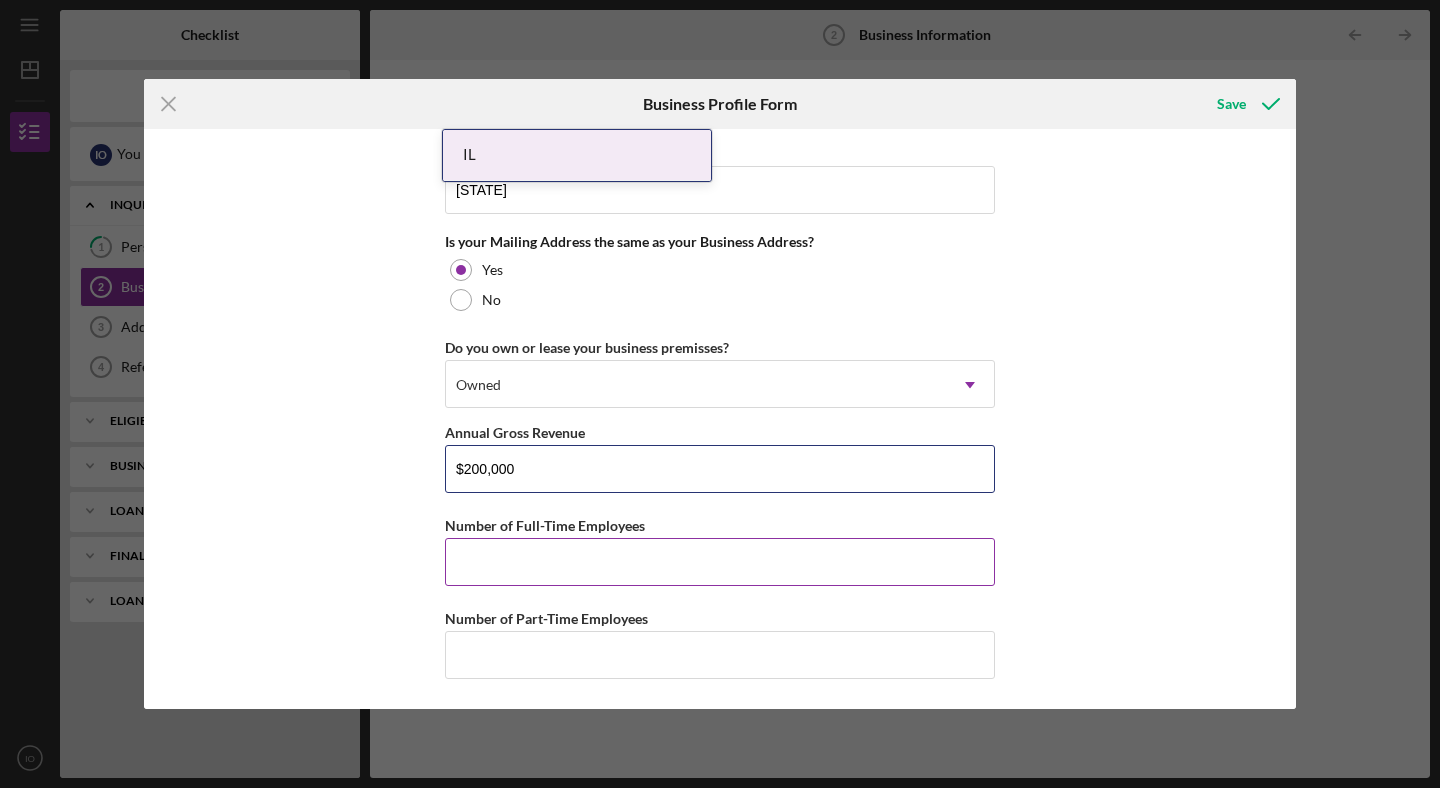 type on "$200,000" 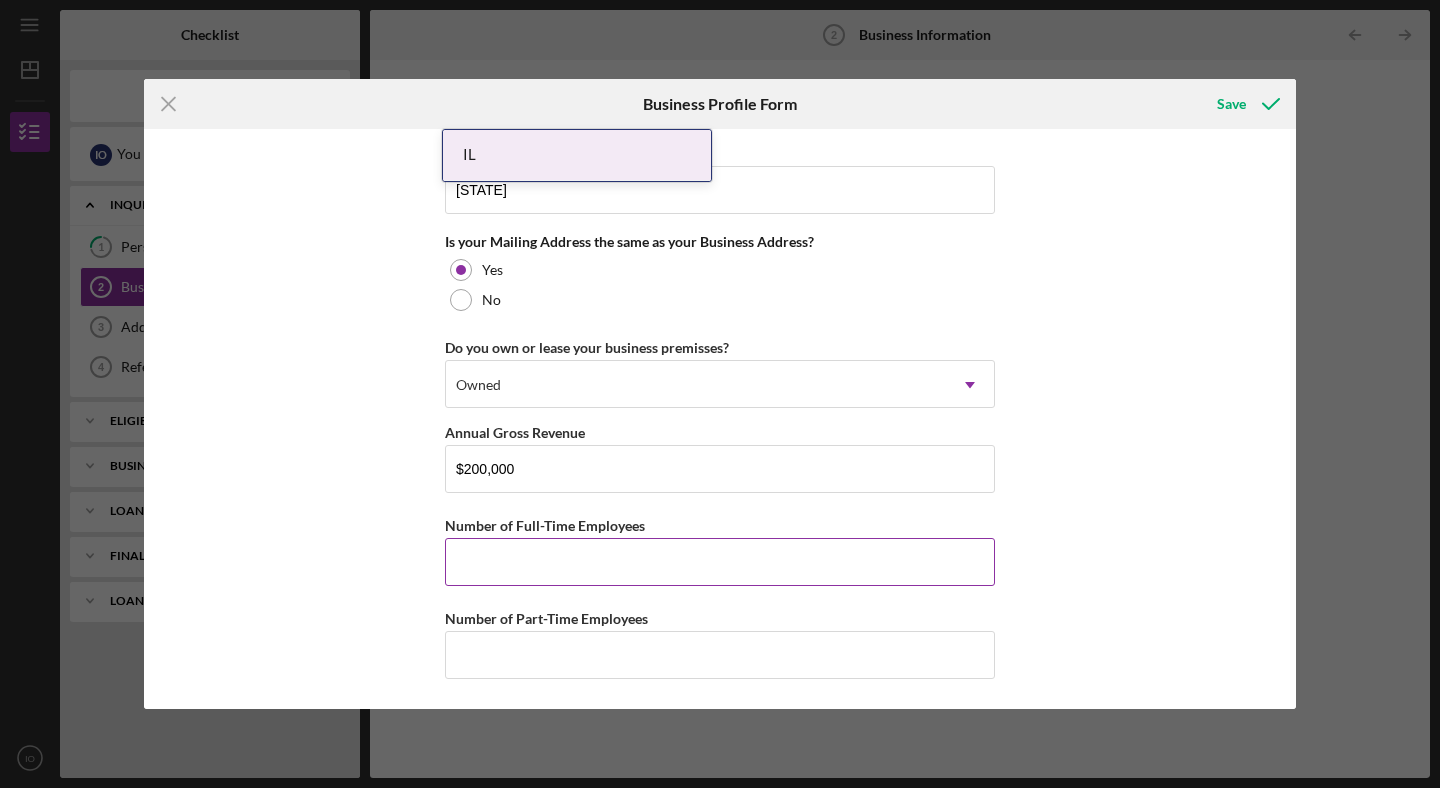 click on "Number of Full-Time Employees" at bounding box center (720, 562) 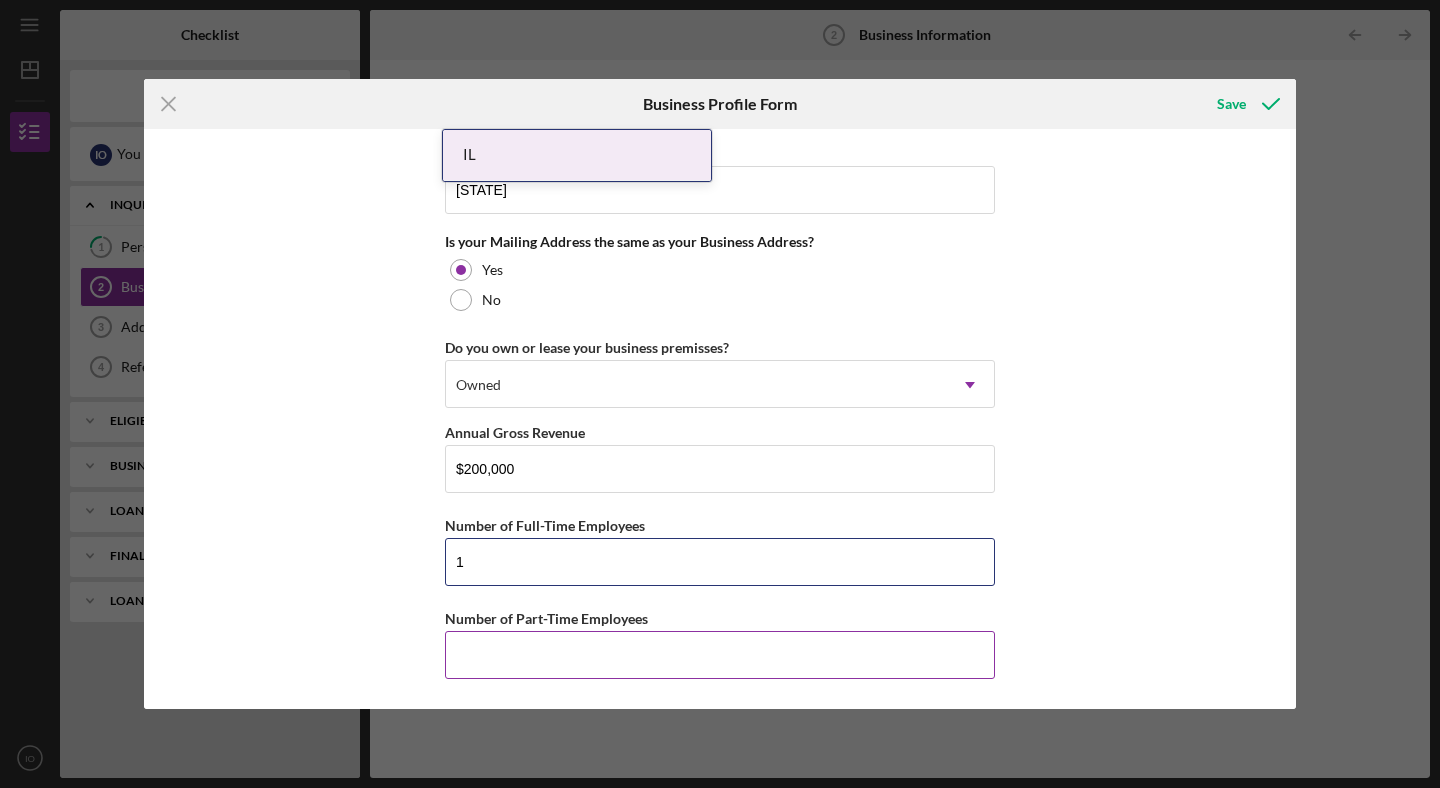 type on "1" 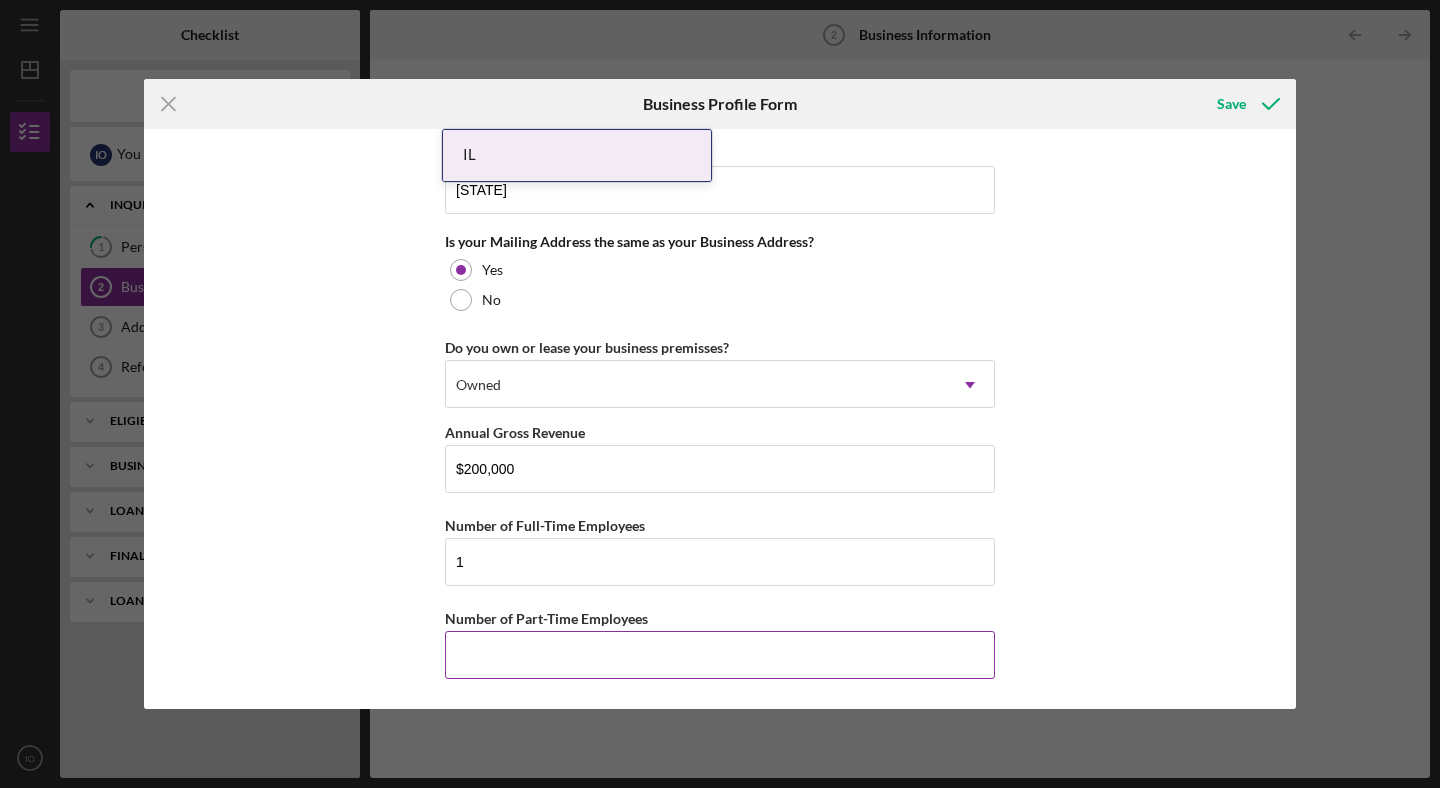 click on "Number of Part-Time Employees" at bounding box center (720, 655) 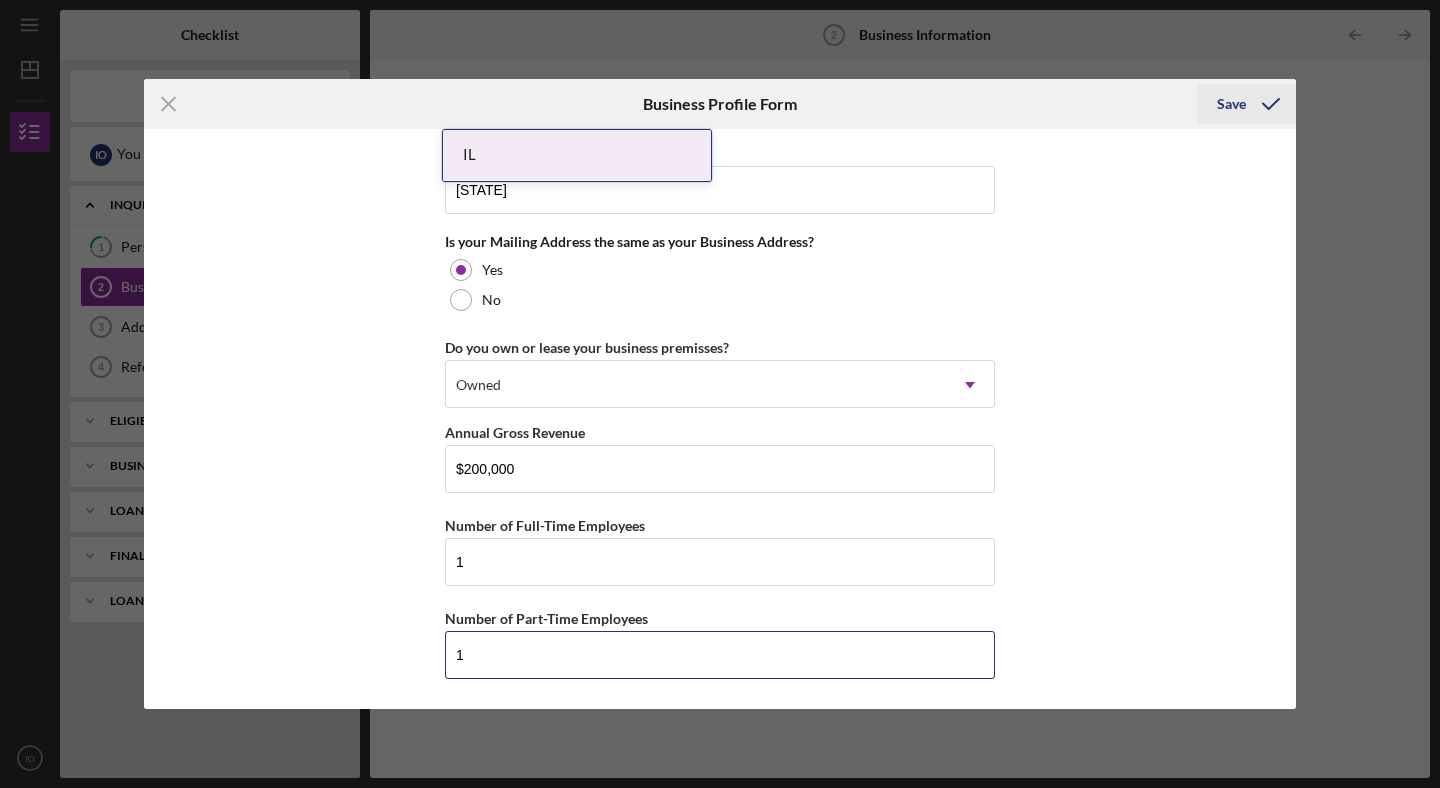 type on "1" 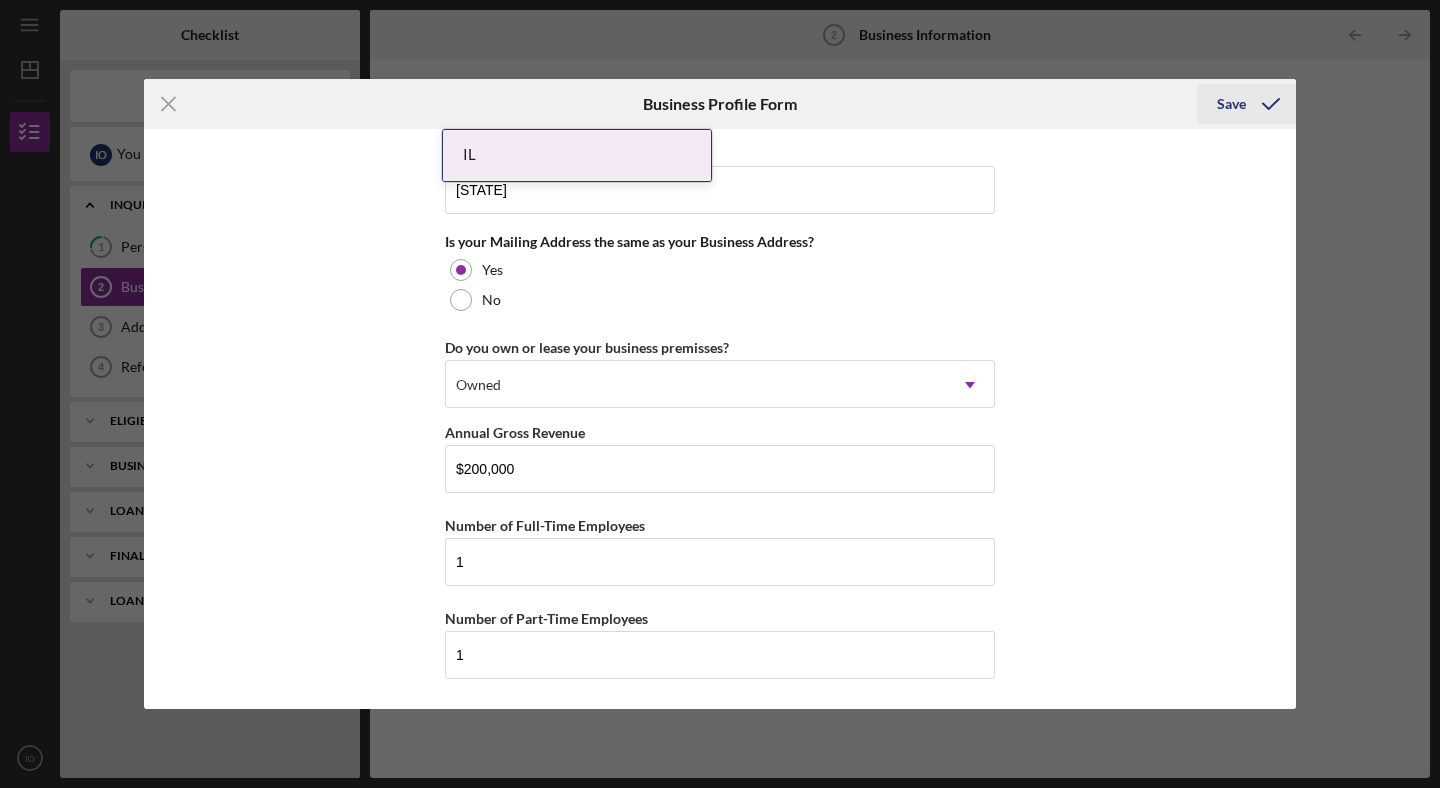 click 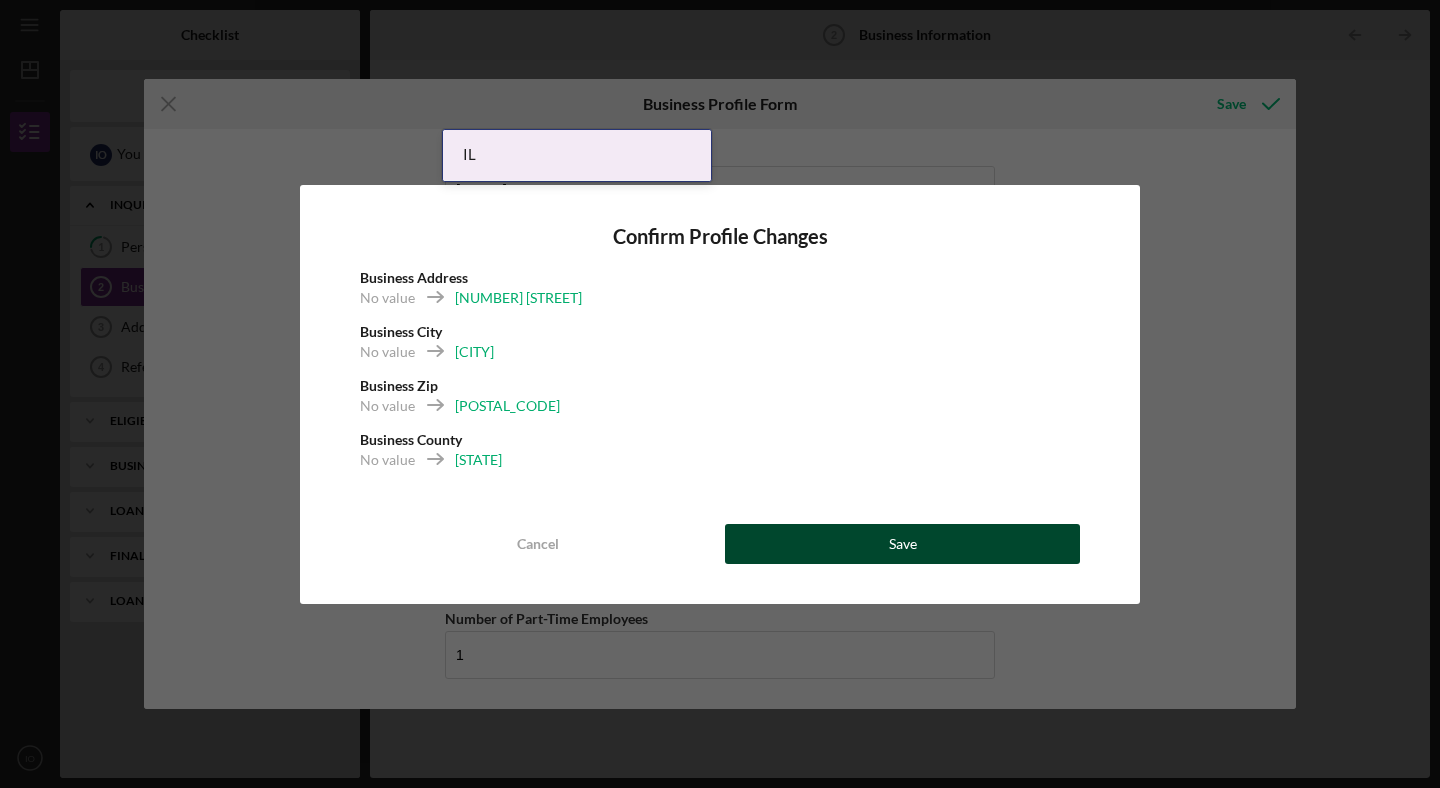 click on "Save" at bounding box center (902, 544) 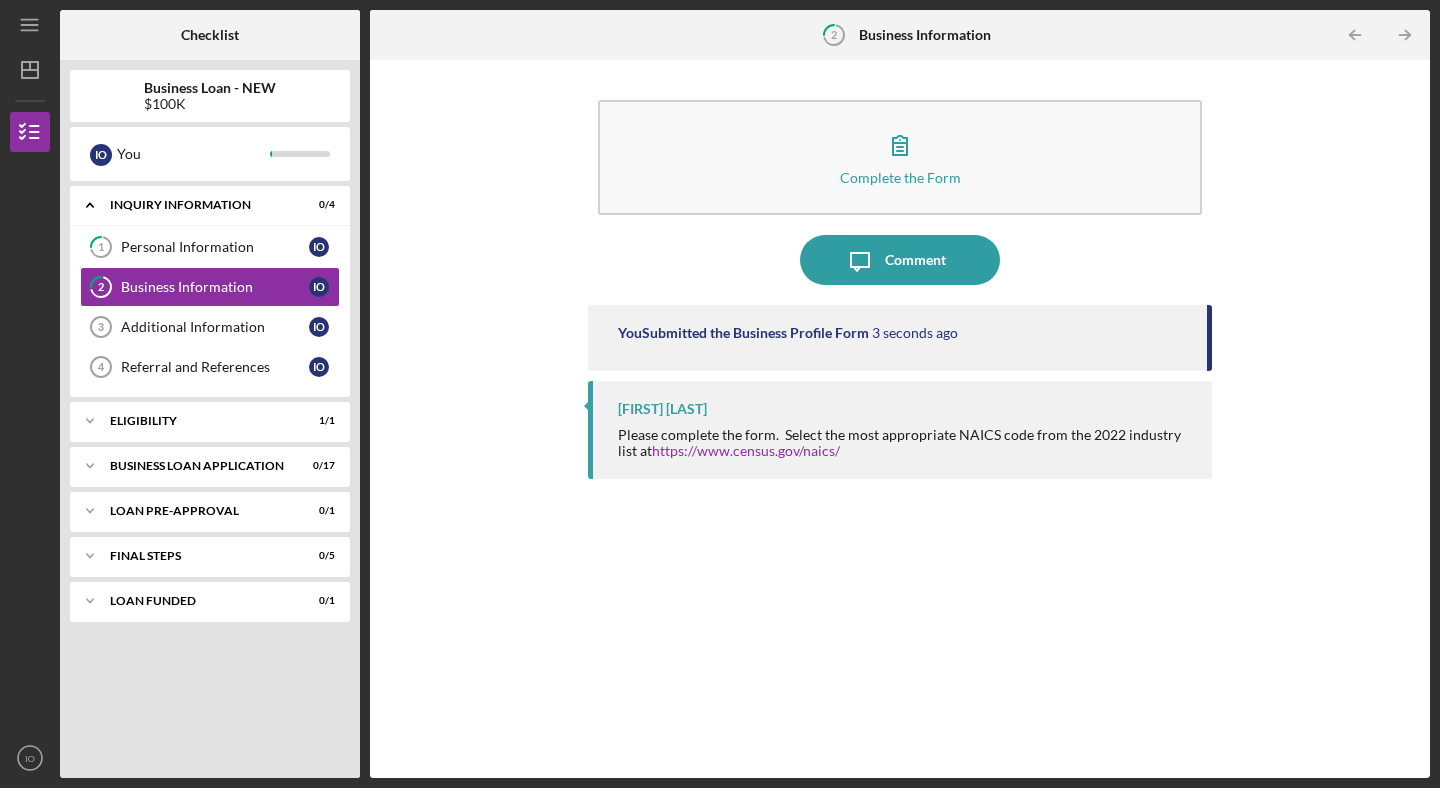 click on "Icon/Menu 2 Business Information Checklist Business Loan - NEW $100K I O You Icon/Expander INQUIRY INFORMATION 0 / 4 1 Personal Information I O 2 Business Information I O Additional Information 3 Additional Information I O Referral and References 4 Referral and References I O Icon/Expander ELIGIBILITY  1 / 1 Icon/Expander BUSINESS LOAN APPLICATION  0 / 17 Icon/Expander LOAN PRE-APPROVAL 0 / 1 Icon/Expander FINAL STEPS 0 / 5 Icon/Expander LOAN FUNDED 0 / 1 2 Business Information Icon/Table Pagination Arrow Icon/Table Pagination Arrow Complete the Form Form Icon/Message Comment You  Submitted the Business Profile Form   3 seconds ago [FIRST] [LAST]   Please complete the form.  Select the most appropriate NAICS code from the 2022 industry list at  https://www.census.gov/naics/   Icon/Menu Icon/Dashboard Dashboard Business Loan - NEW Checklist Icon/Table Pagination Arrow Previous Next Icon/Table Pagination Arrow Icon/User Photo IO [FIRST] [LAST] Icon/Overflow Account Settings Logout Icon/Menu Close  Close Logout" at bounding box center (720, 394) 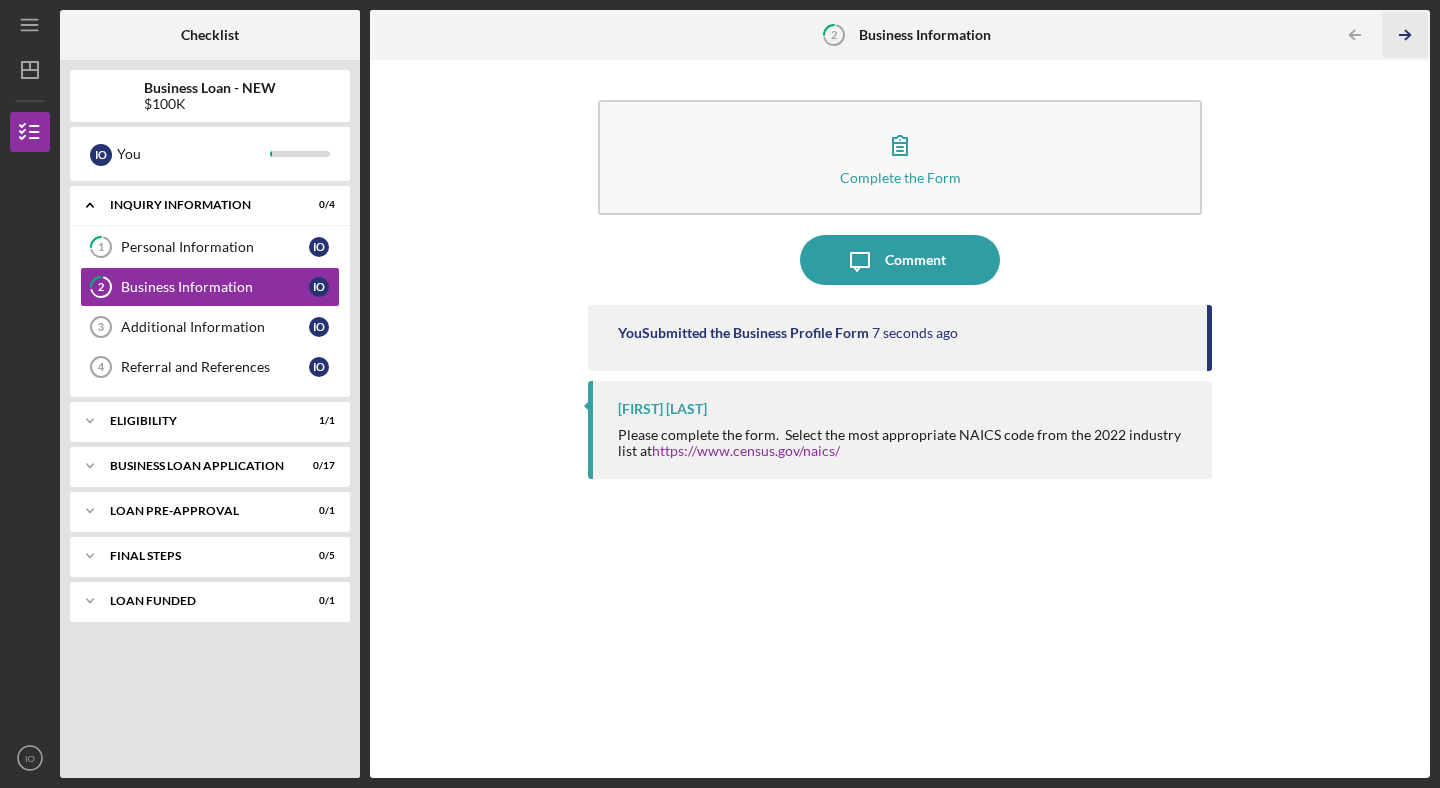 click on "Icon/Table Pagination Arrow" 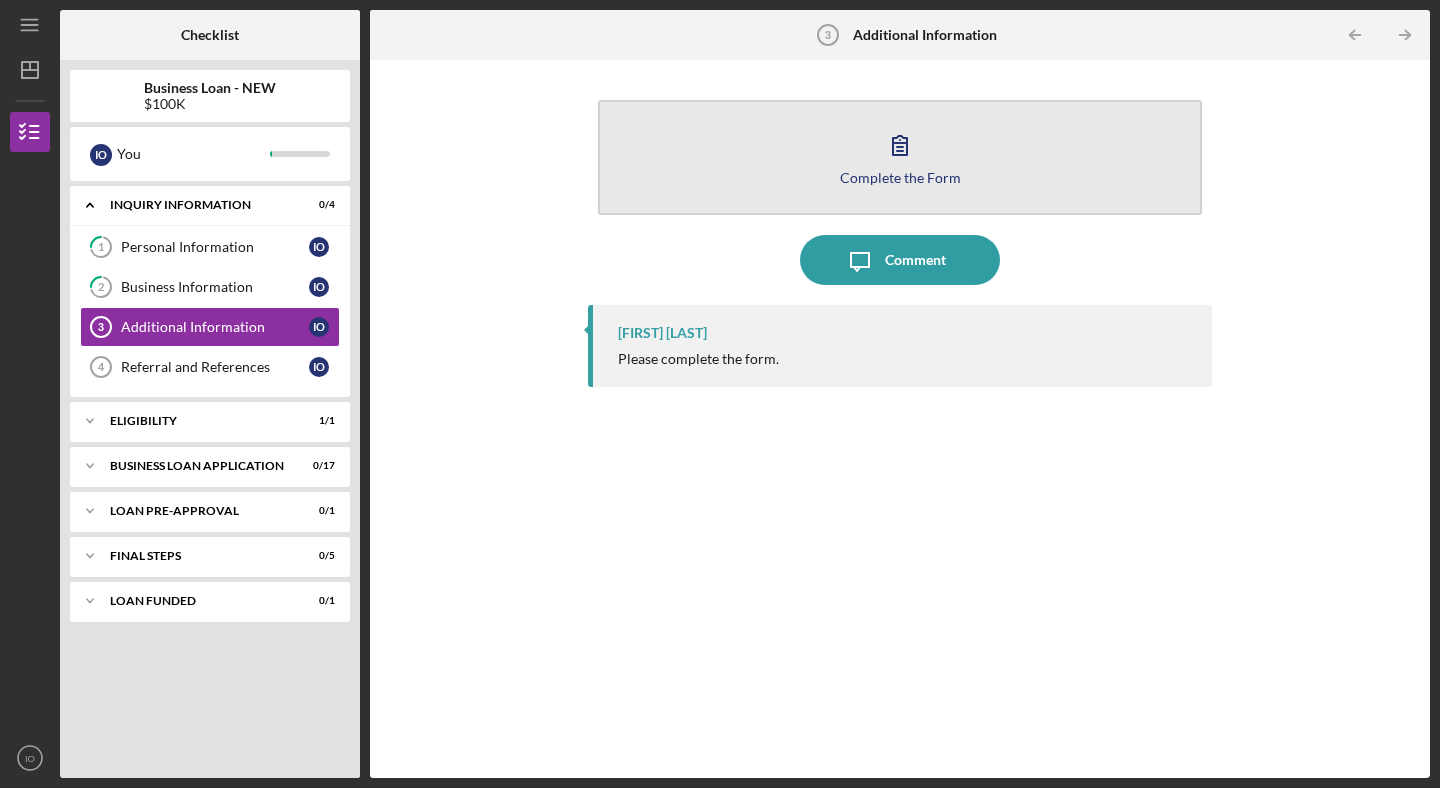 click on "Complete the Form Form" at bounding box center (900, 157) 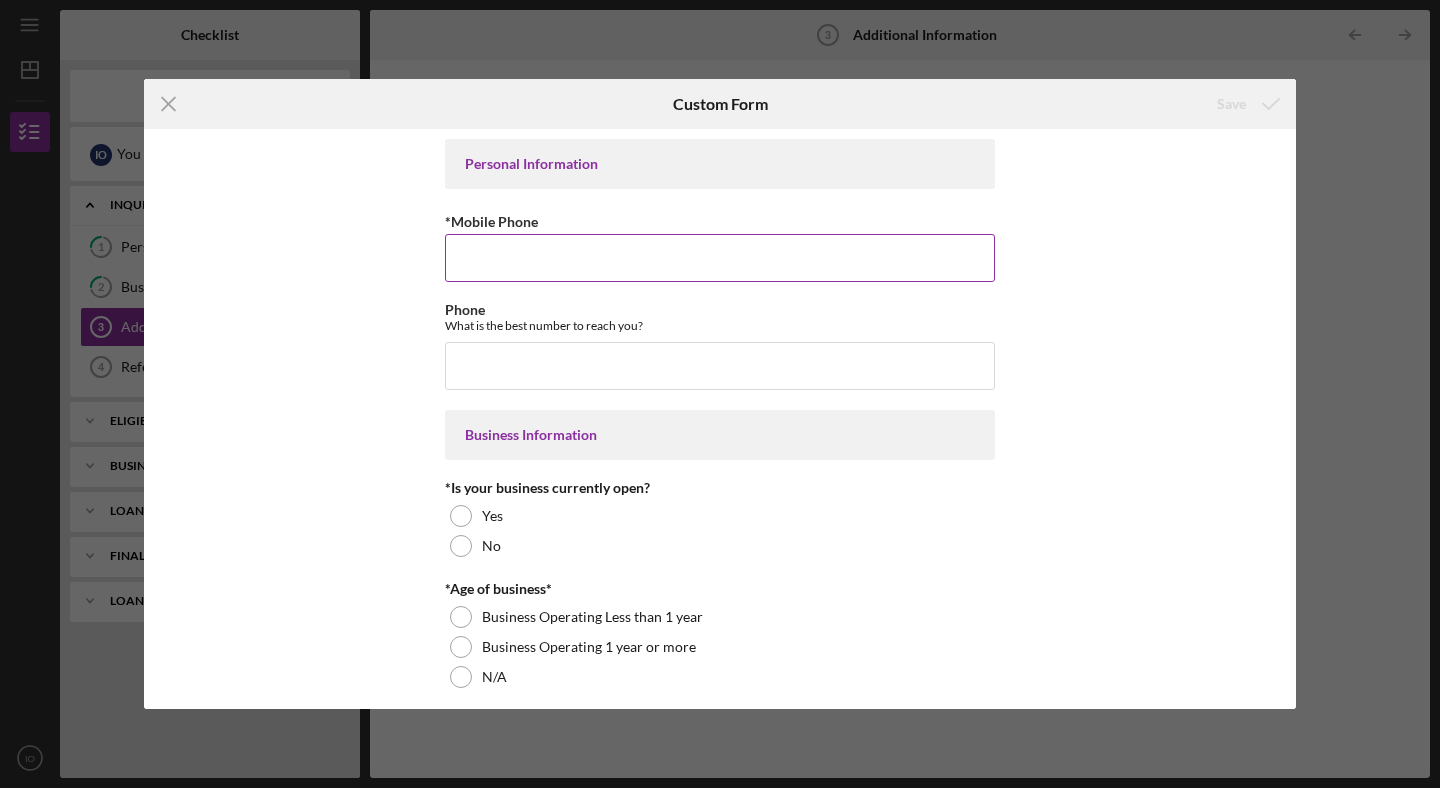 click on "*Mobile Phone" at bounding box center [720, 258] 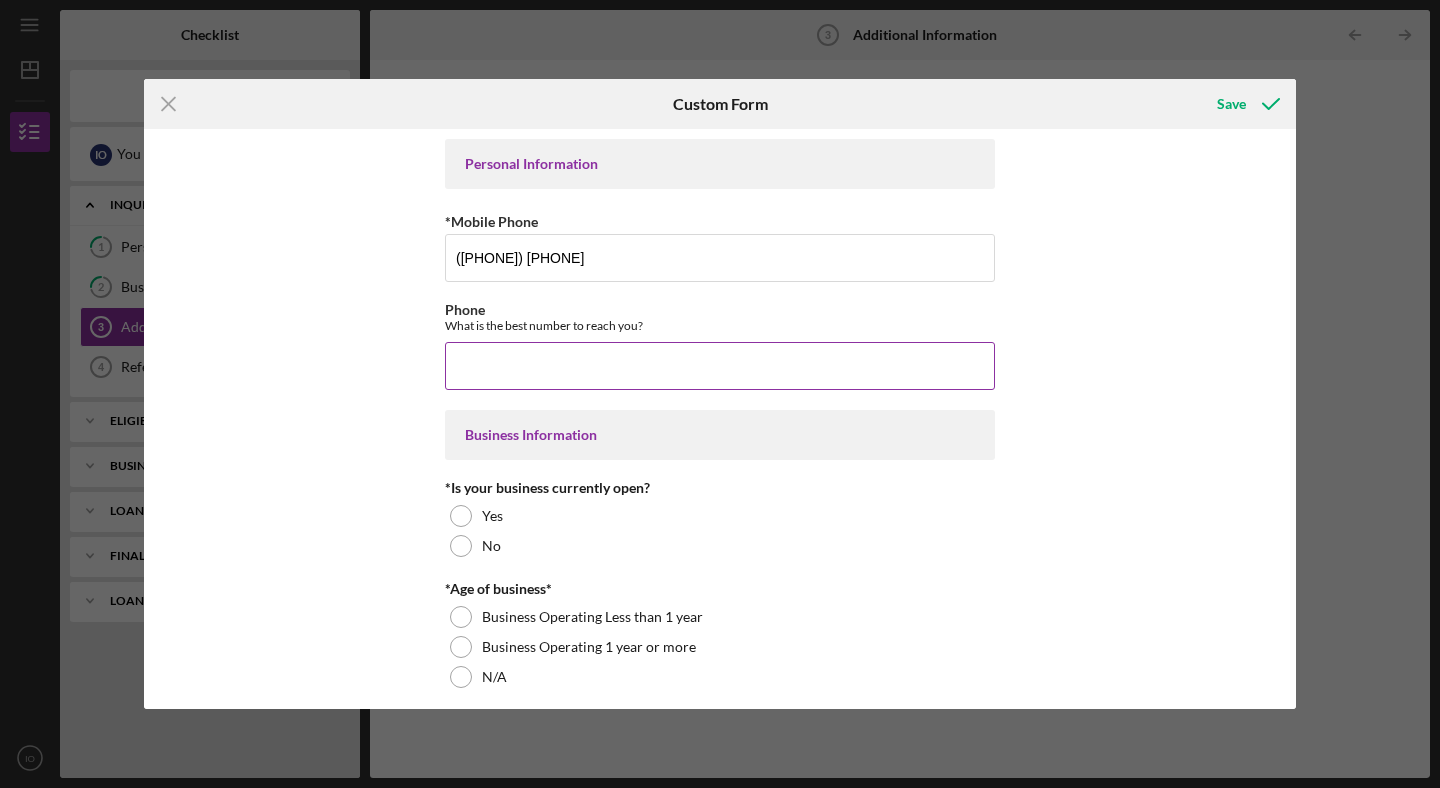 click on "Phone" at bounding box center (720, 366) 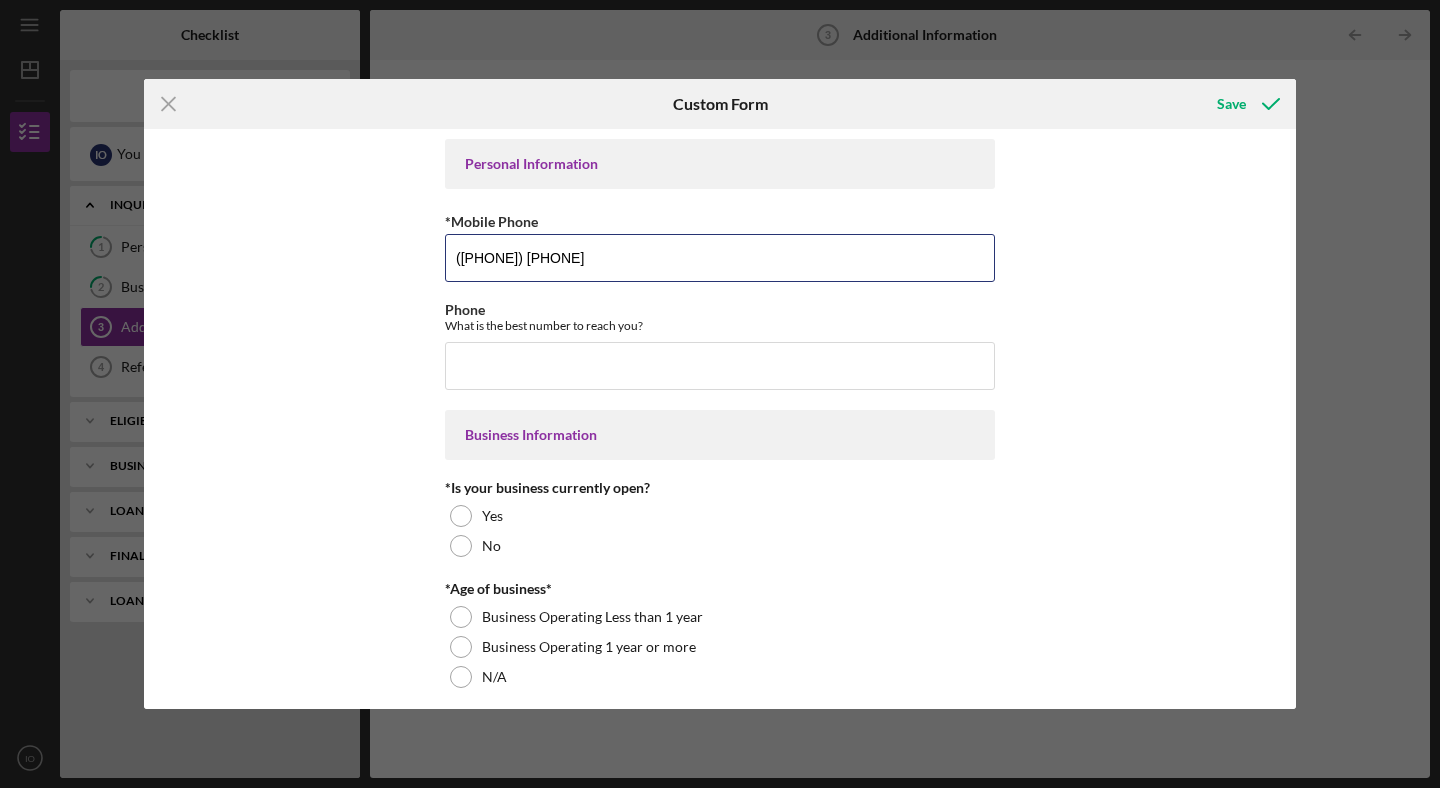 drag, startPoint x: 612, startPoint y: 267, endPoint x: 363, endPoint y: 219, distance: 253.5843 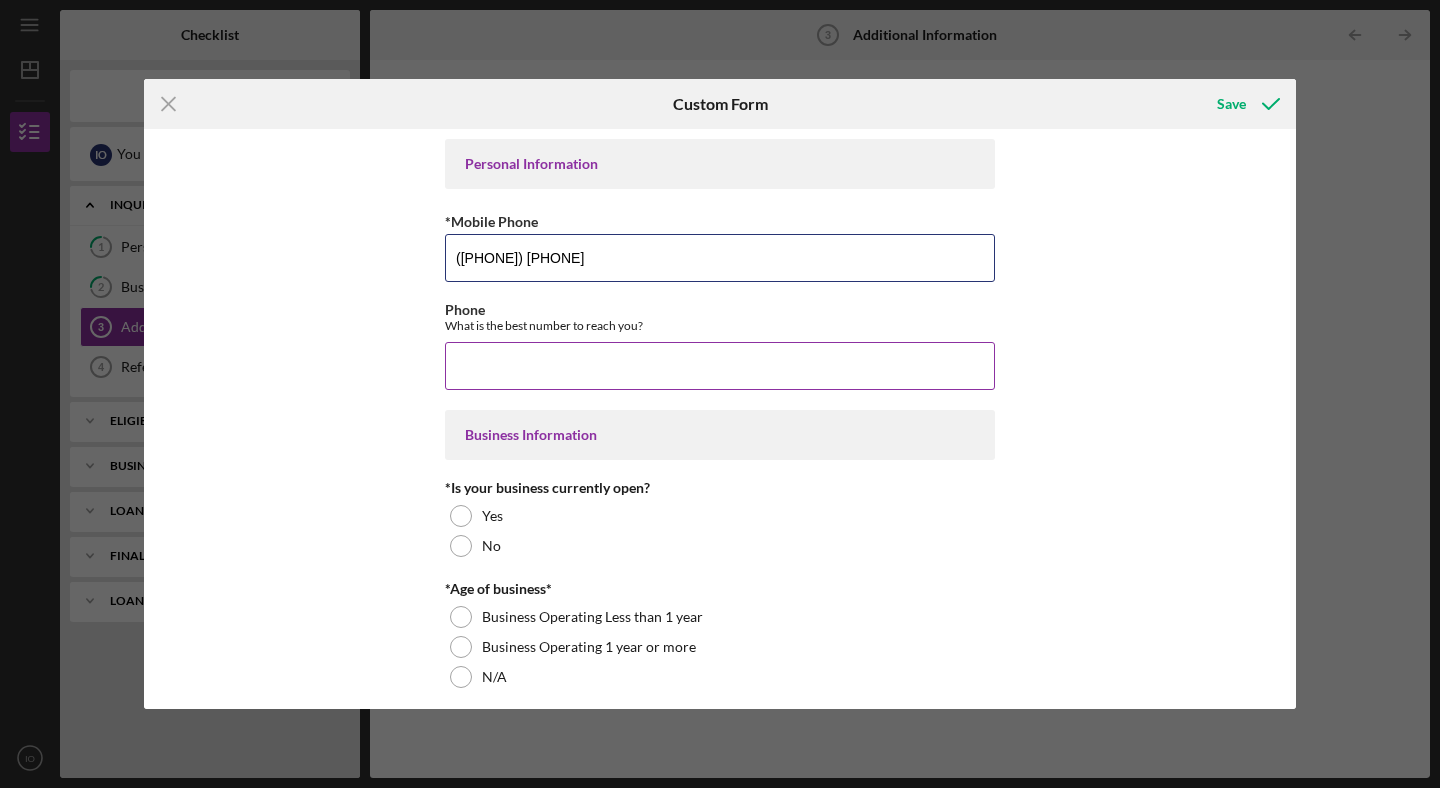 type on "([PHONE]) [PHONE]" 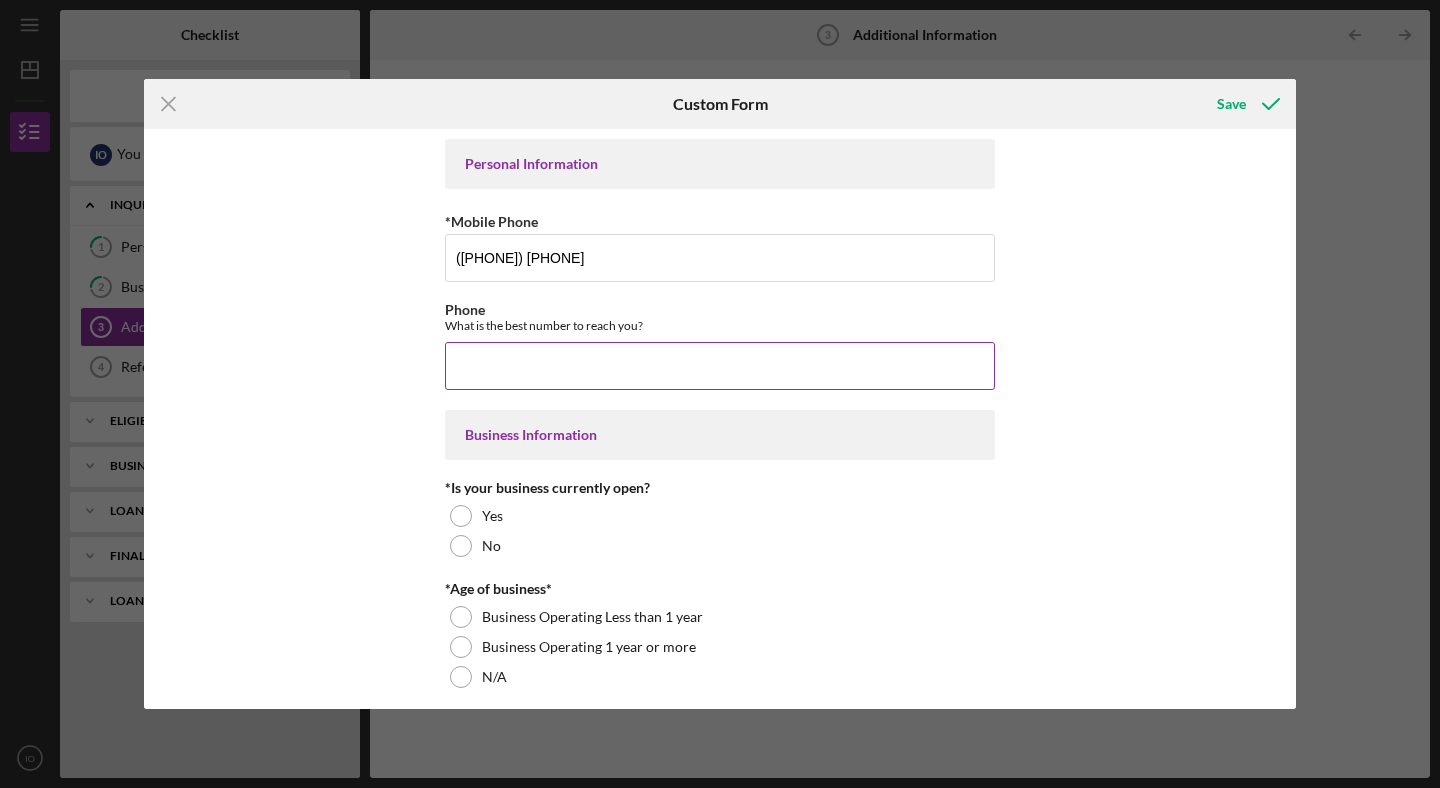 click on "Phone" at bounding box center (720, 366) 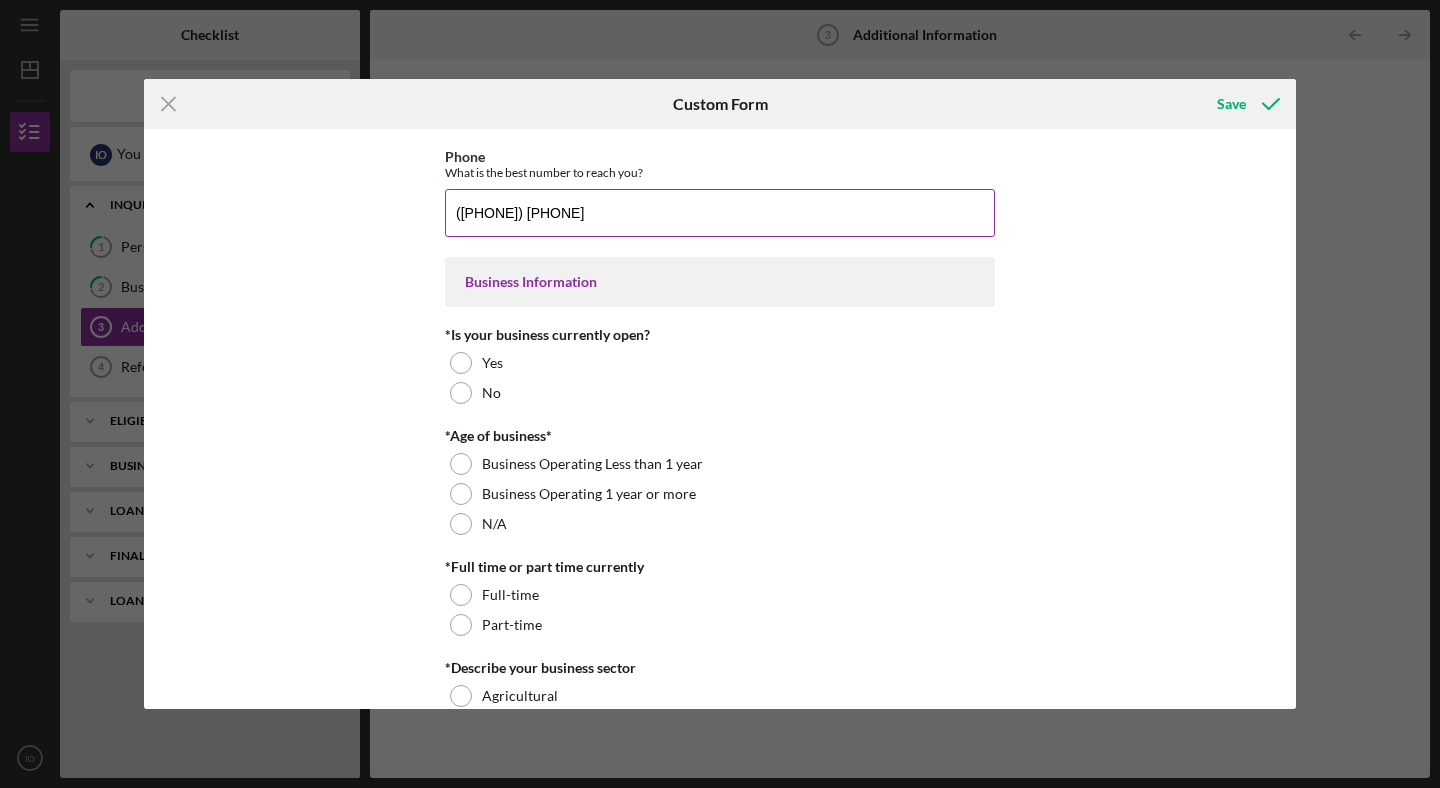 scroll, scrollTop: 166, scrollLeft: 0, axis: vertical 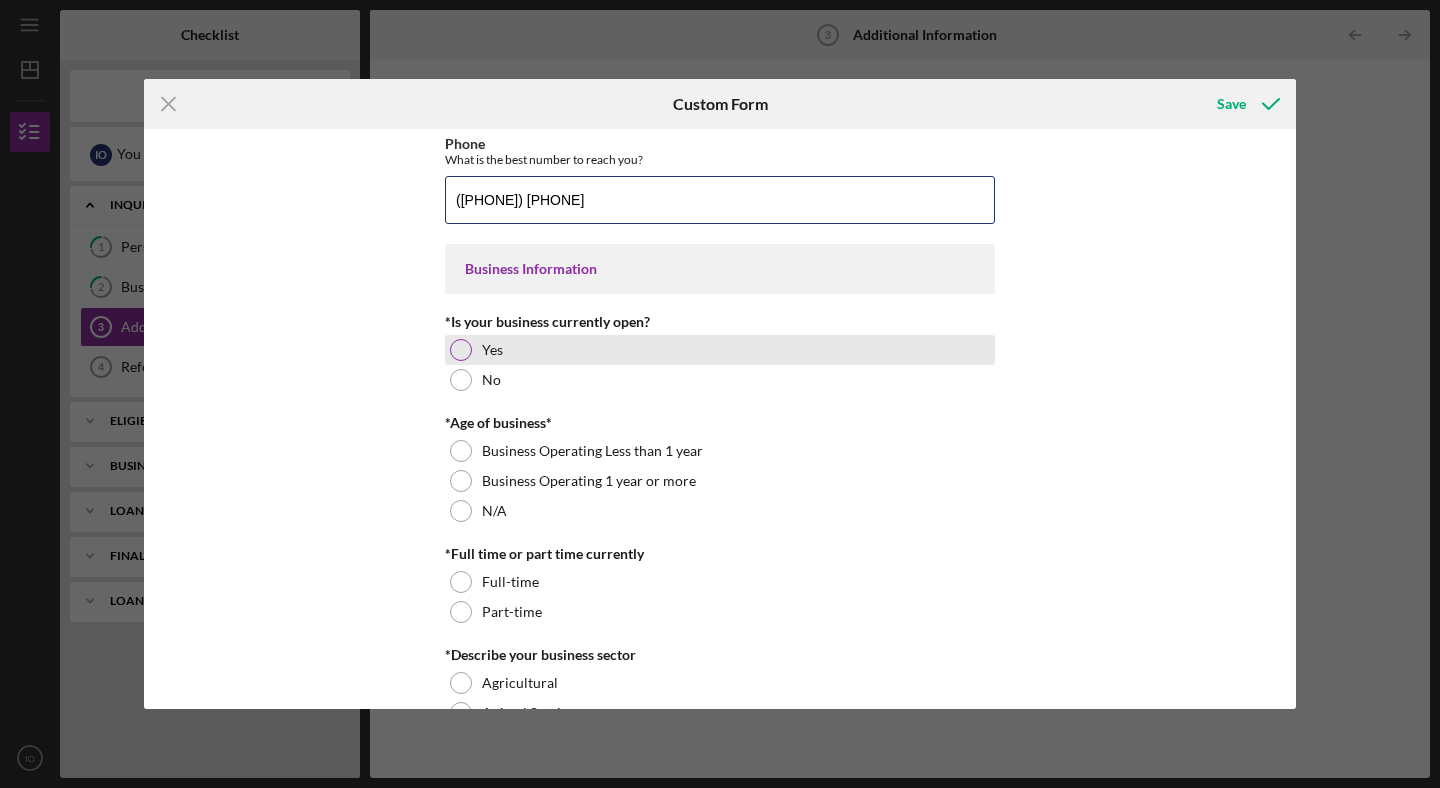 type on "([PHONE]) [PHONE]" 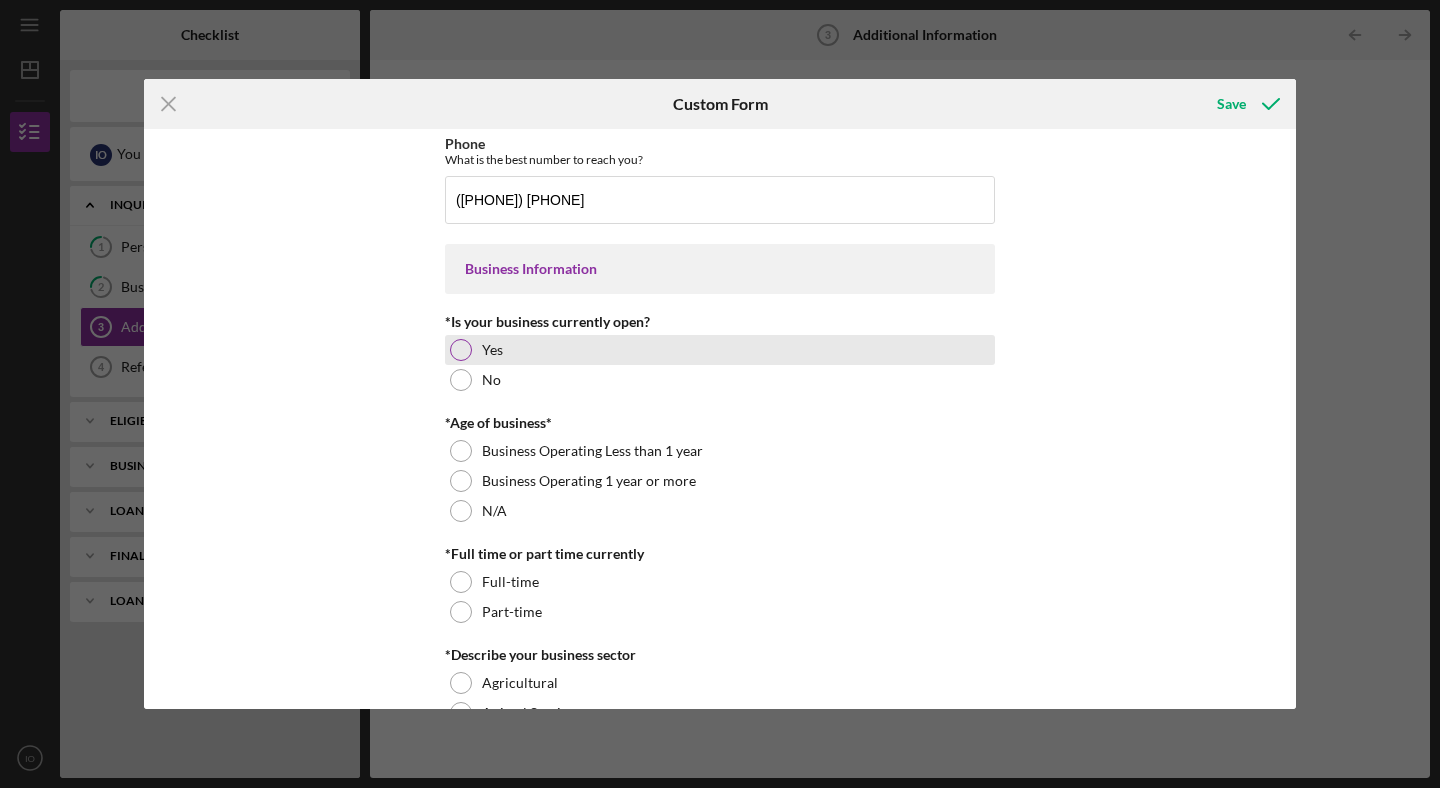 click at bounding box center [461, 350] 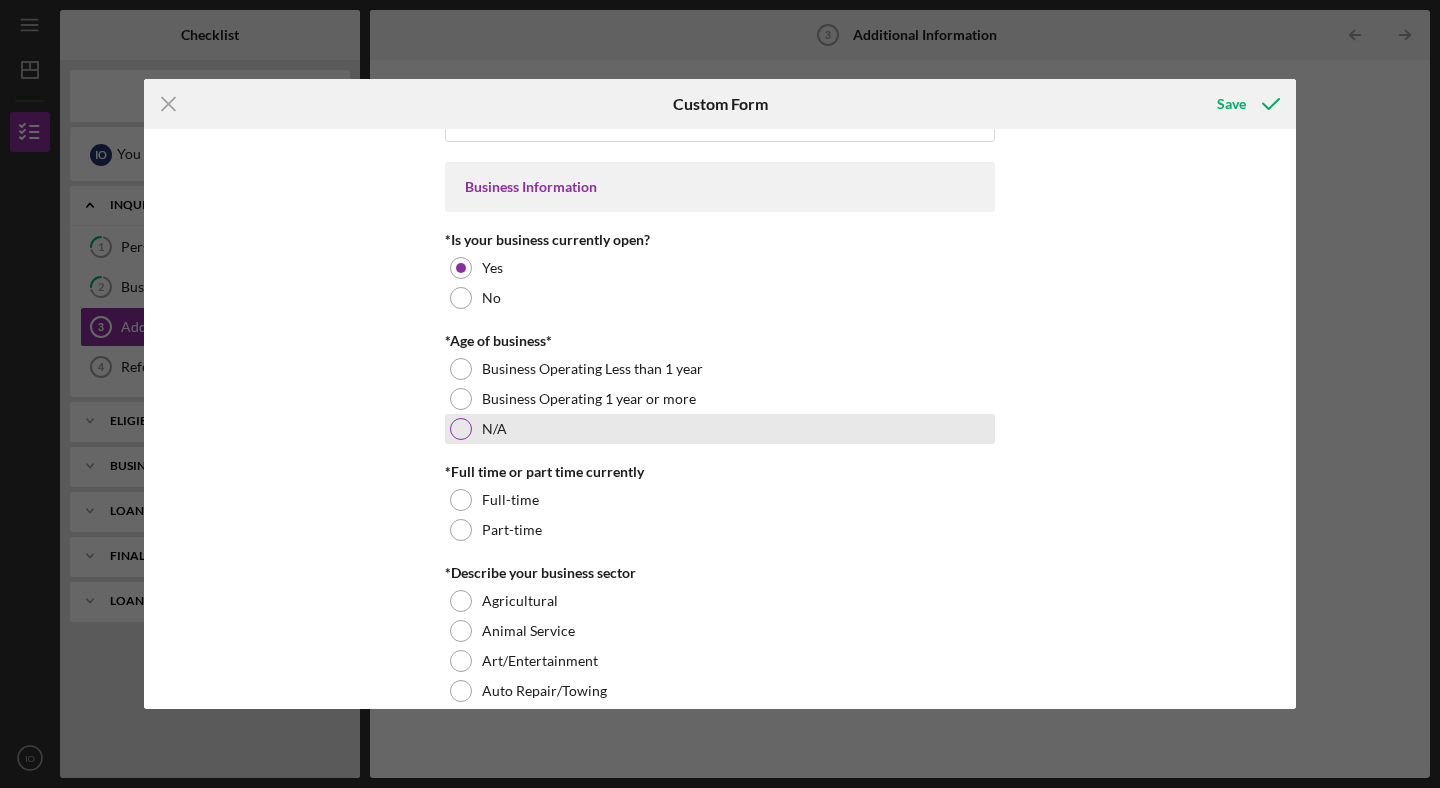scroll, scrollTop: 250, scrollLeft: 0, axis: vertical 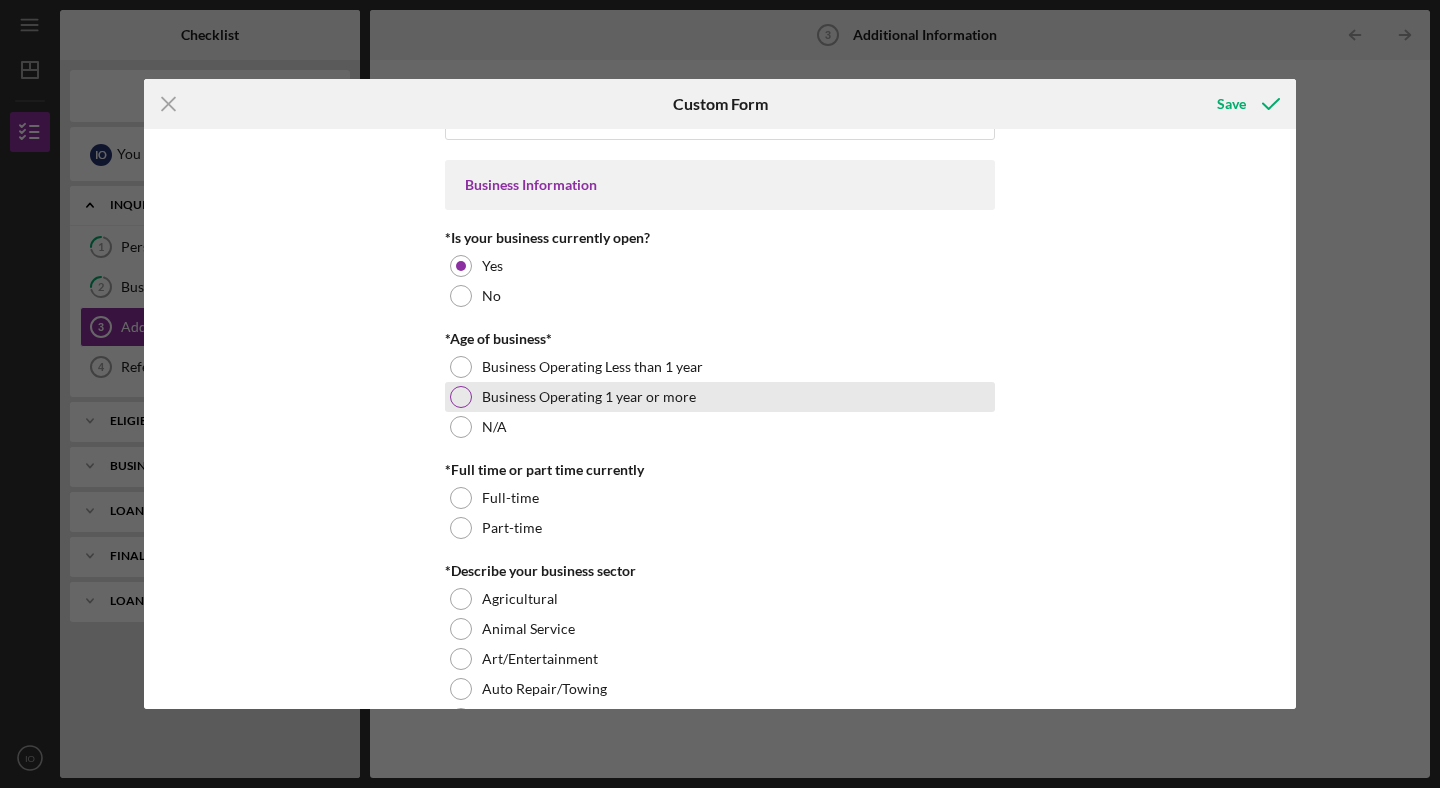 click at bounding box center [461, 397] 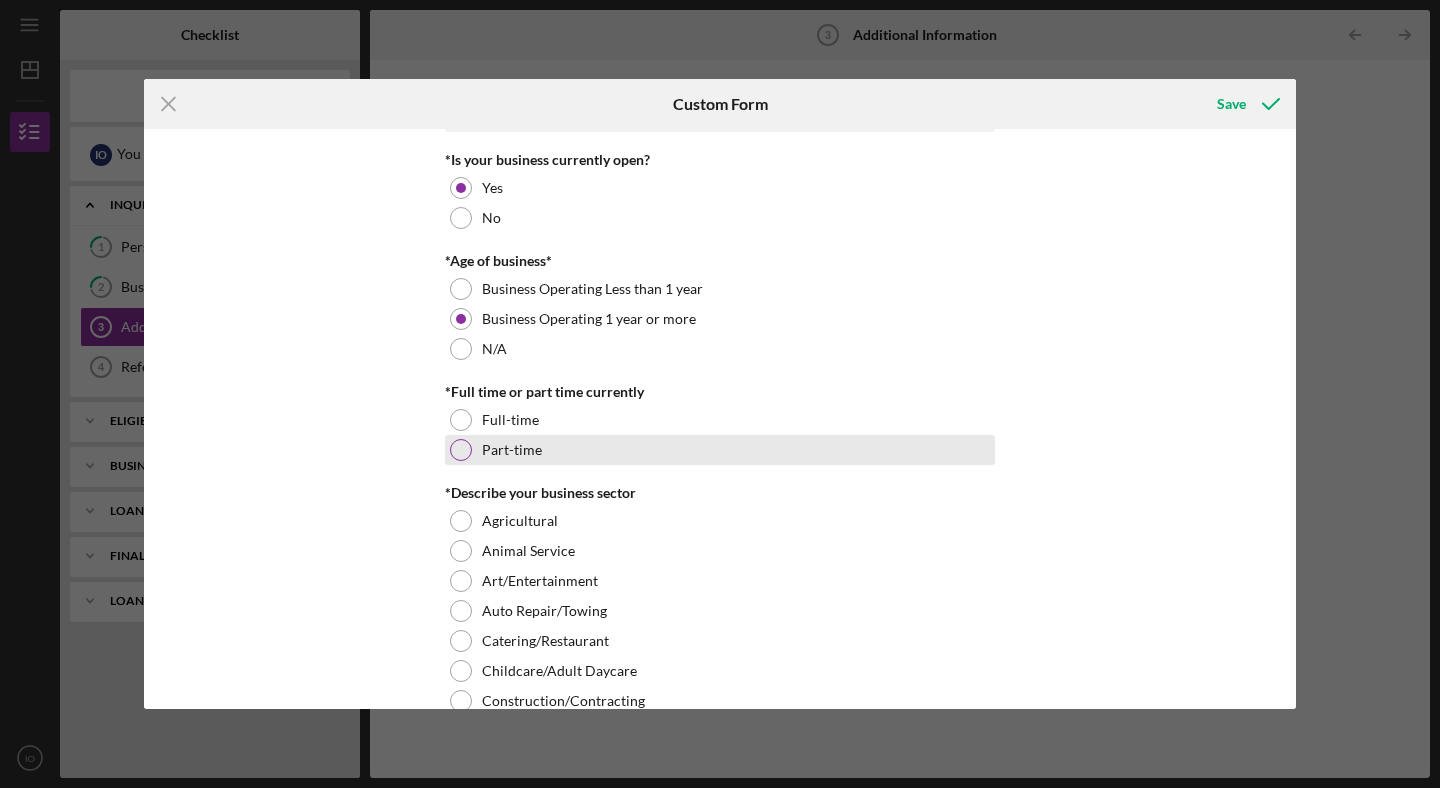scroll, scrollTop: 336, scrollLeft: 0, axis: vertical 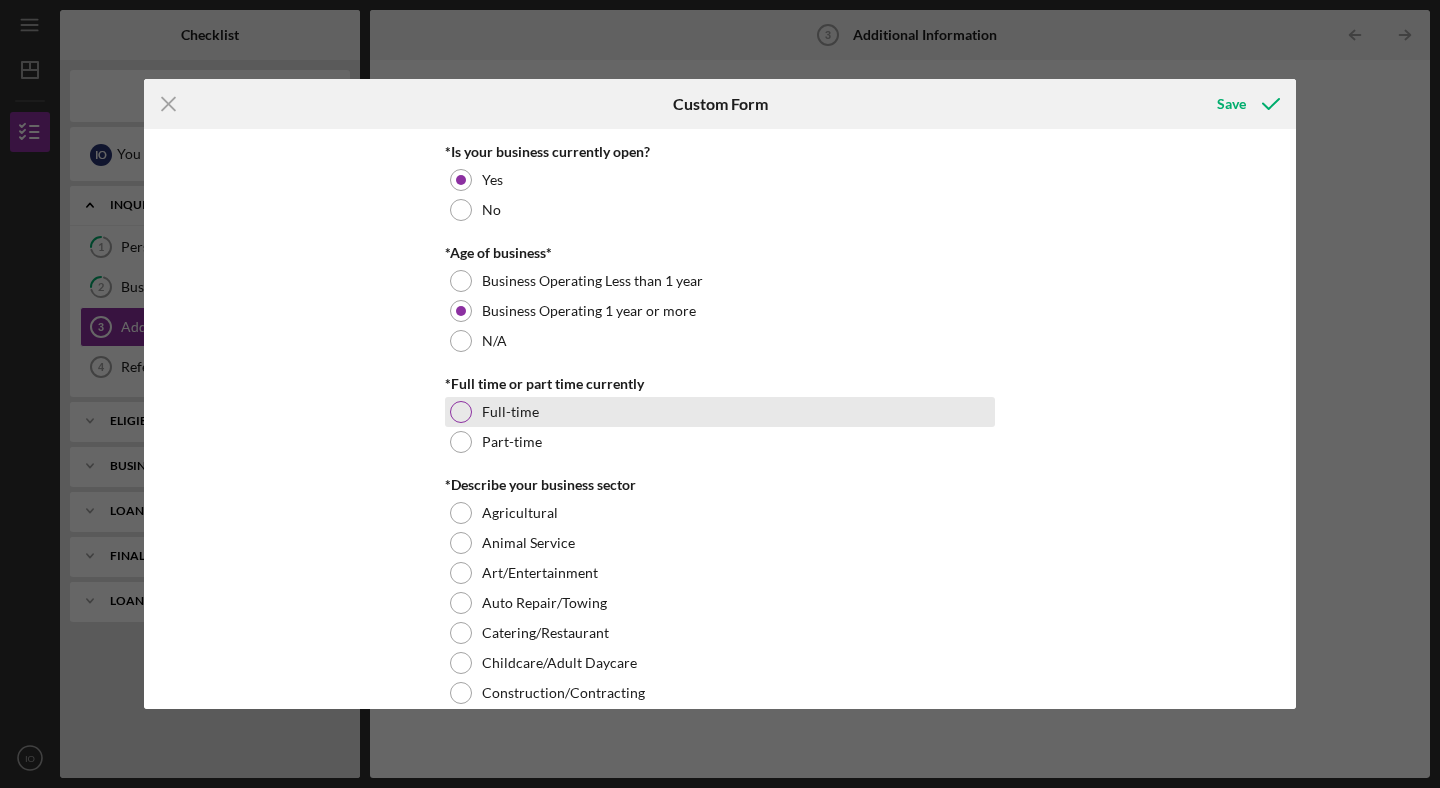 click at bounding box center (461, 412) 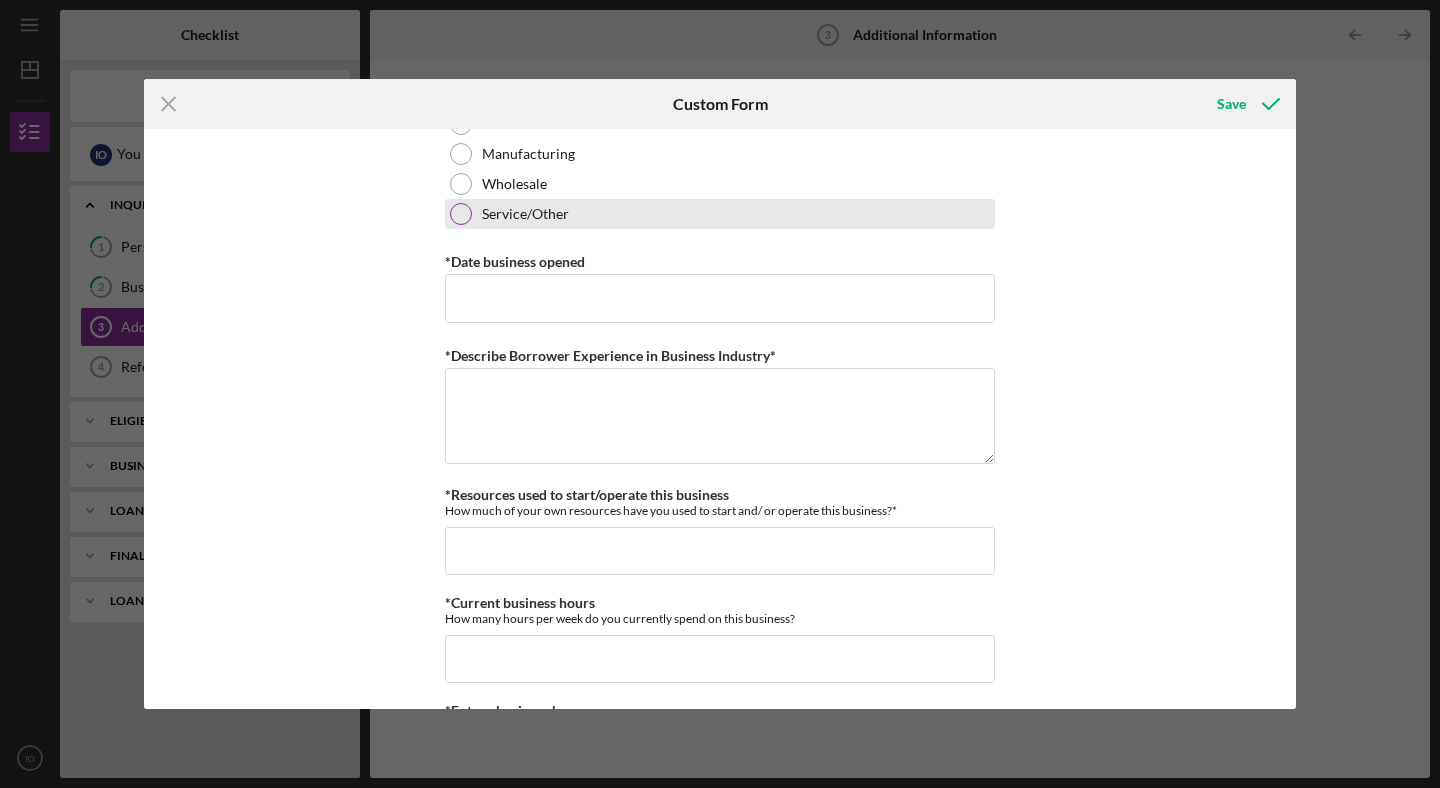 scroll, scrollTop: 1172, scrollLeft: 0, axis: vertical 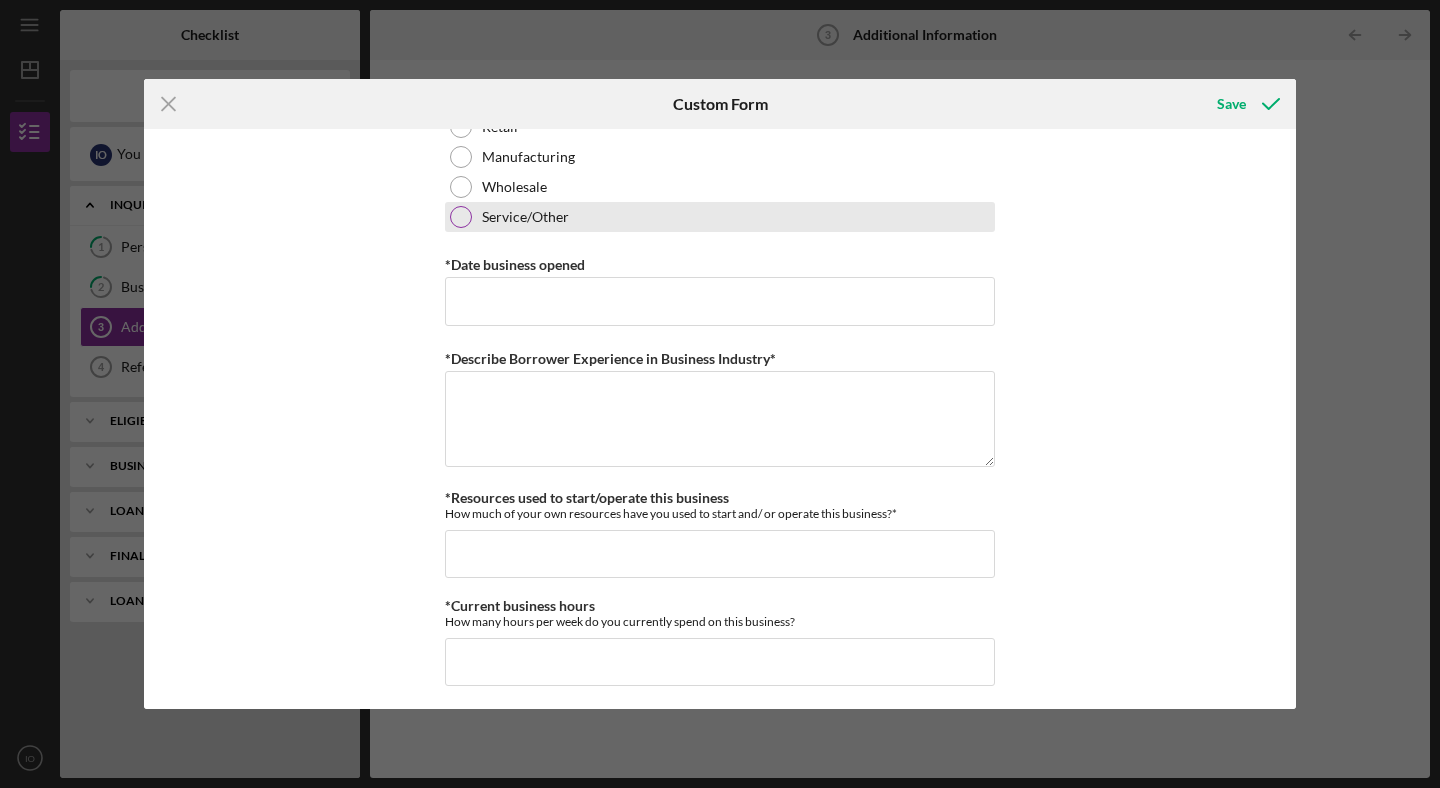 click on "Service/Other" at bounding box center [720, 217] 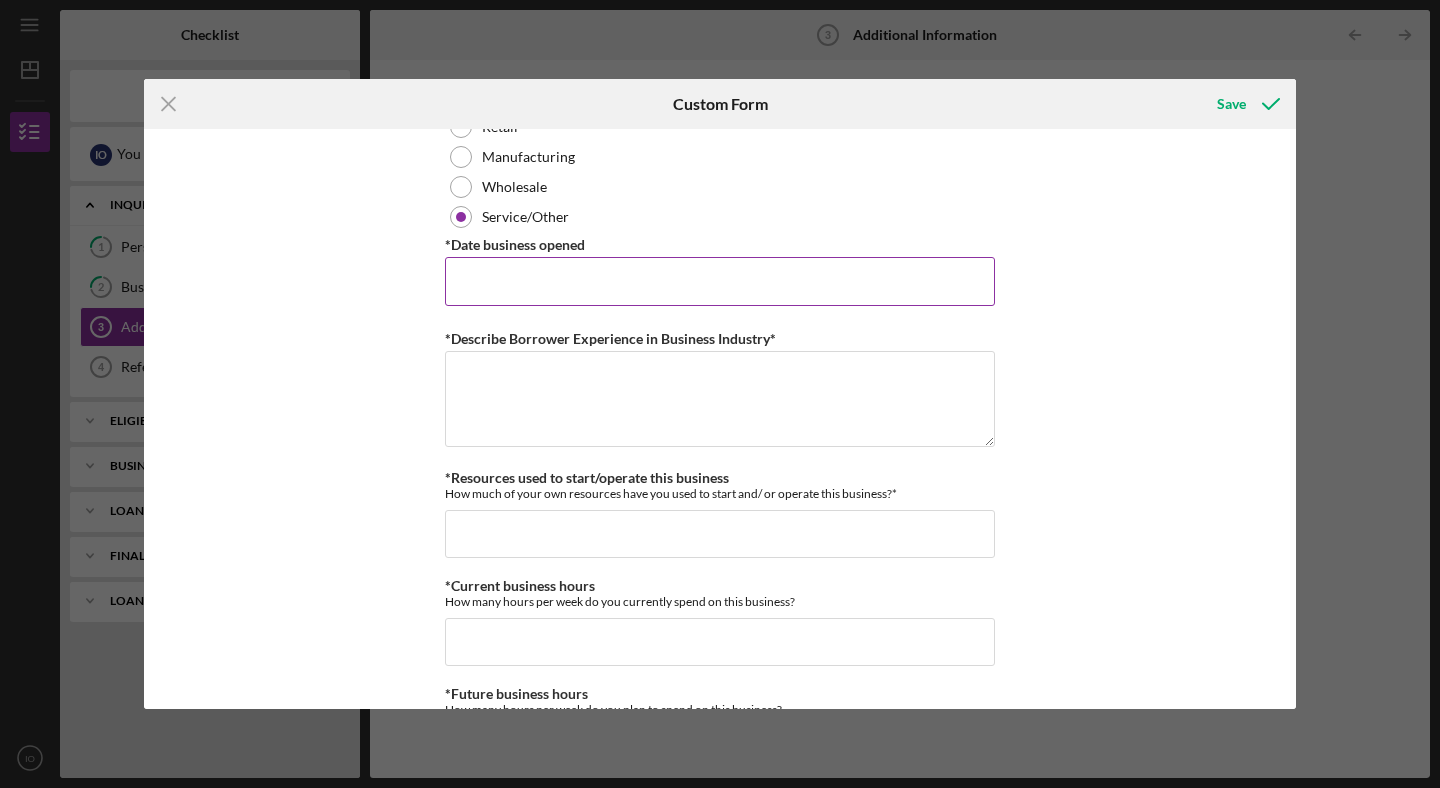 click on "*Date business opened" at bounding box center (720, 281) 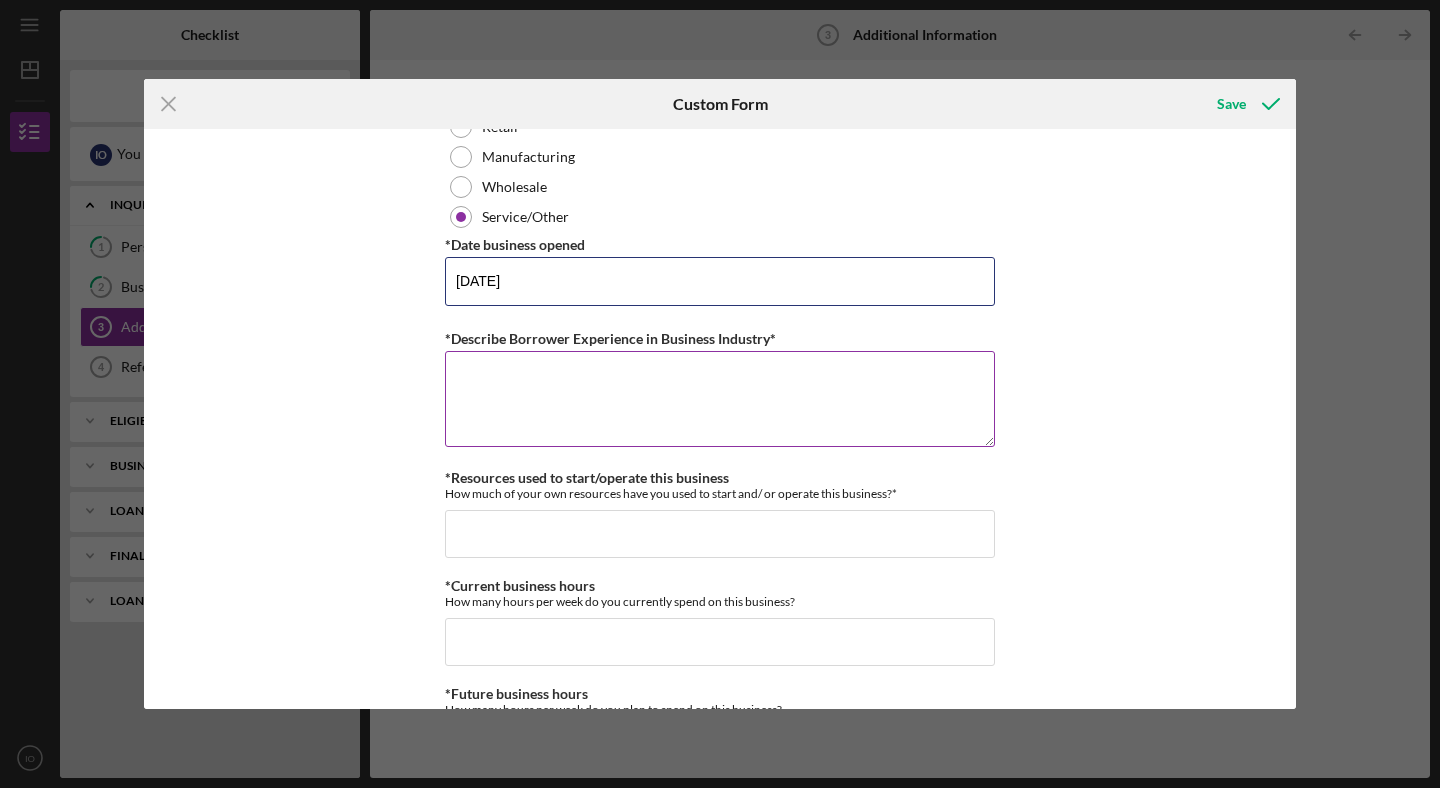 type on "[DATE]" 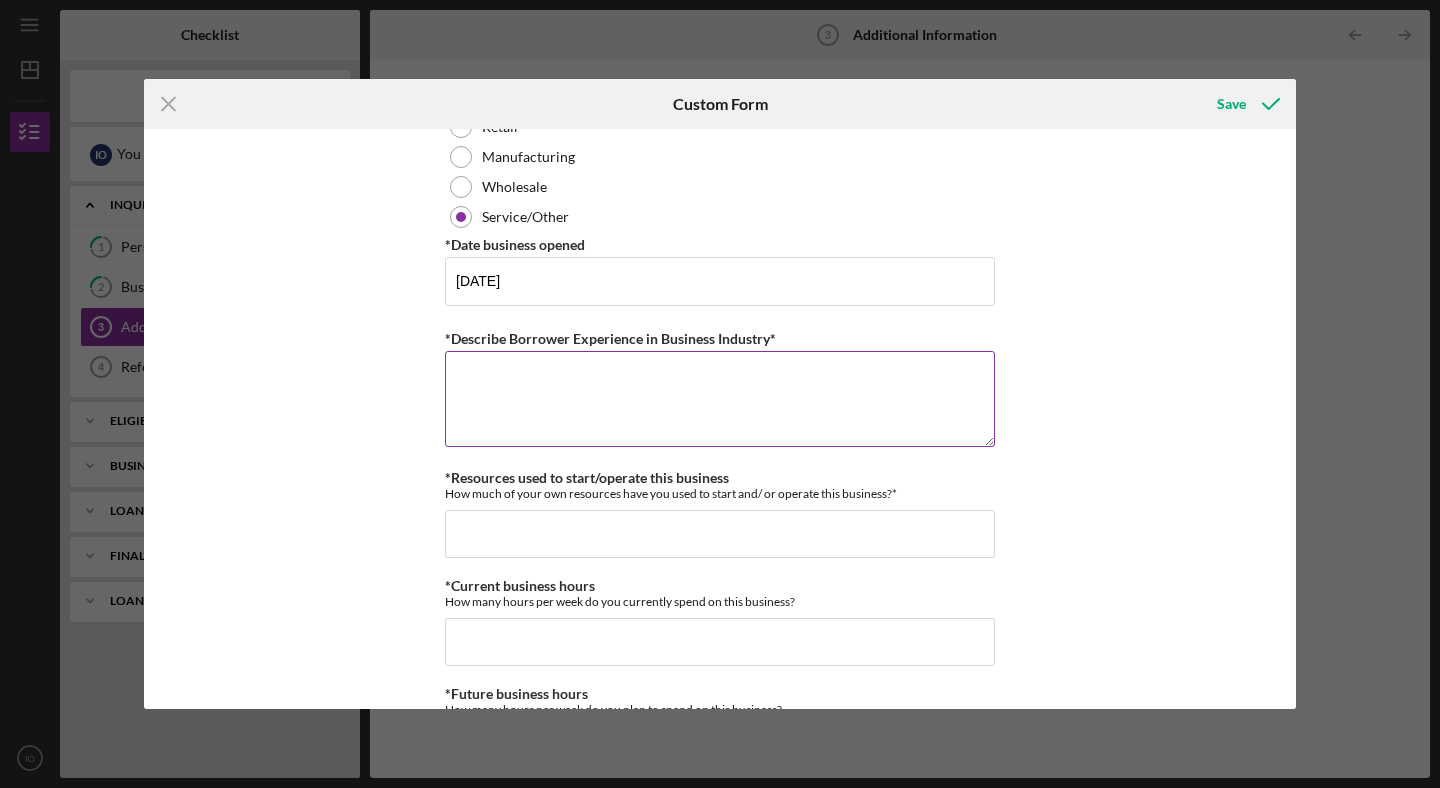 click on "*Describe Borrower Experience in Business Industry*" at bounding box center [720, 399] 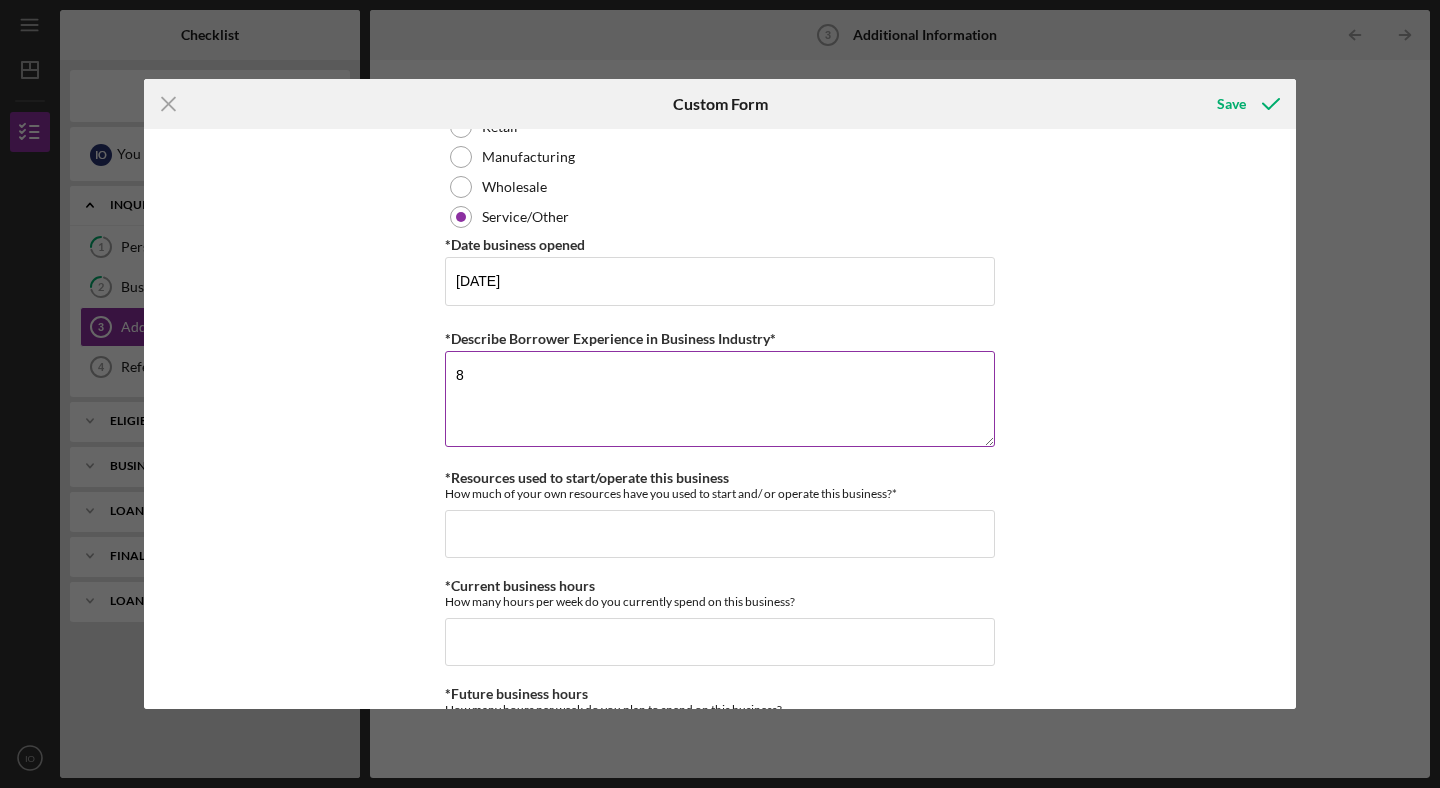 type on "8" 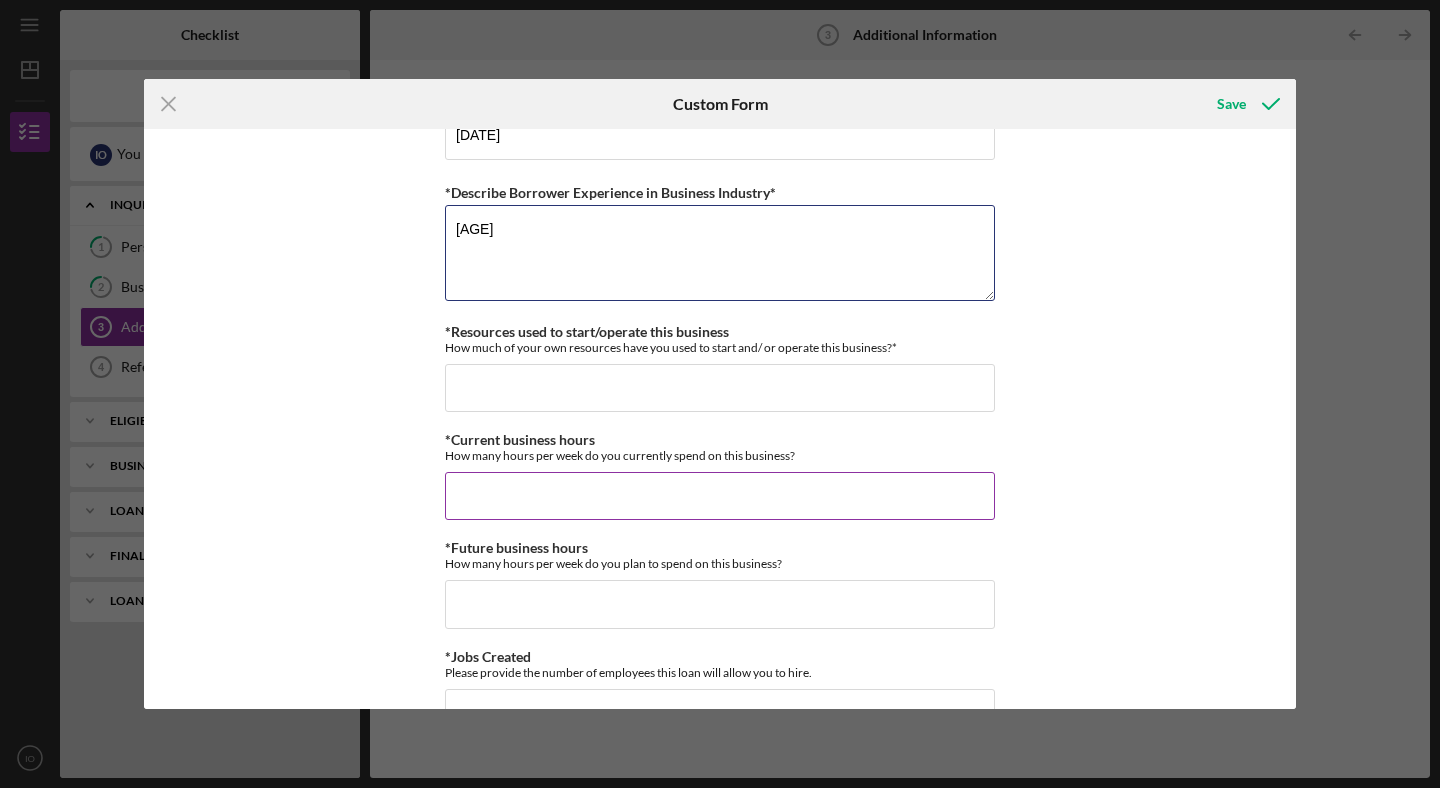scroll, scrollTop: 1367, scrollLeft: 0, axis: vertical 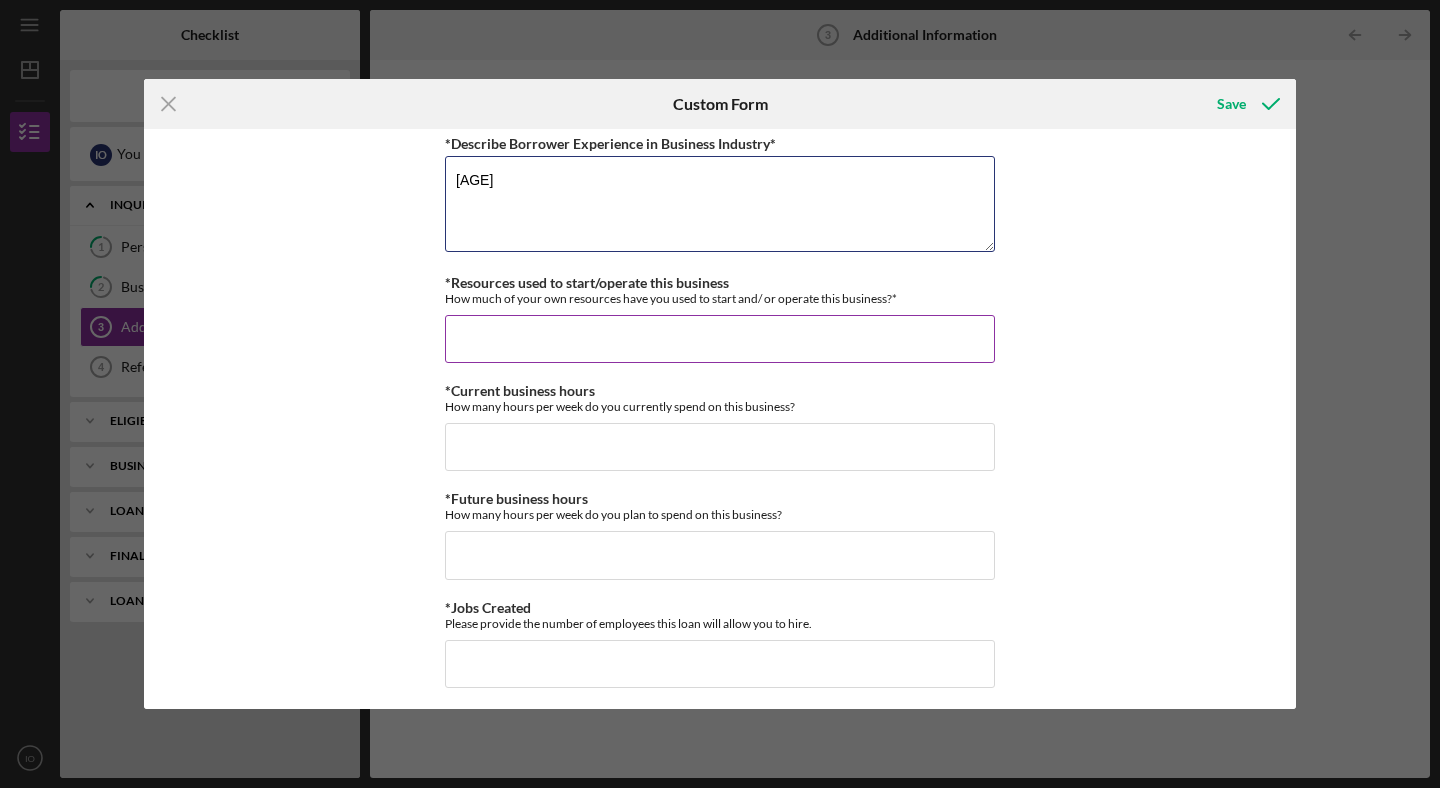 type on "[AGE]" 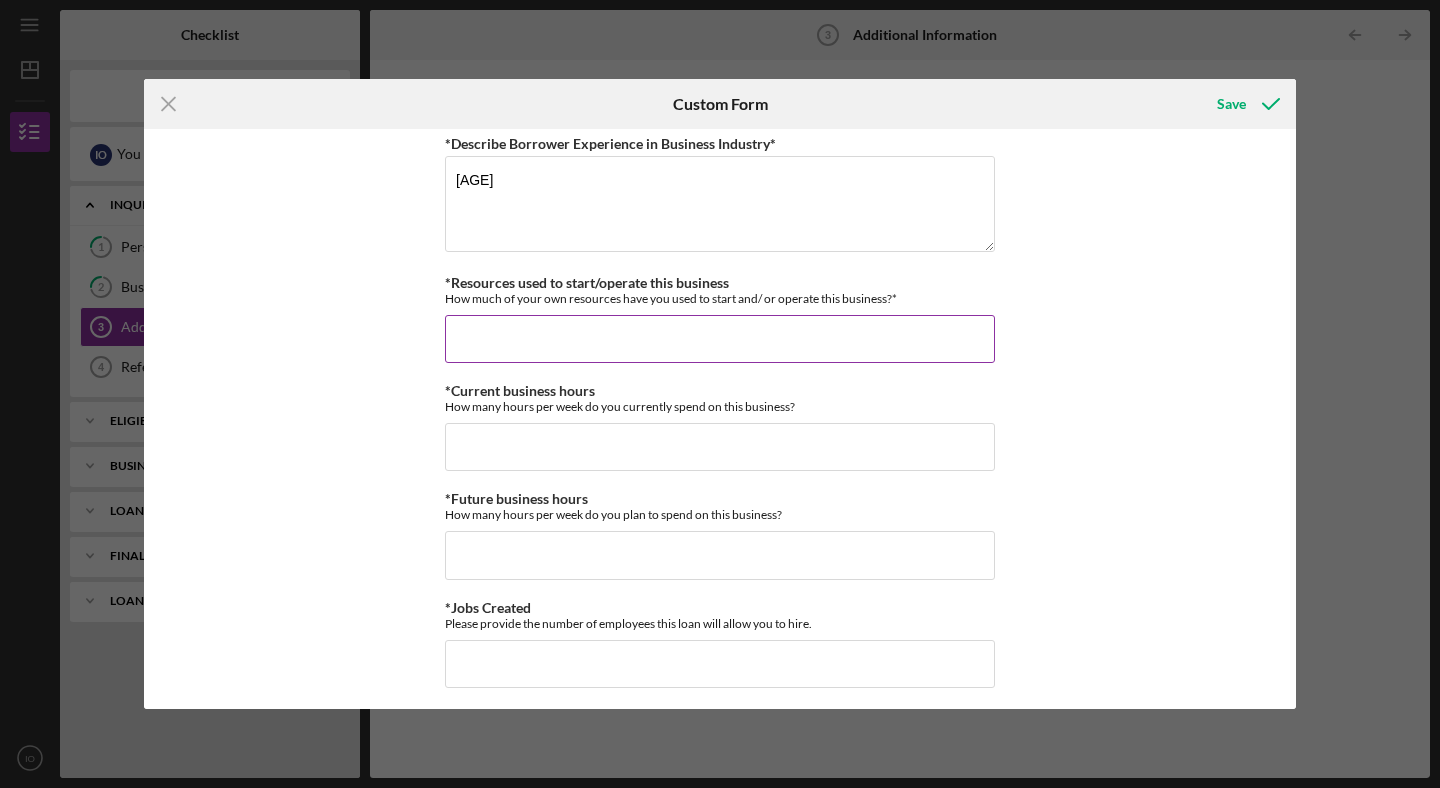 click on "*Resources used to start/operate this business" at bounding box center (720, 339) 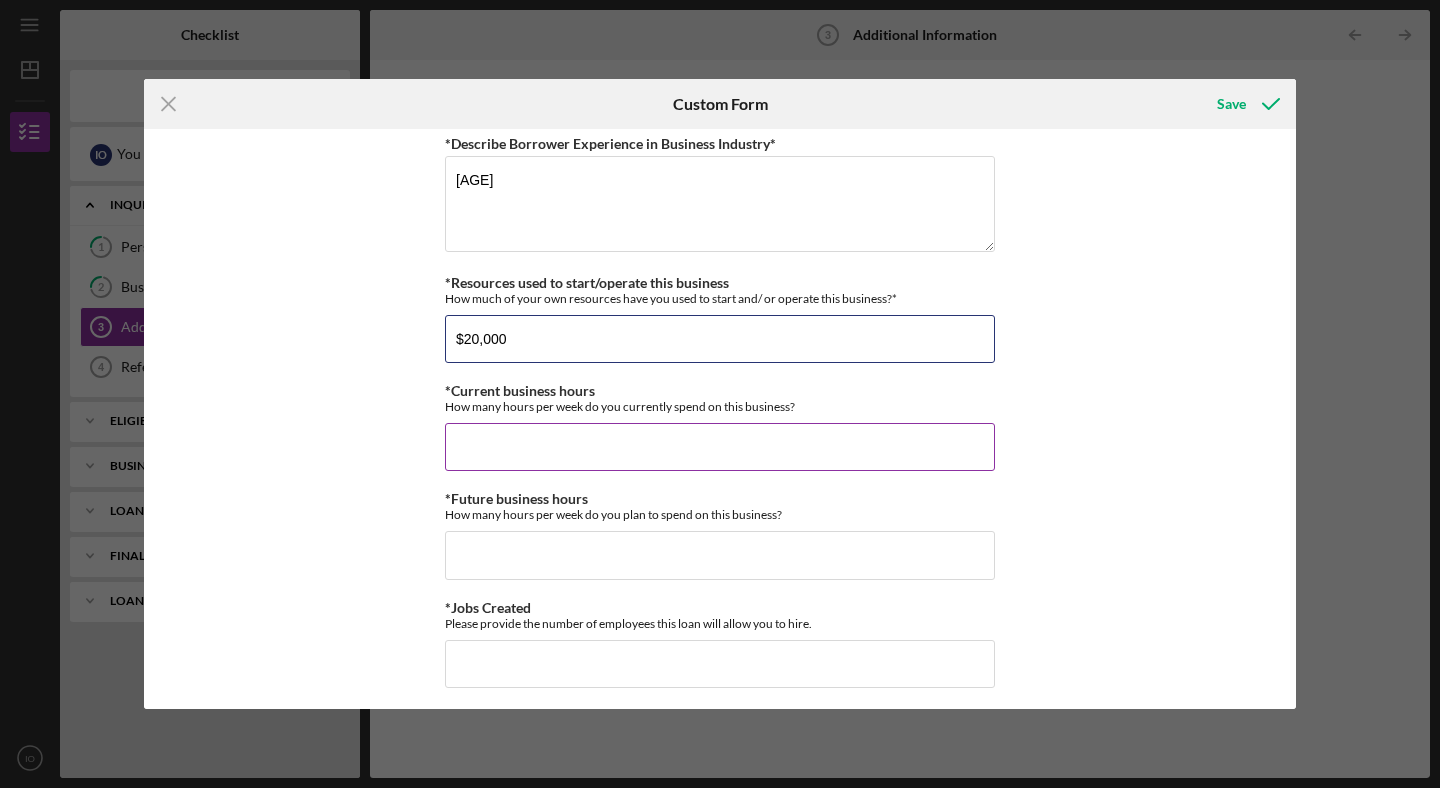 type on "$20,000" 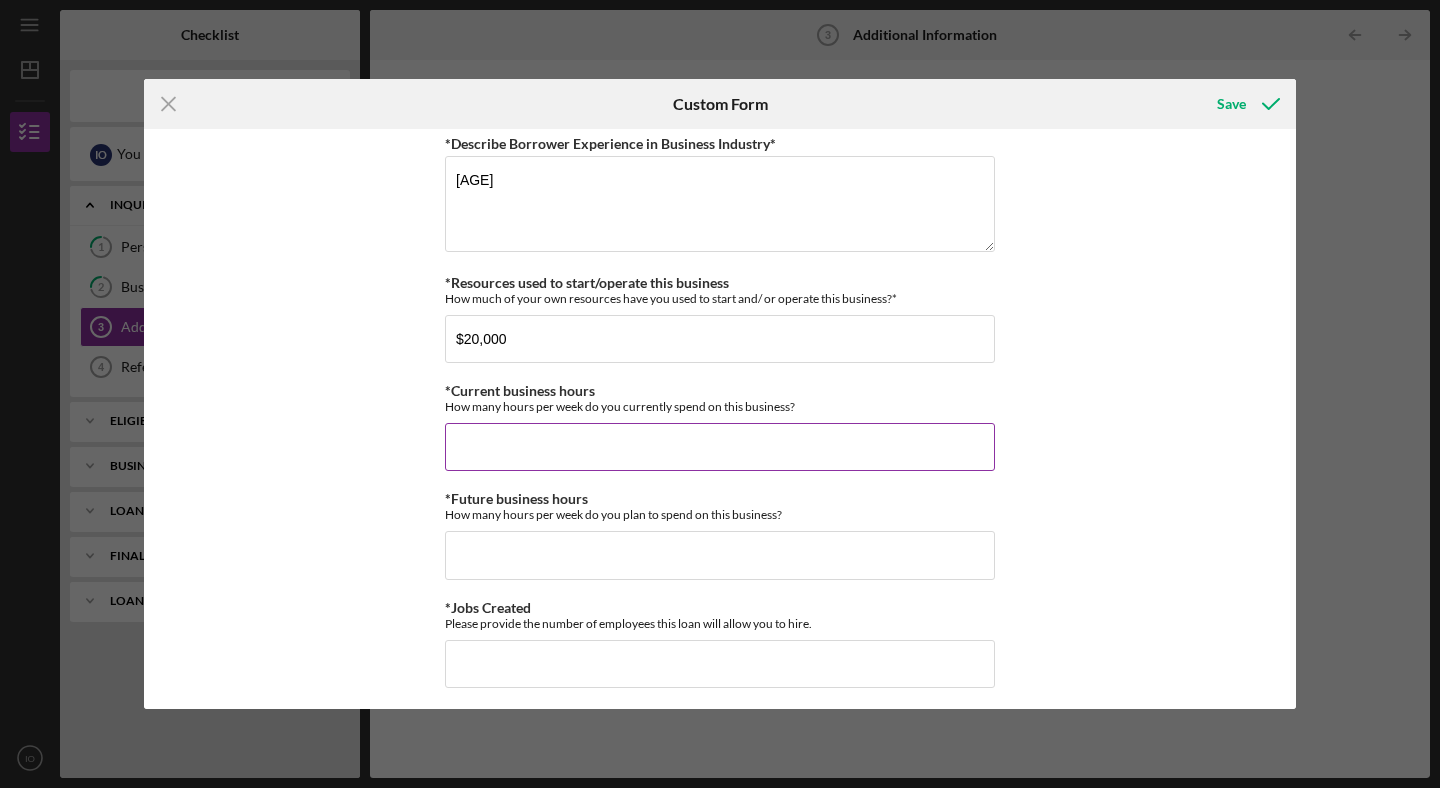 click on "*Current business hours" at bounding box center [720, 447] 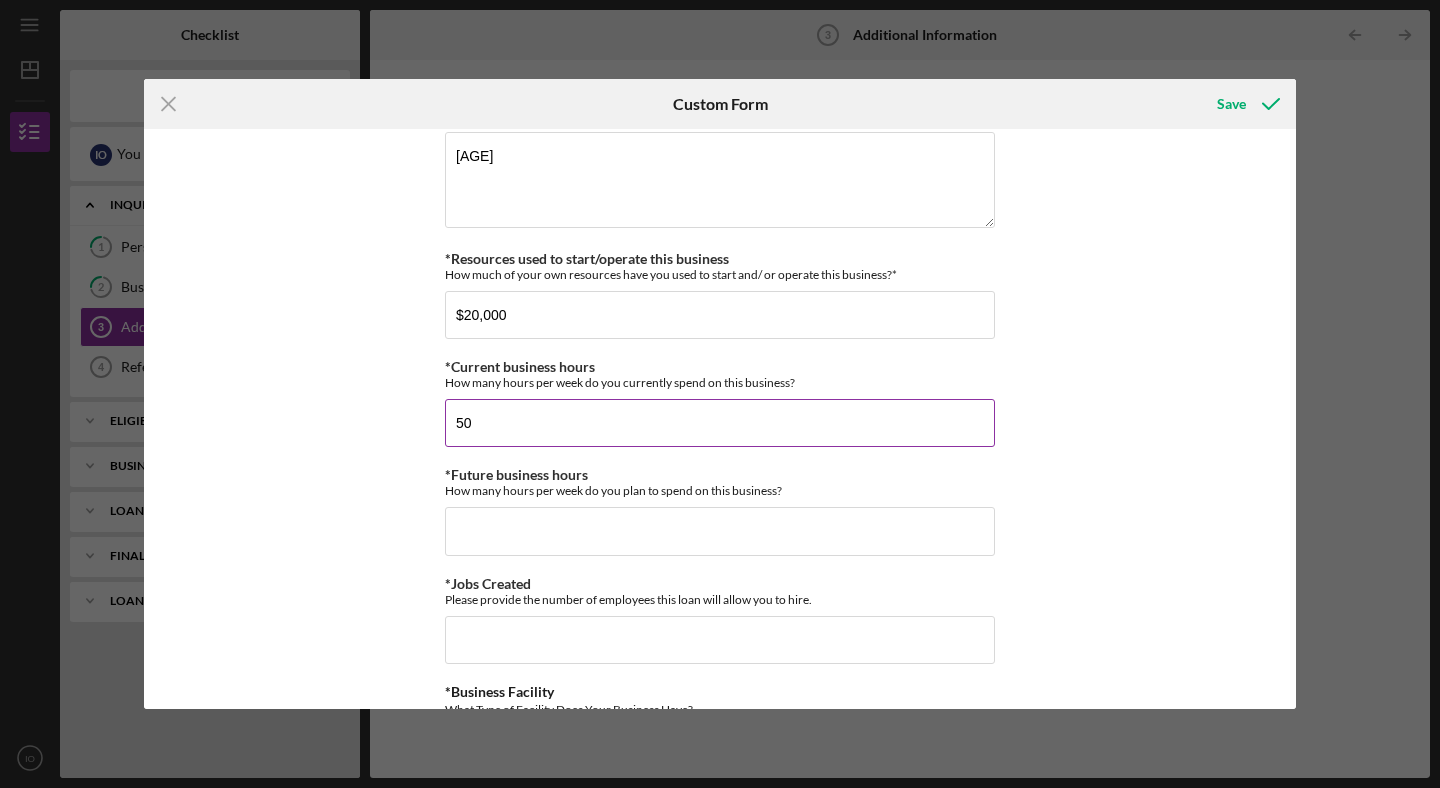 scroll, scrollTop: 1460, scrollLeft: 0, axis: vertical 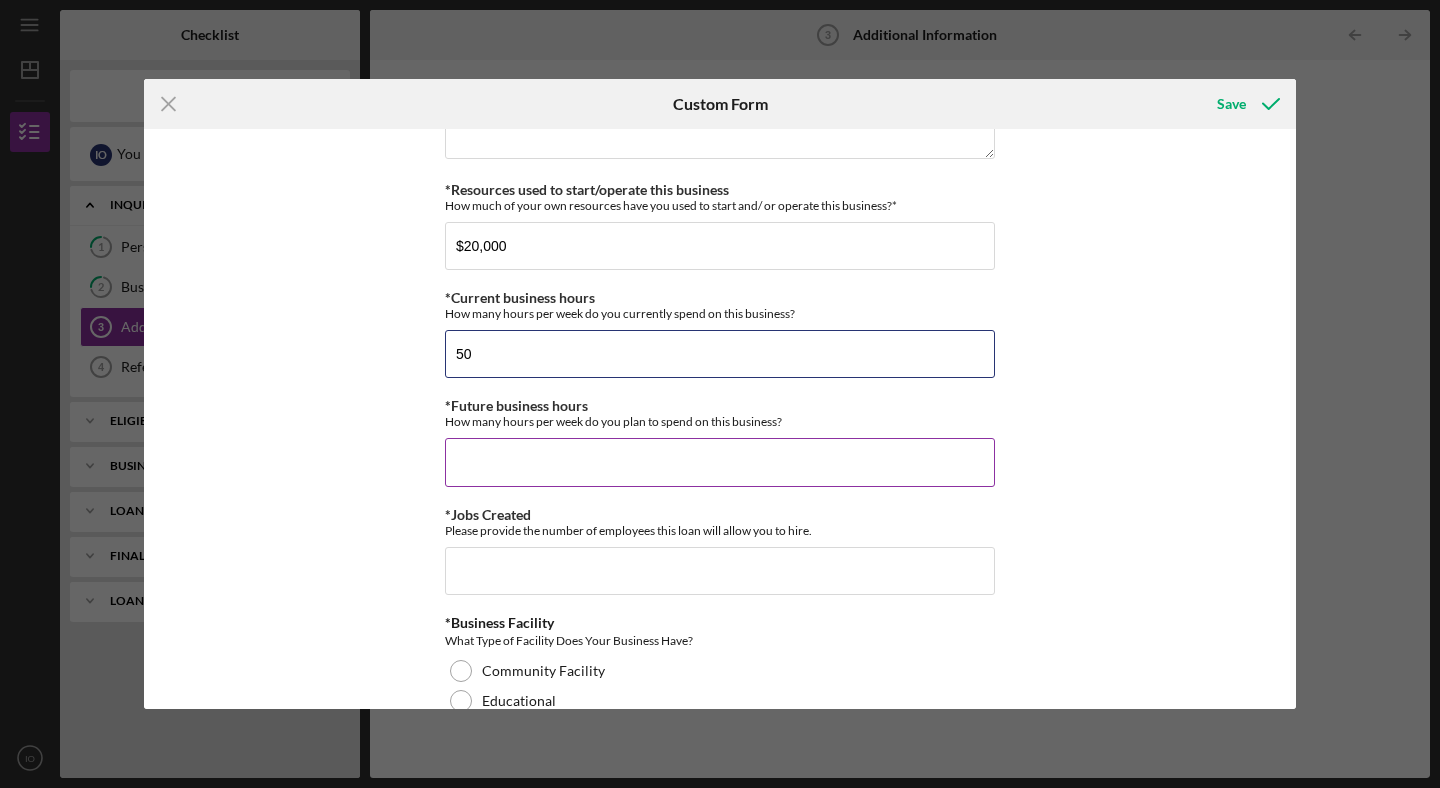 type on "50" 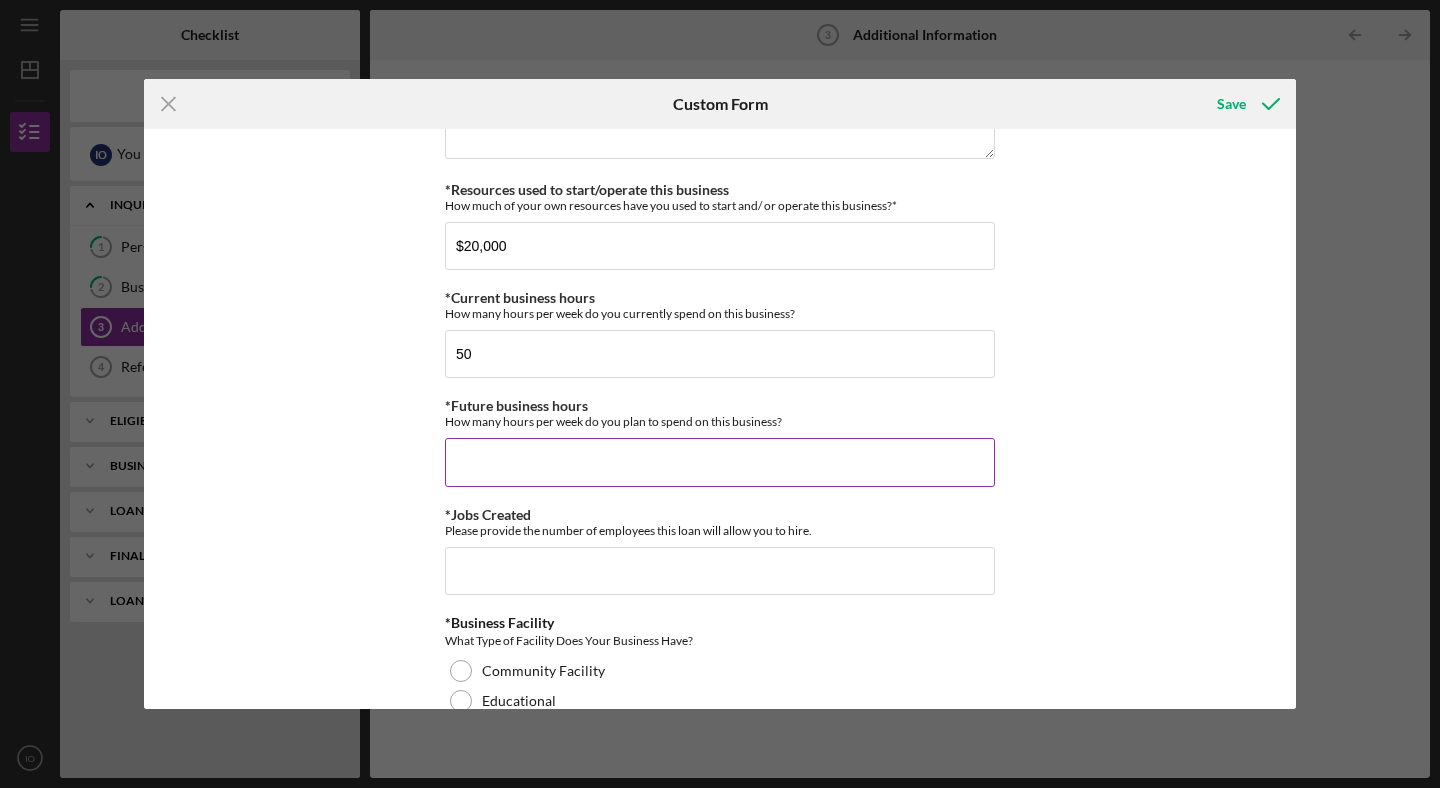 click on "How many hours per week do you plan to spend on this business?" at bounding box center [720, 421] 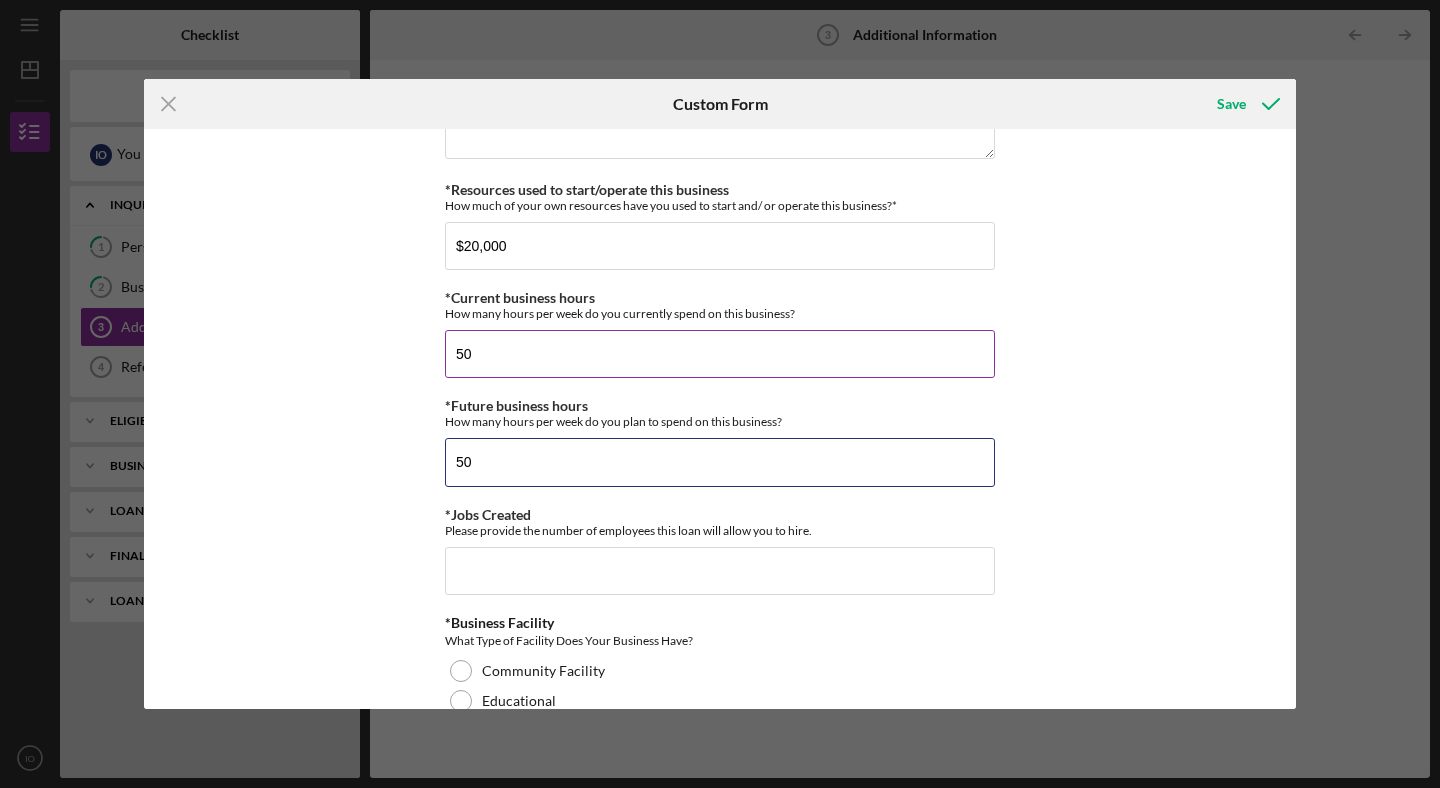 type on "50" 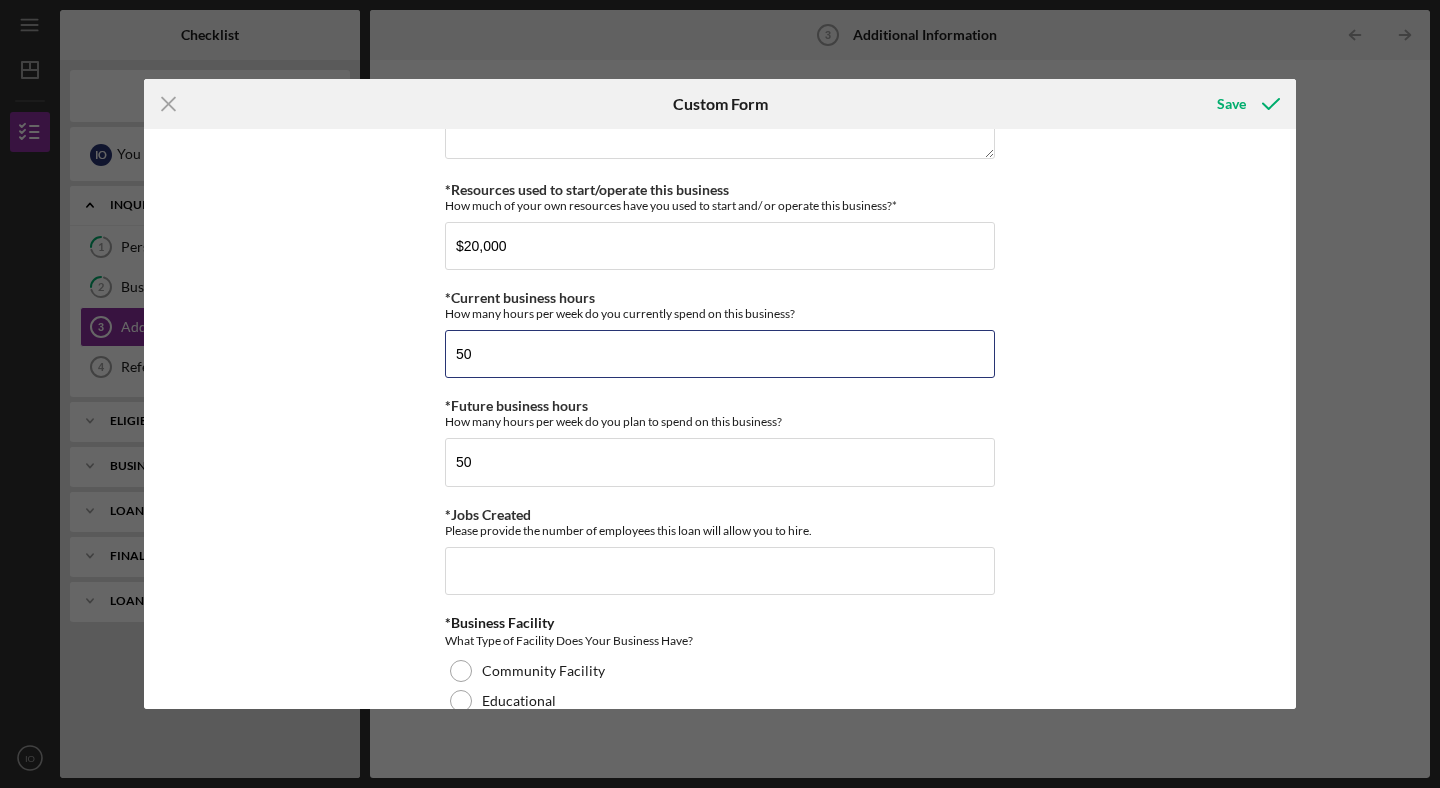 drag, startPoint x: 512, startPoint y: 366, endPoint x: 361, endPoint y: 341, distance: 153.05554 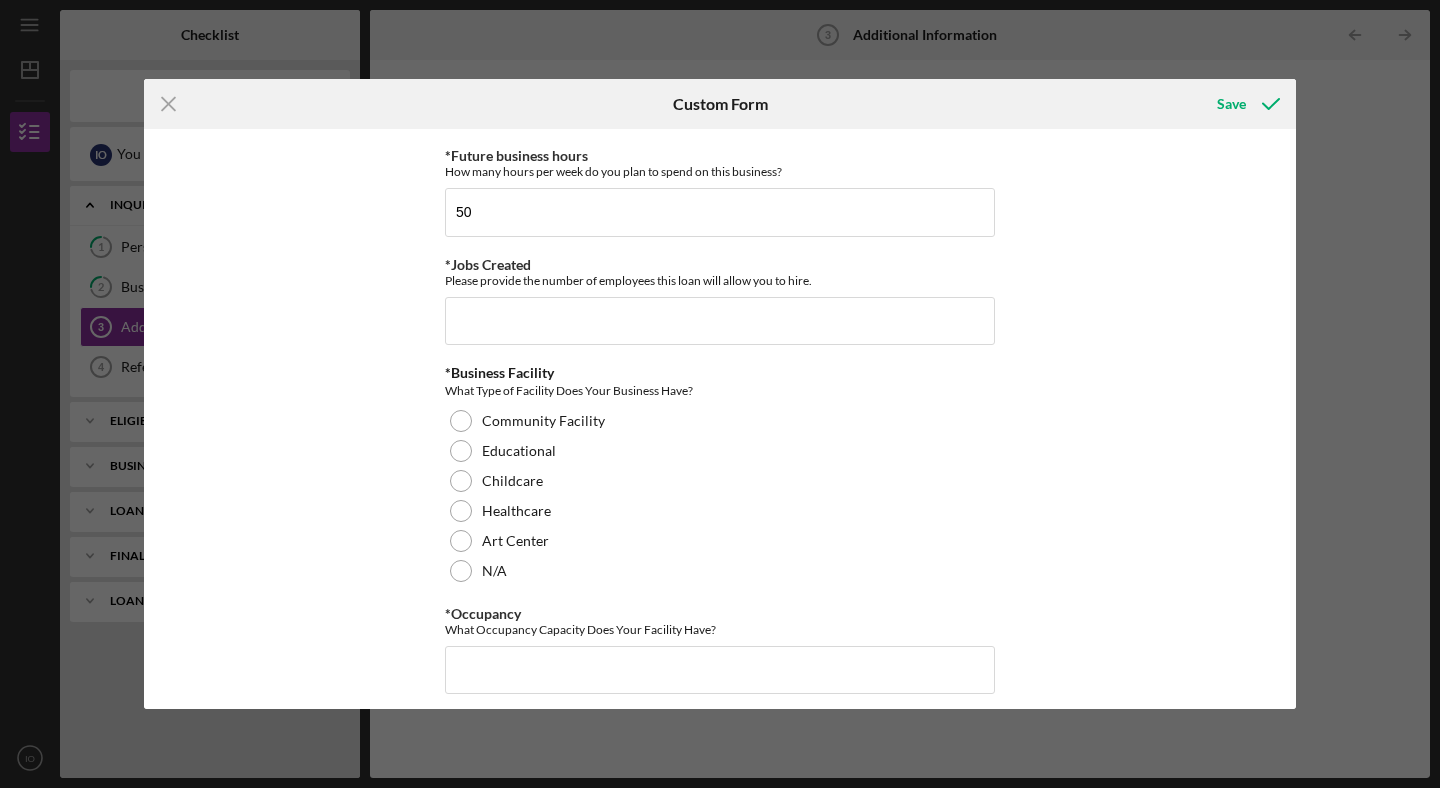 scroll, scrollTop: 1711, scrollLeft: 0, axis: vertical 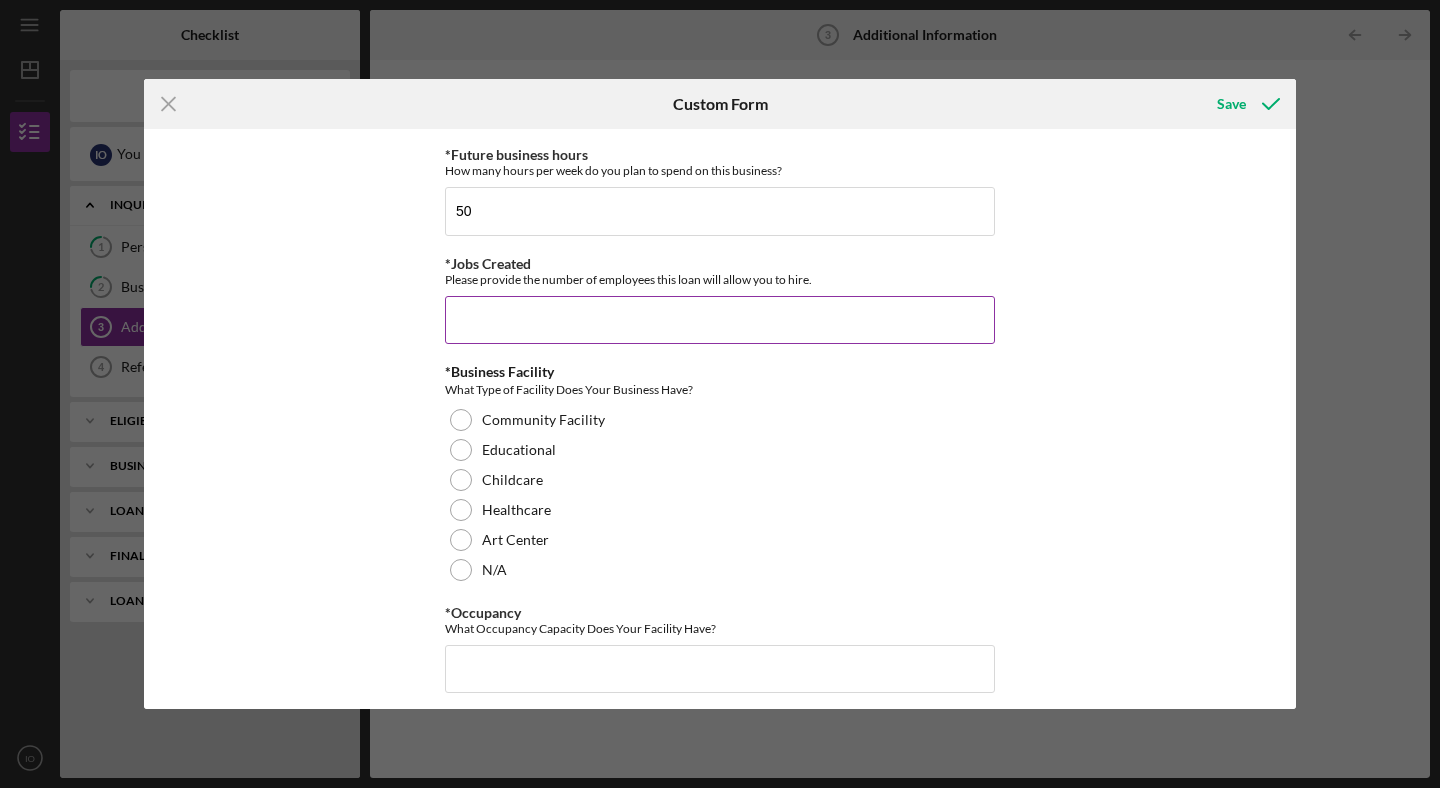 type on "30" 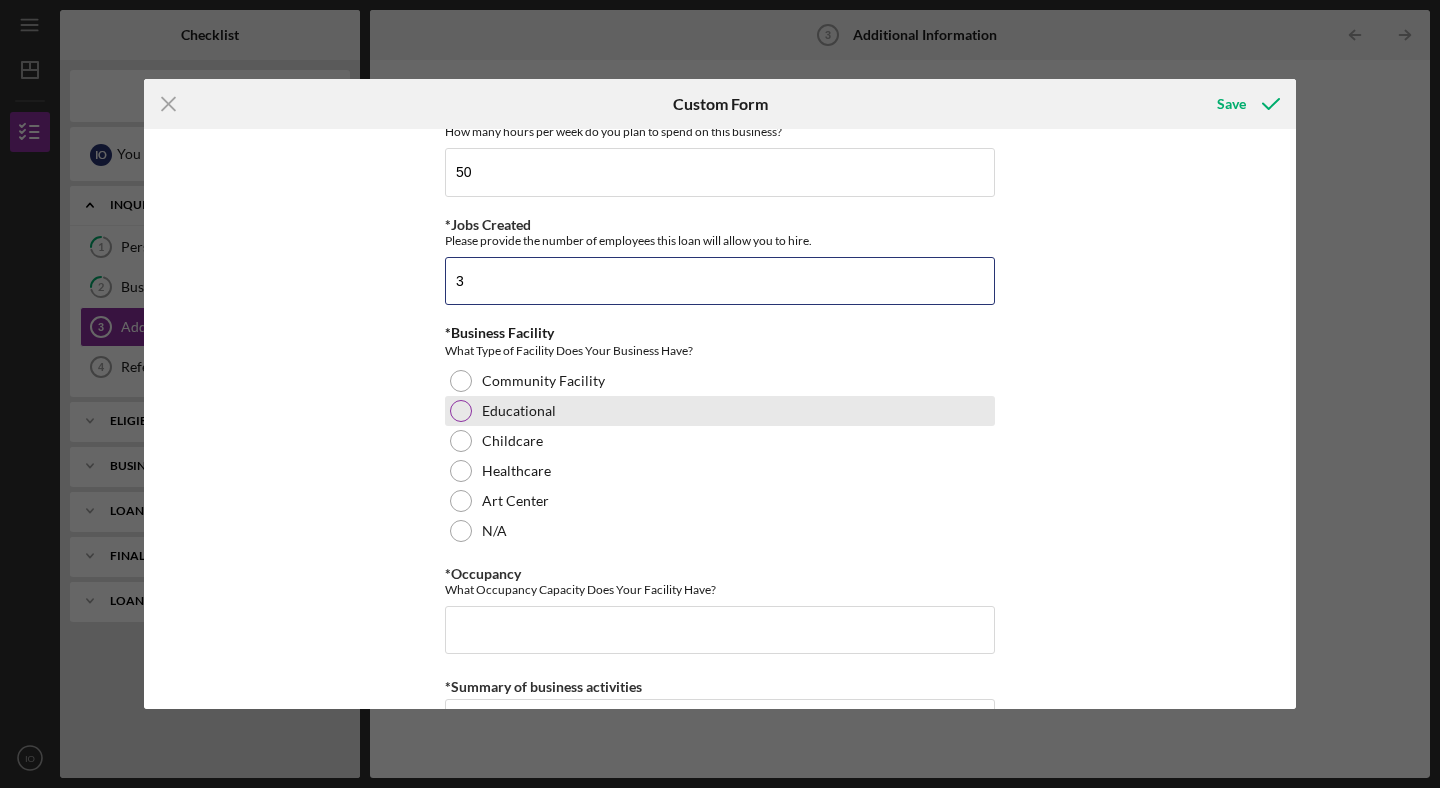 scroll, scrollTop: 1756, scrollLeft: 0, axis: vertical 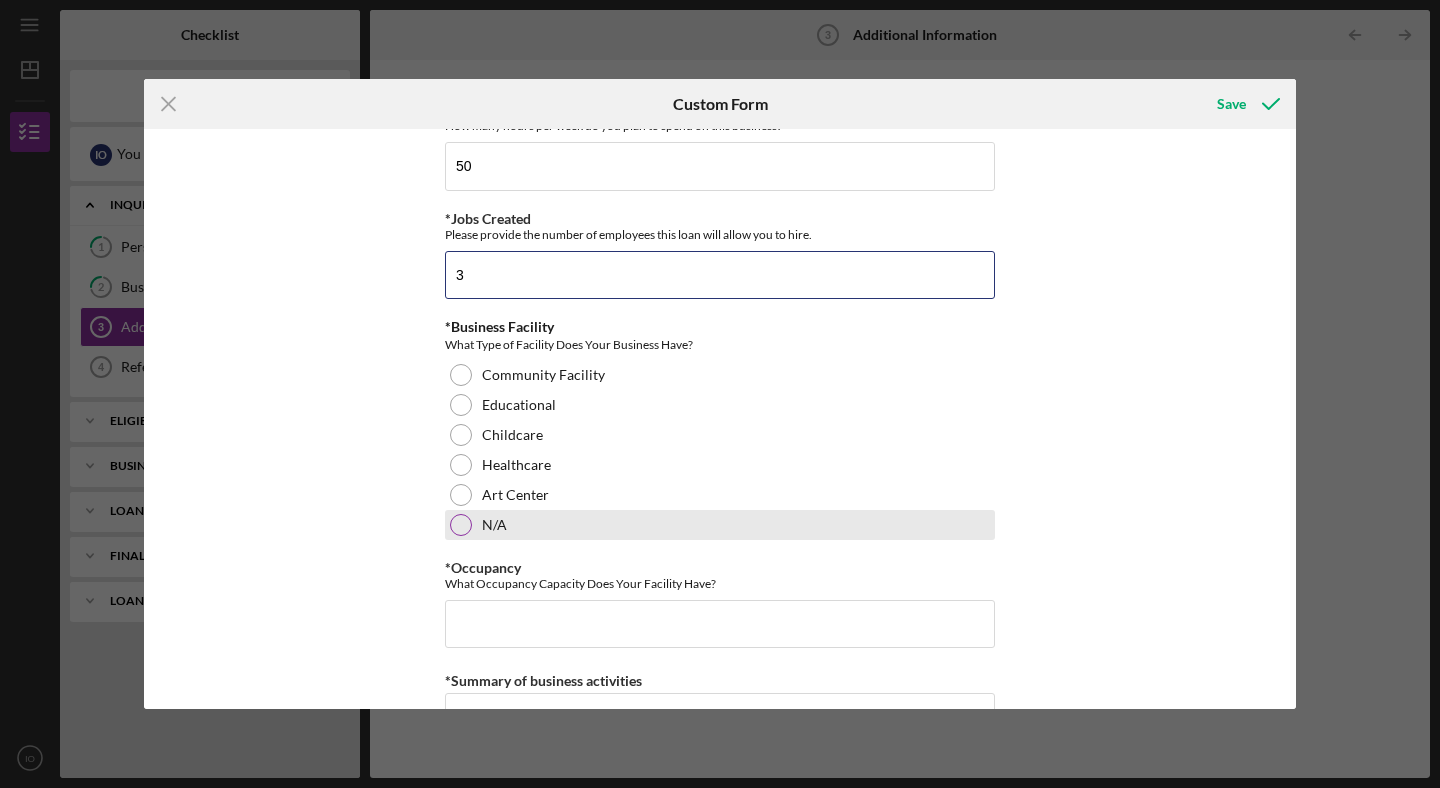 type on "3" 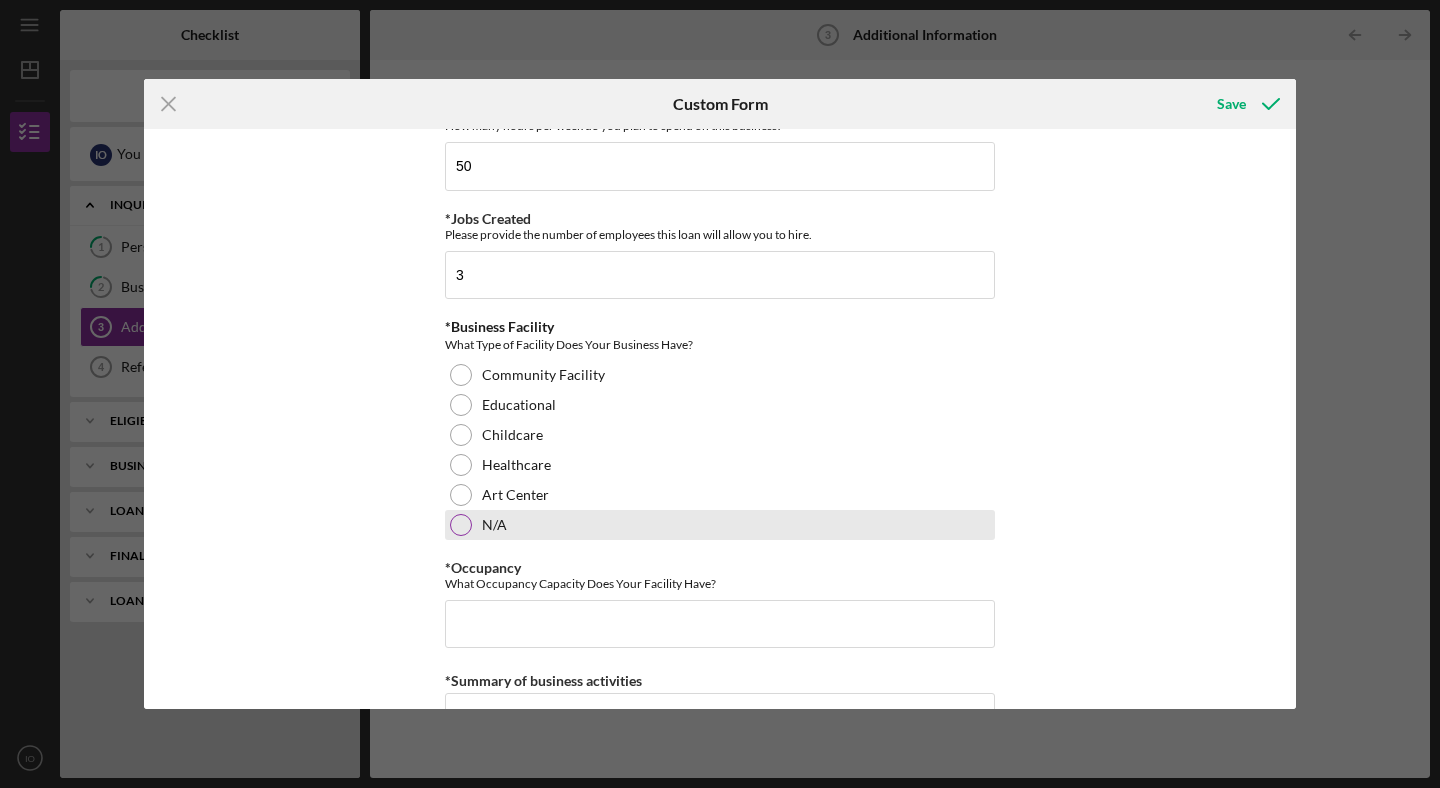 click at bounding box center [461, 525] 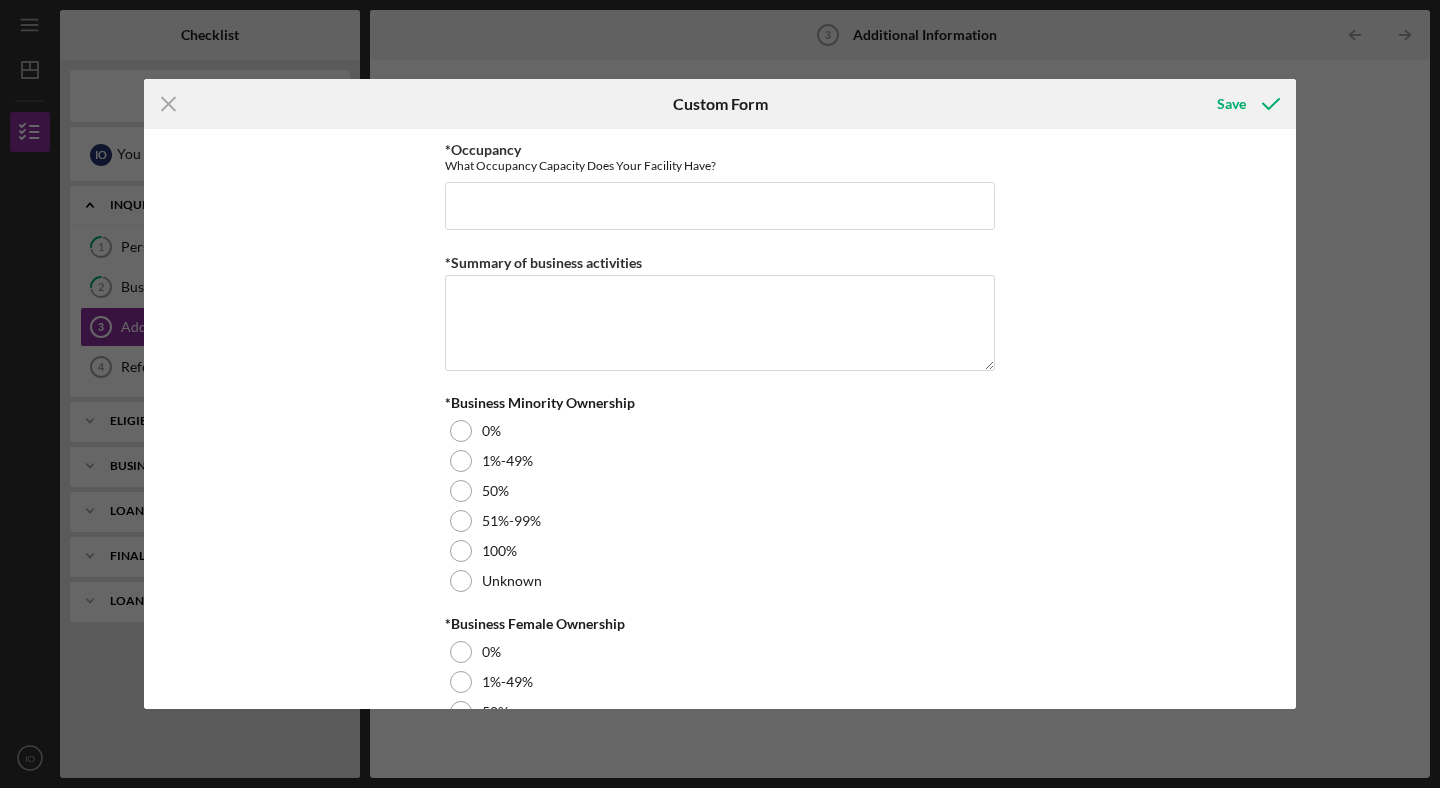 scroll, scrollTop: 2171, scrollLeft: 0, axis: vertical 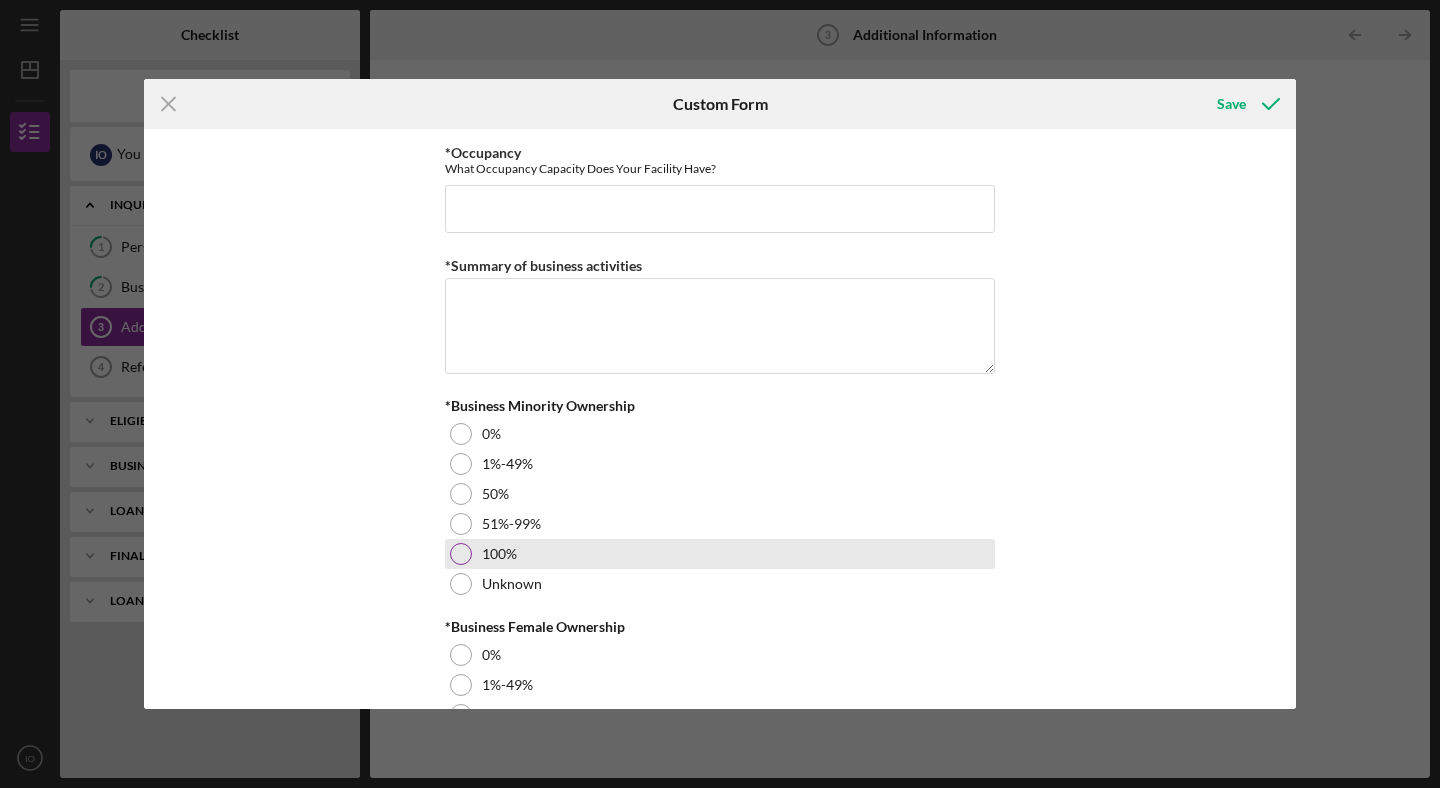 click at bounding box center (461, 554) 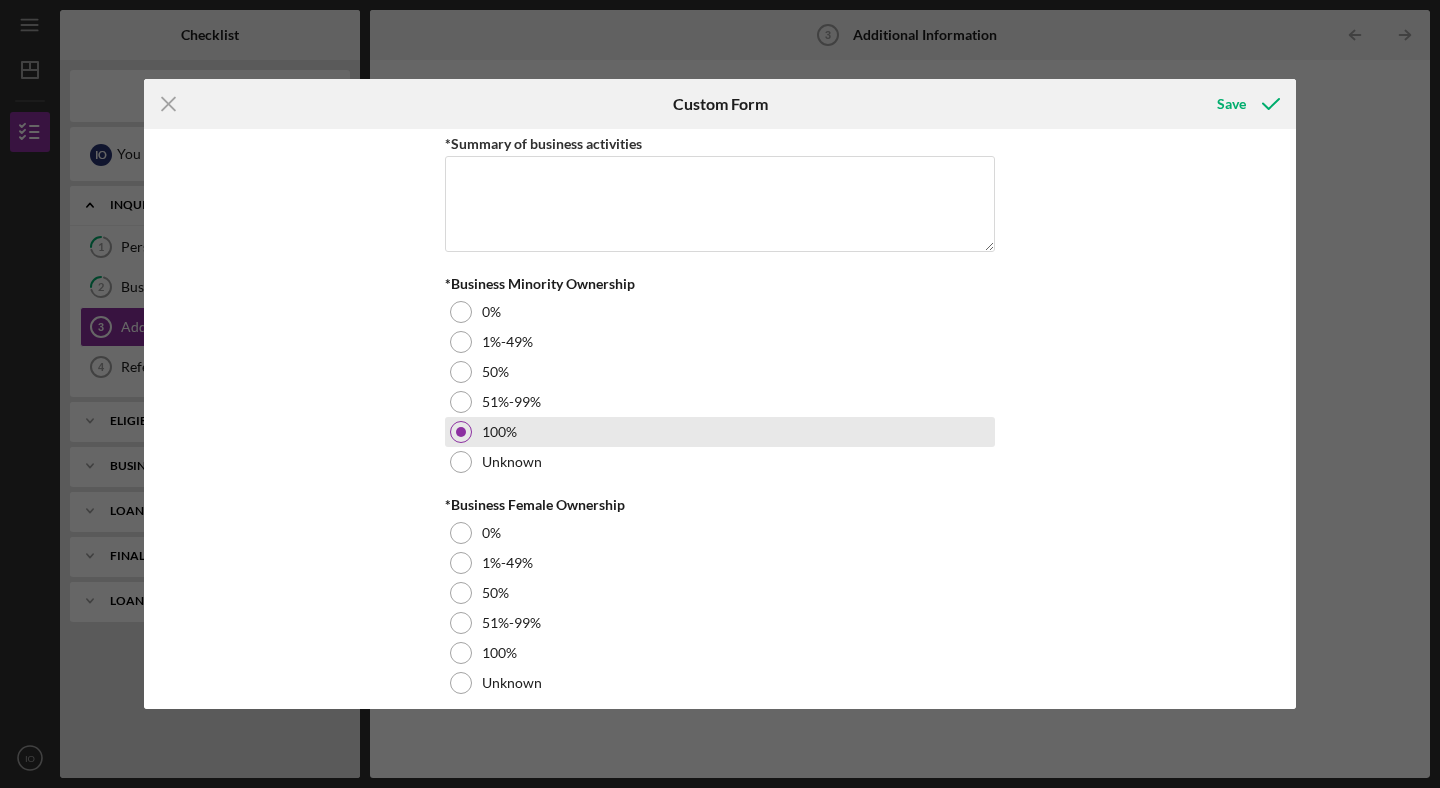 scroll, scrollTop: 2310, scrollLeft: 0, axis: vertical 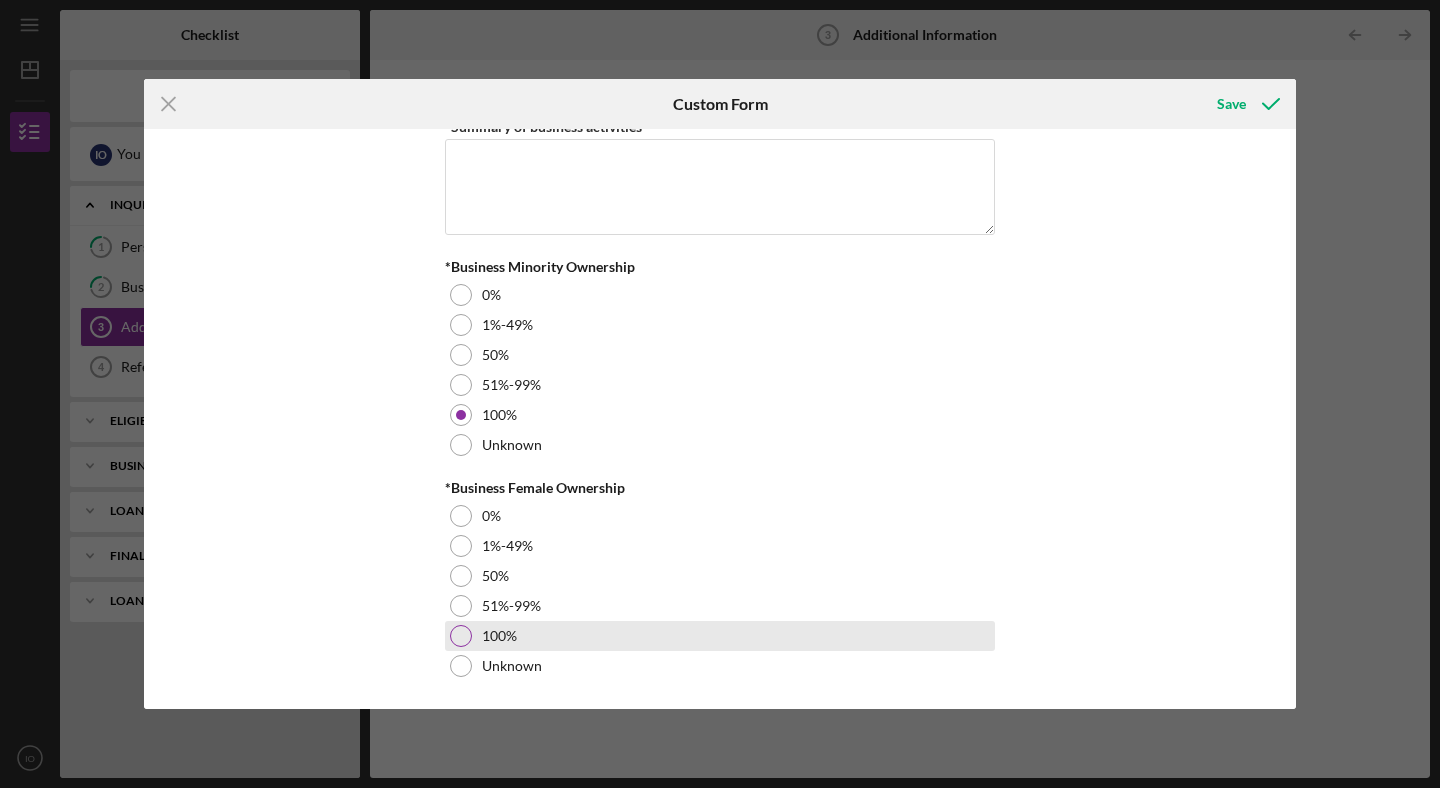 click at bounding box center (461, 636) 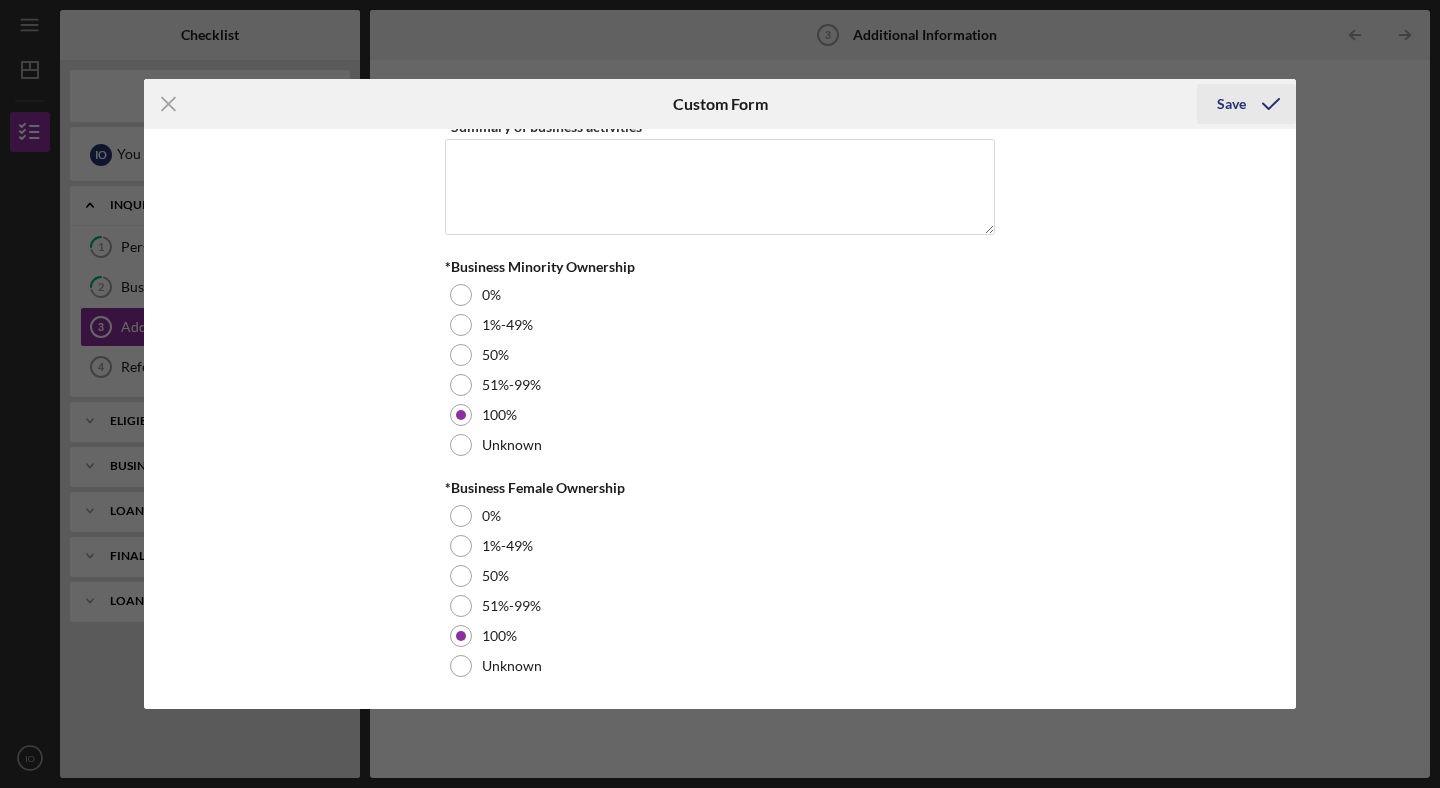 click 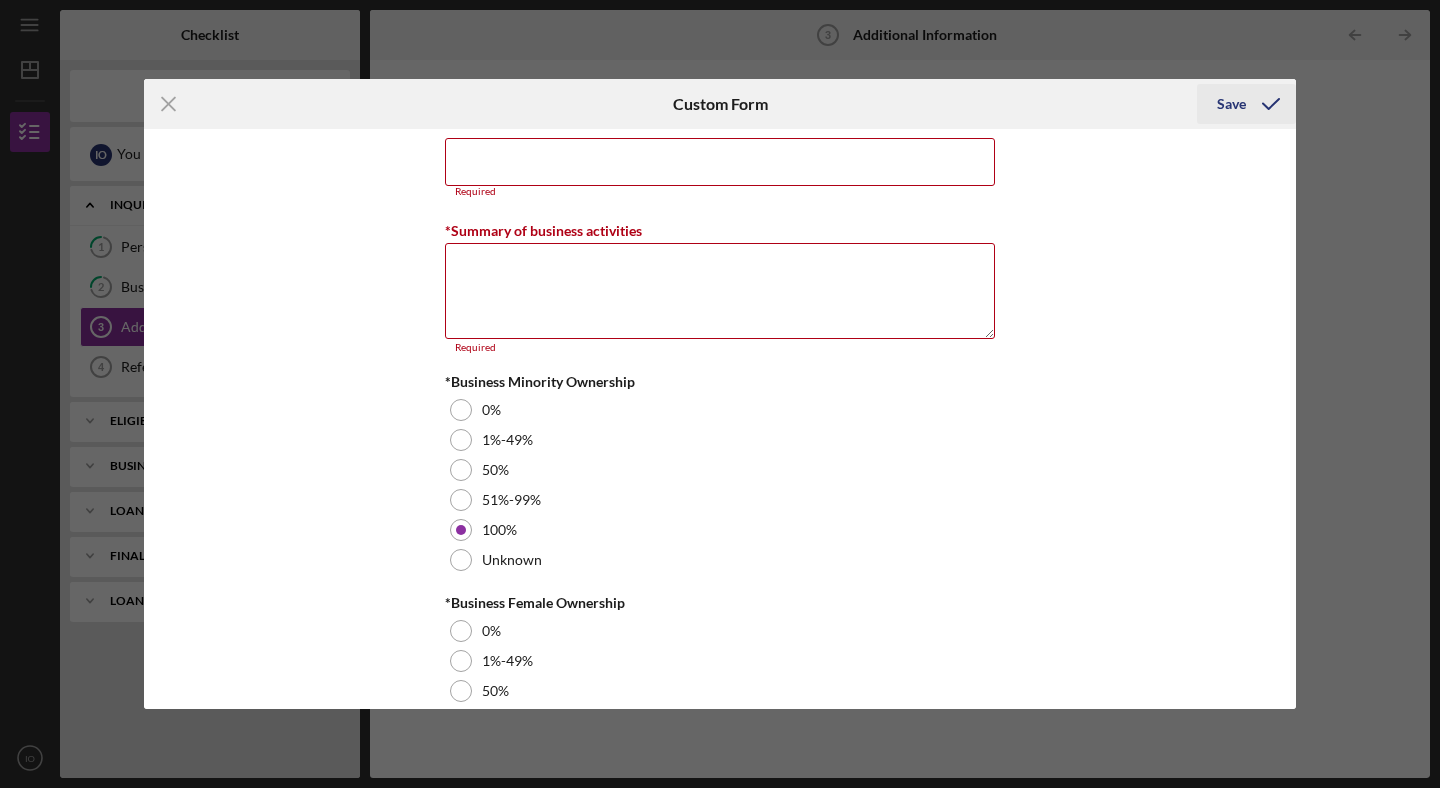 scroll, scrollTop: 2186, scrollLeft: 0, axis: vertical 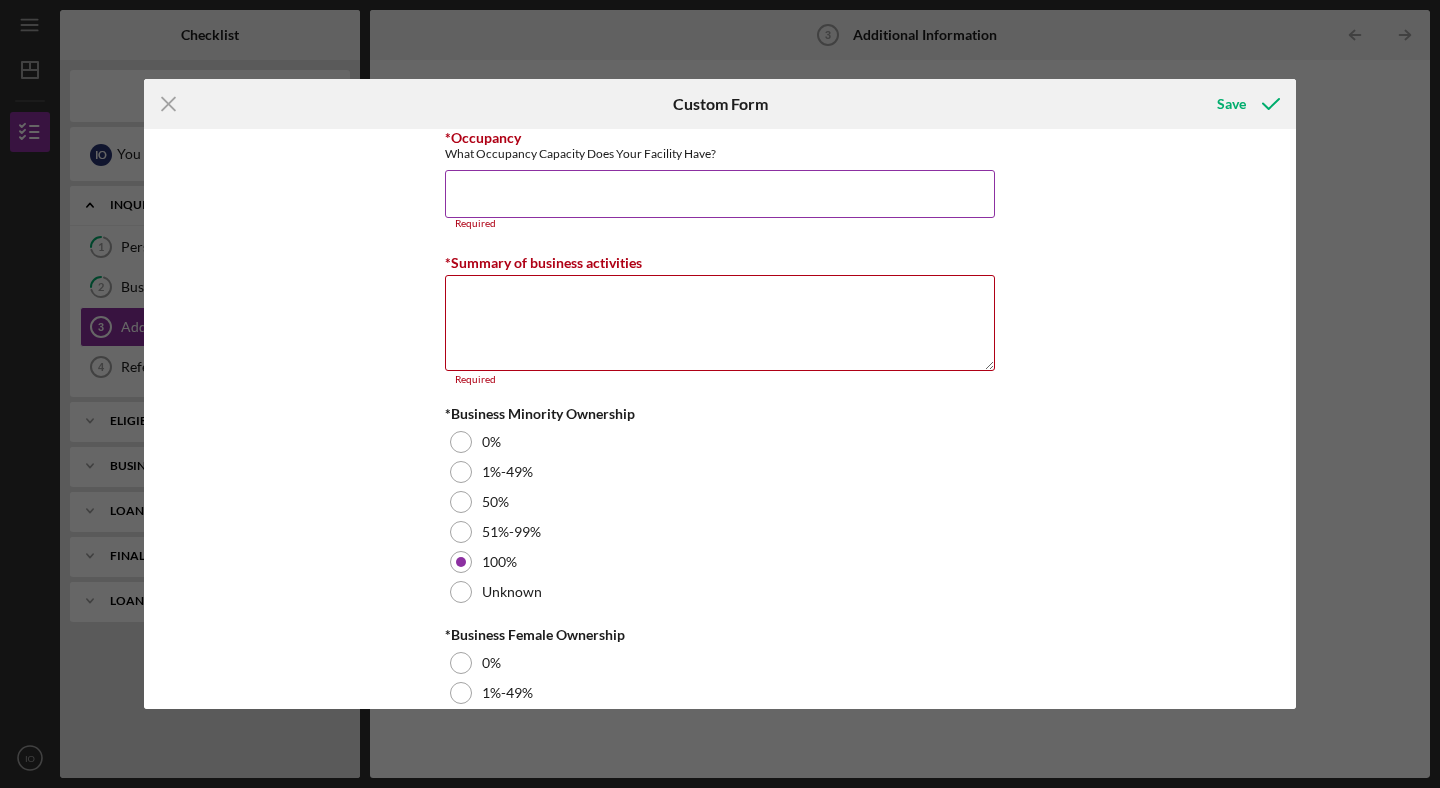 click on "*Occupancy" at bounding box center (720, 194) 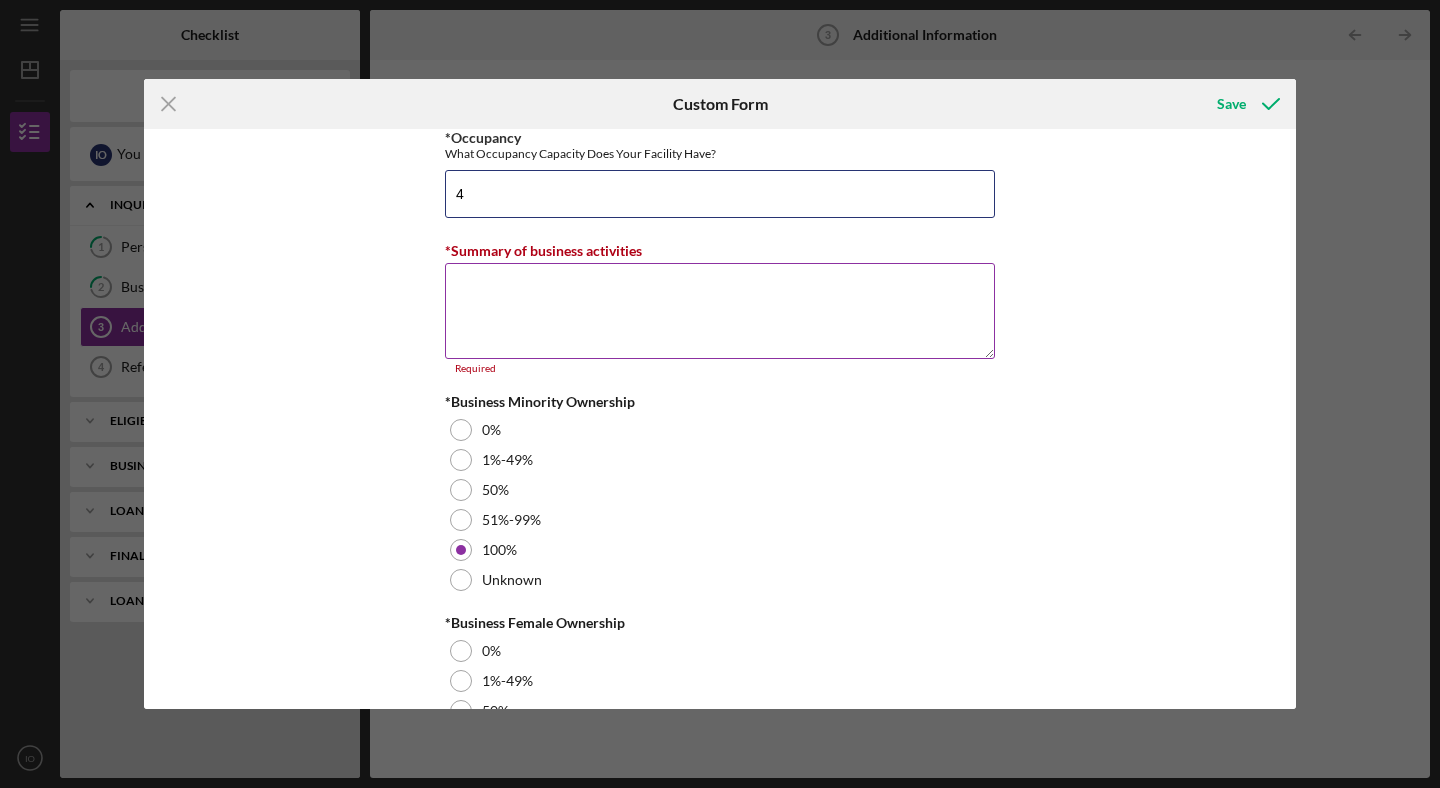 type on "4" 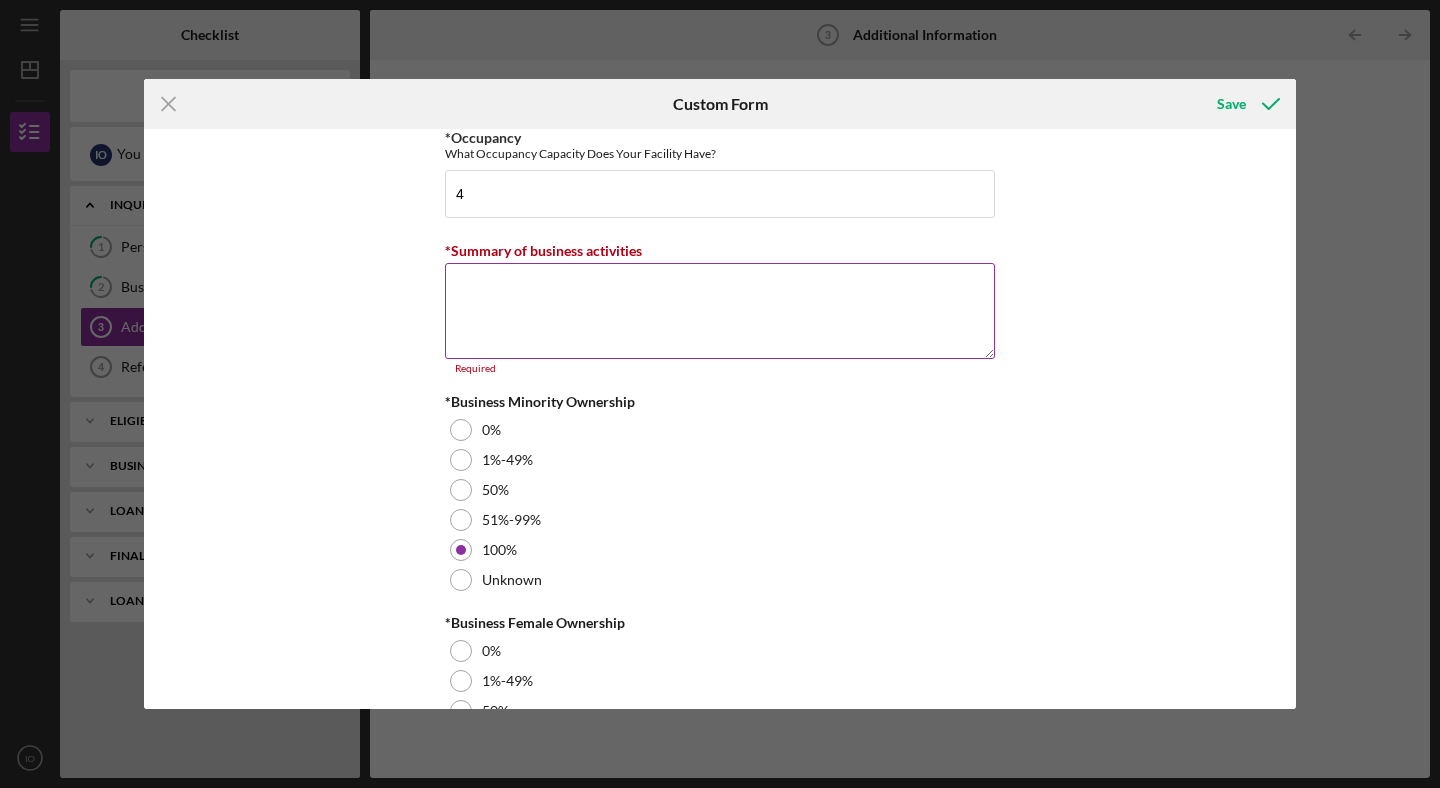 click on "*Summary of business activities" at bounding box center [720, 311] 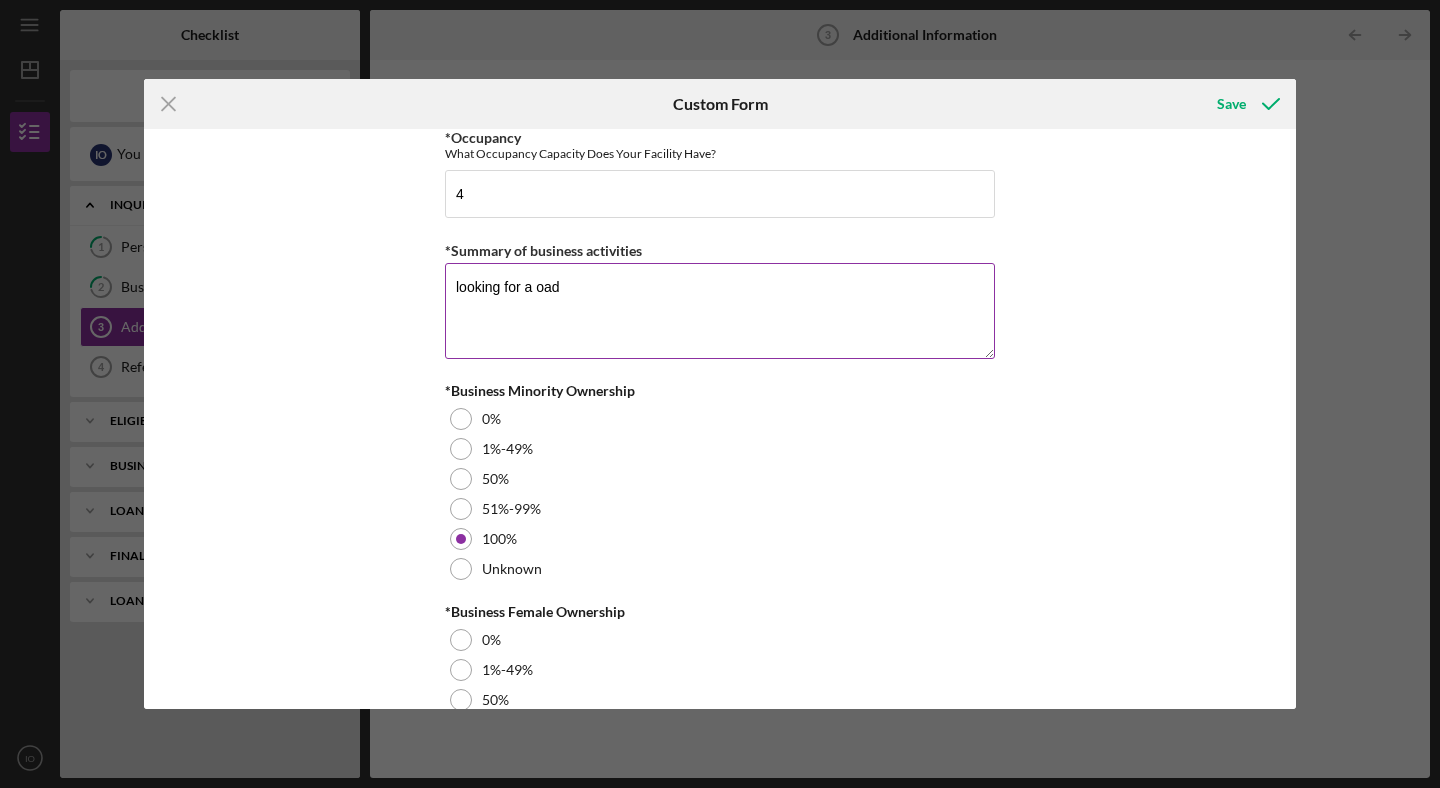 click on "looking for a oad" at bounding box center [720, 311] 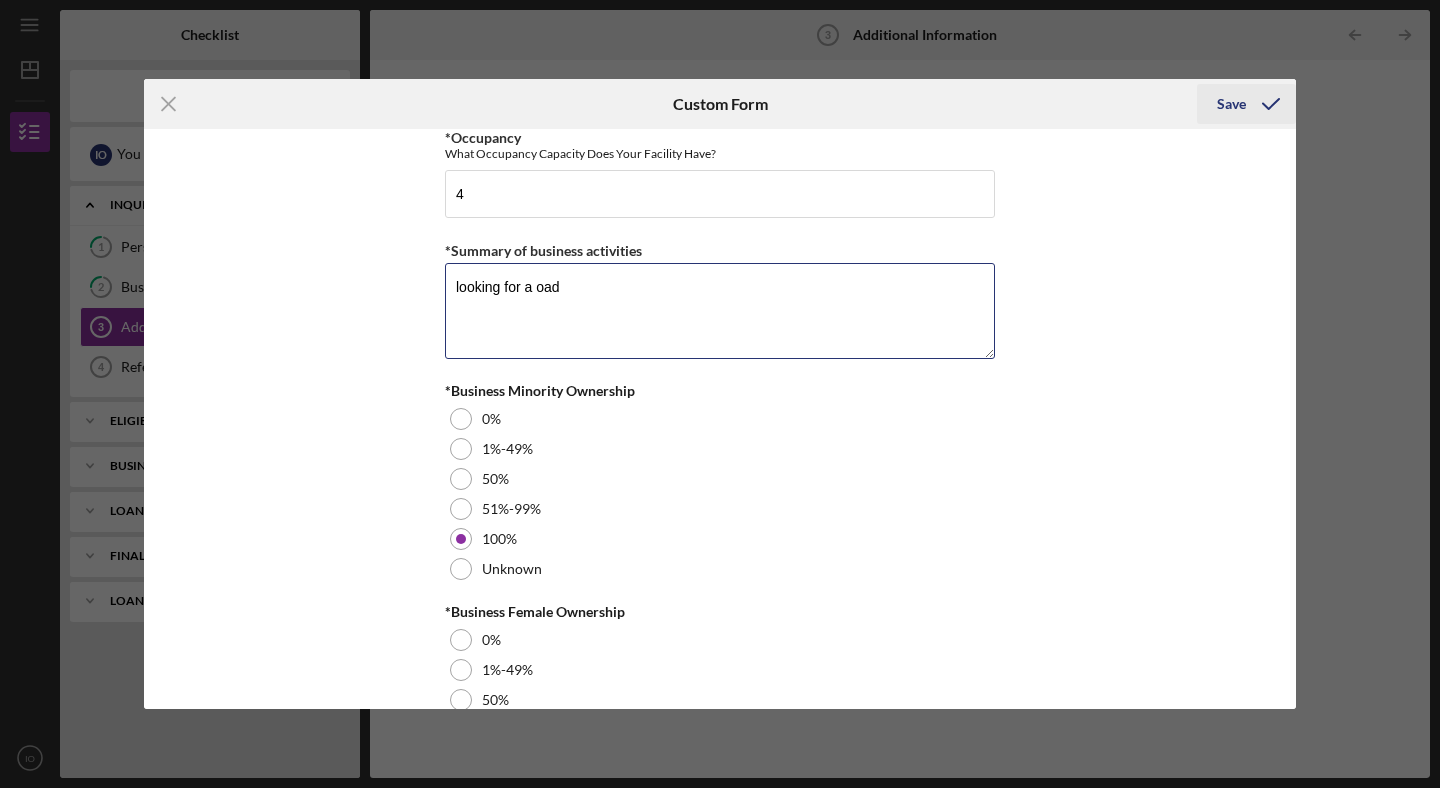 type on "looking for a oad" 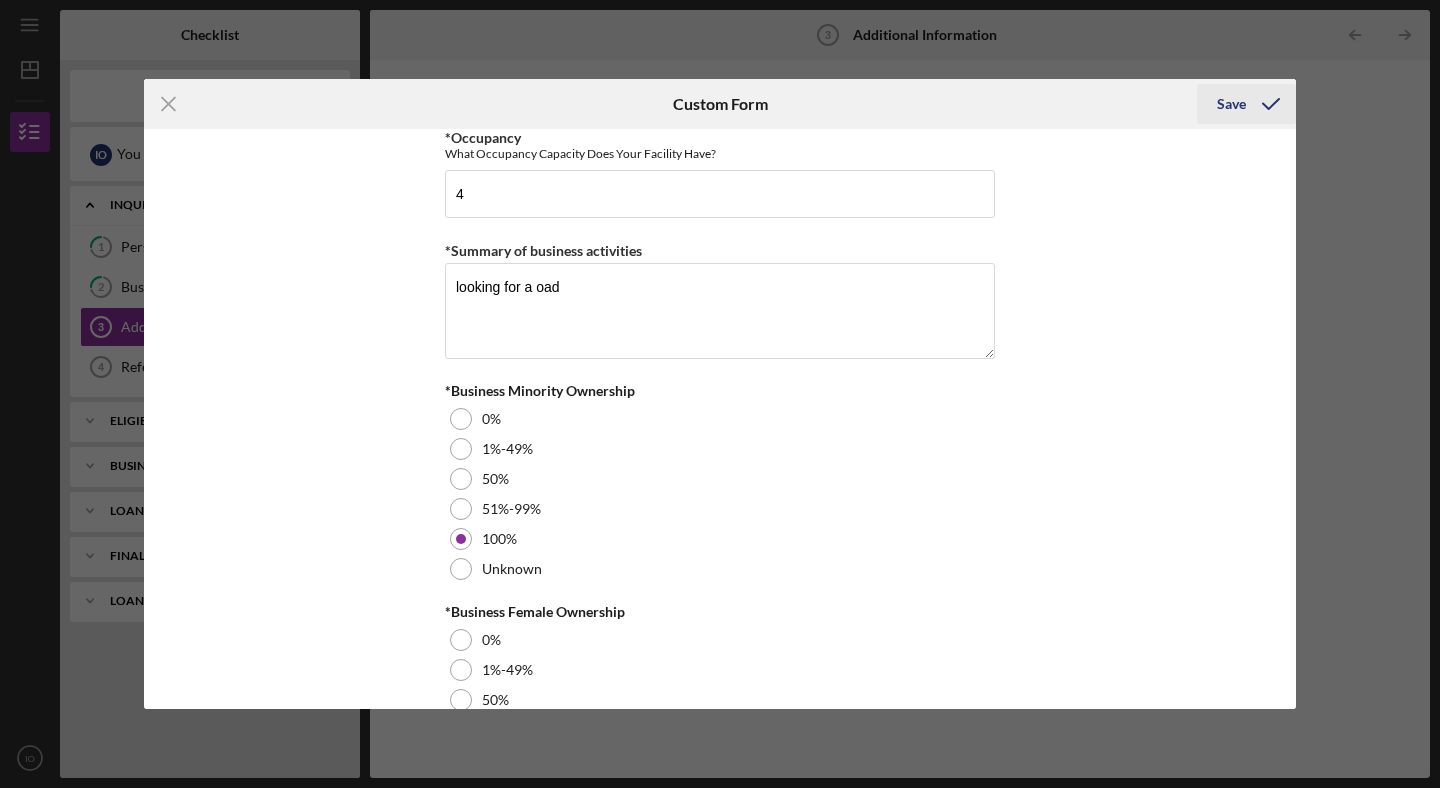 click 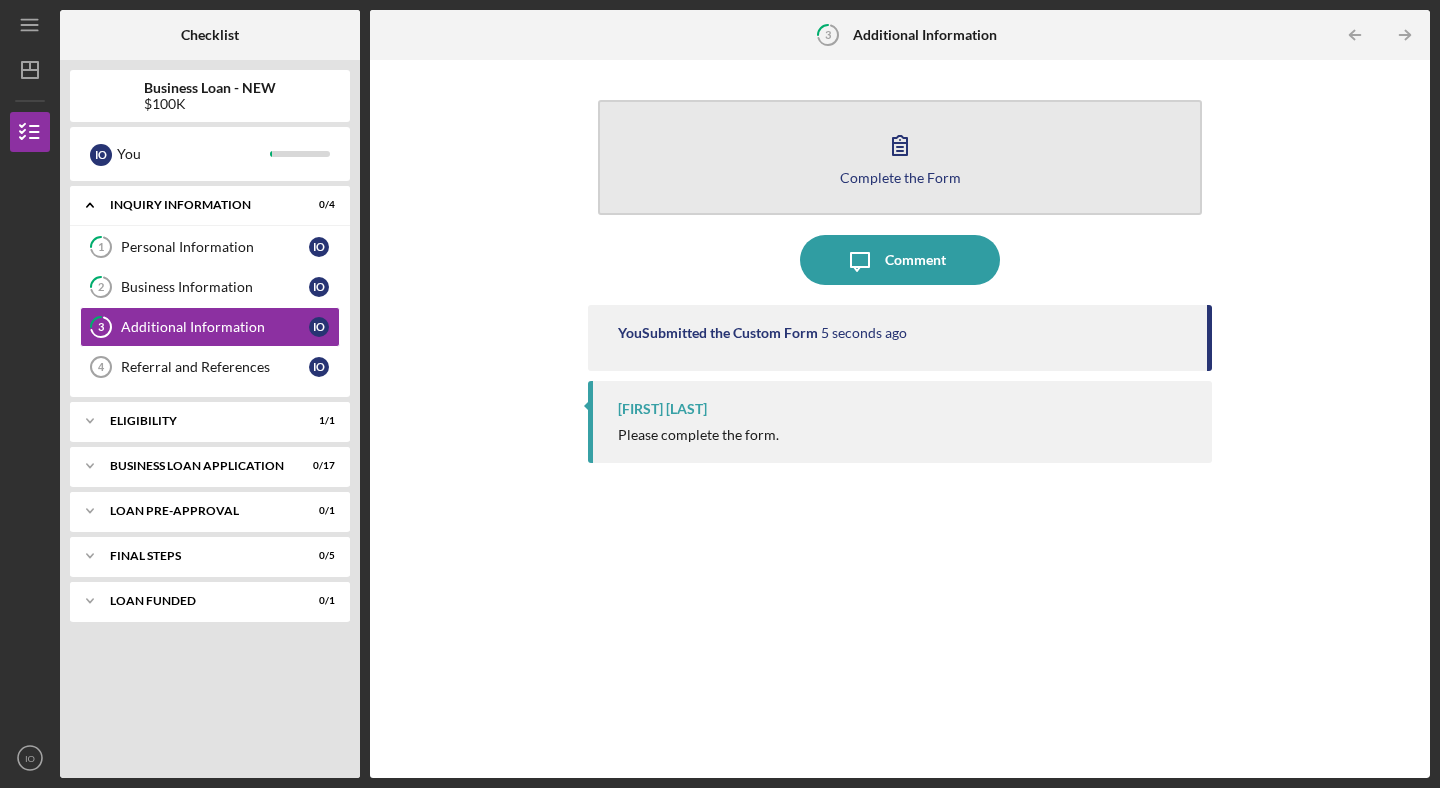 click 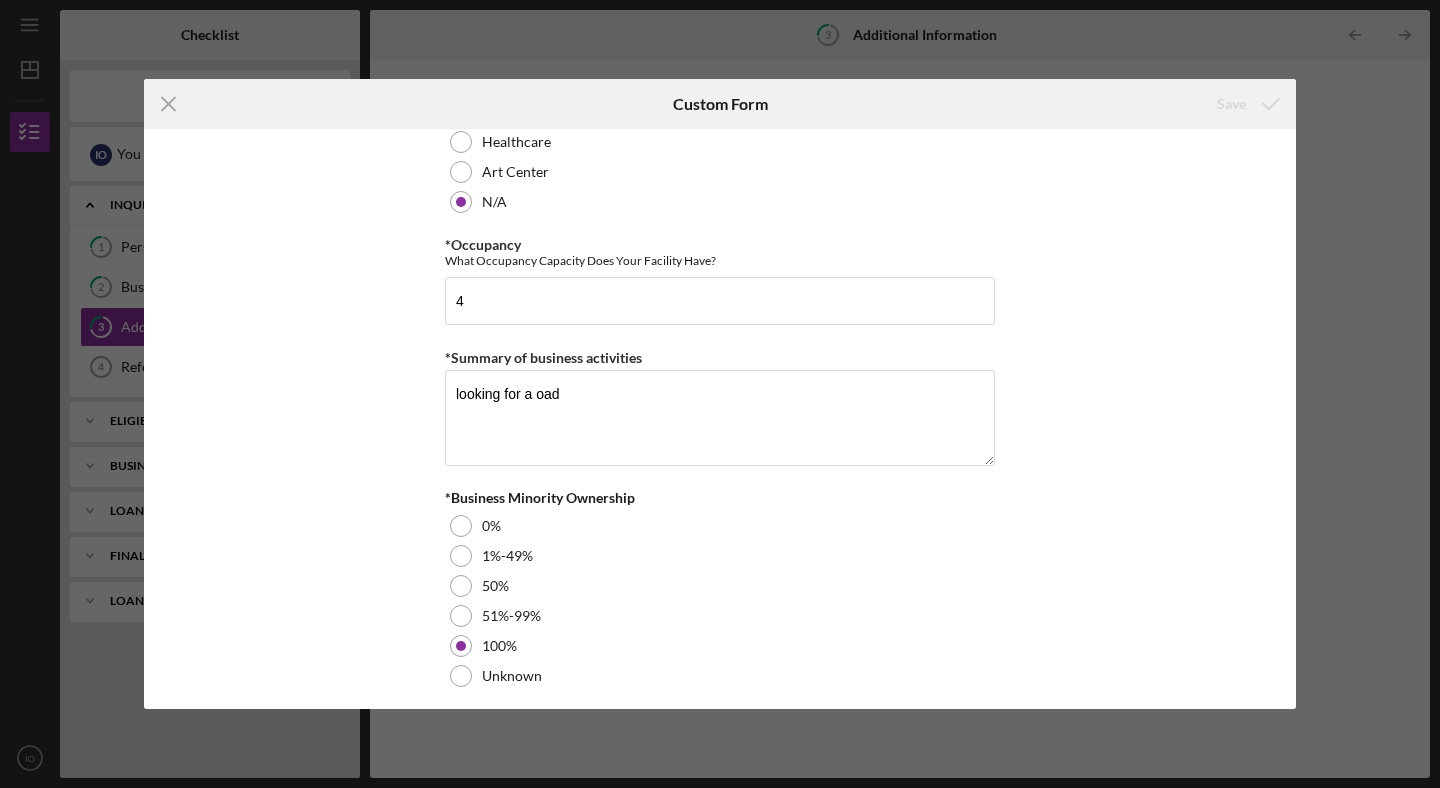 scroll, scrollTop: 2310, scrollLeft: 0, axis: vertical 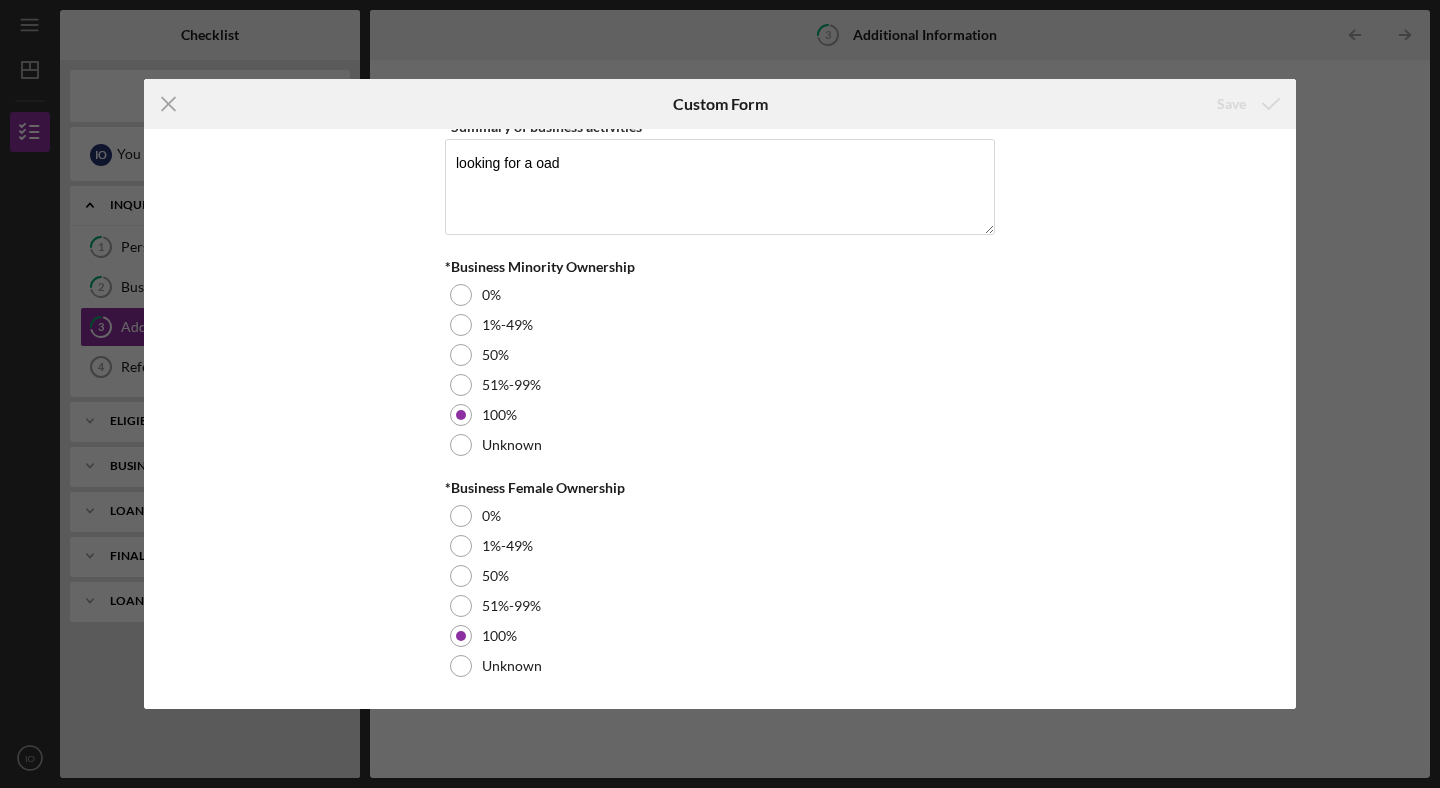 click on "([PHONE]) [PHONE] [AGE]" at bounding box center (720, 394) 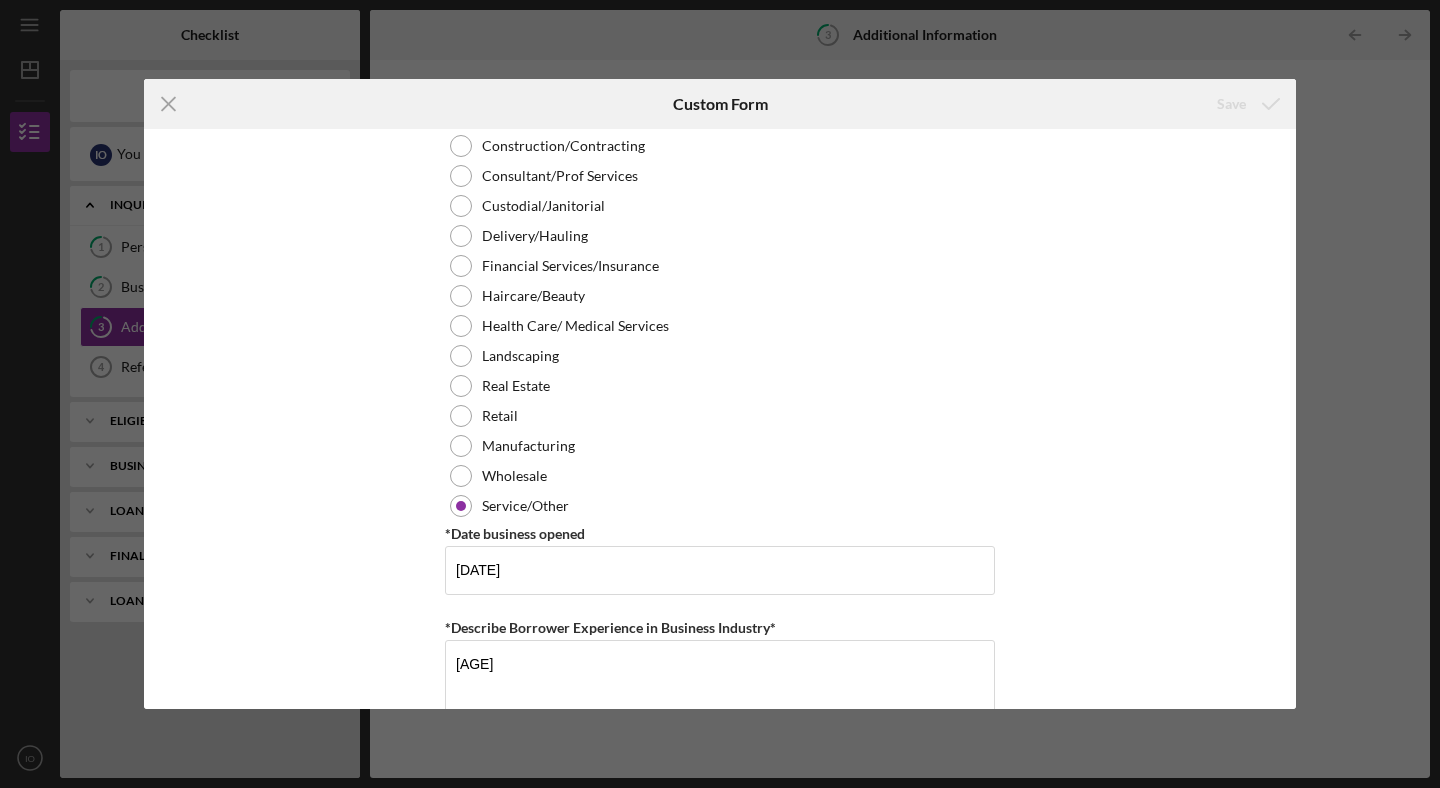 scroll, scrollTop: 0, scrollLeft: 0, axis: both 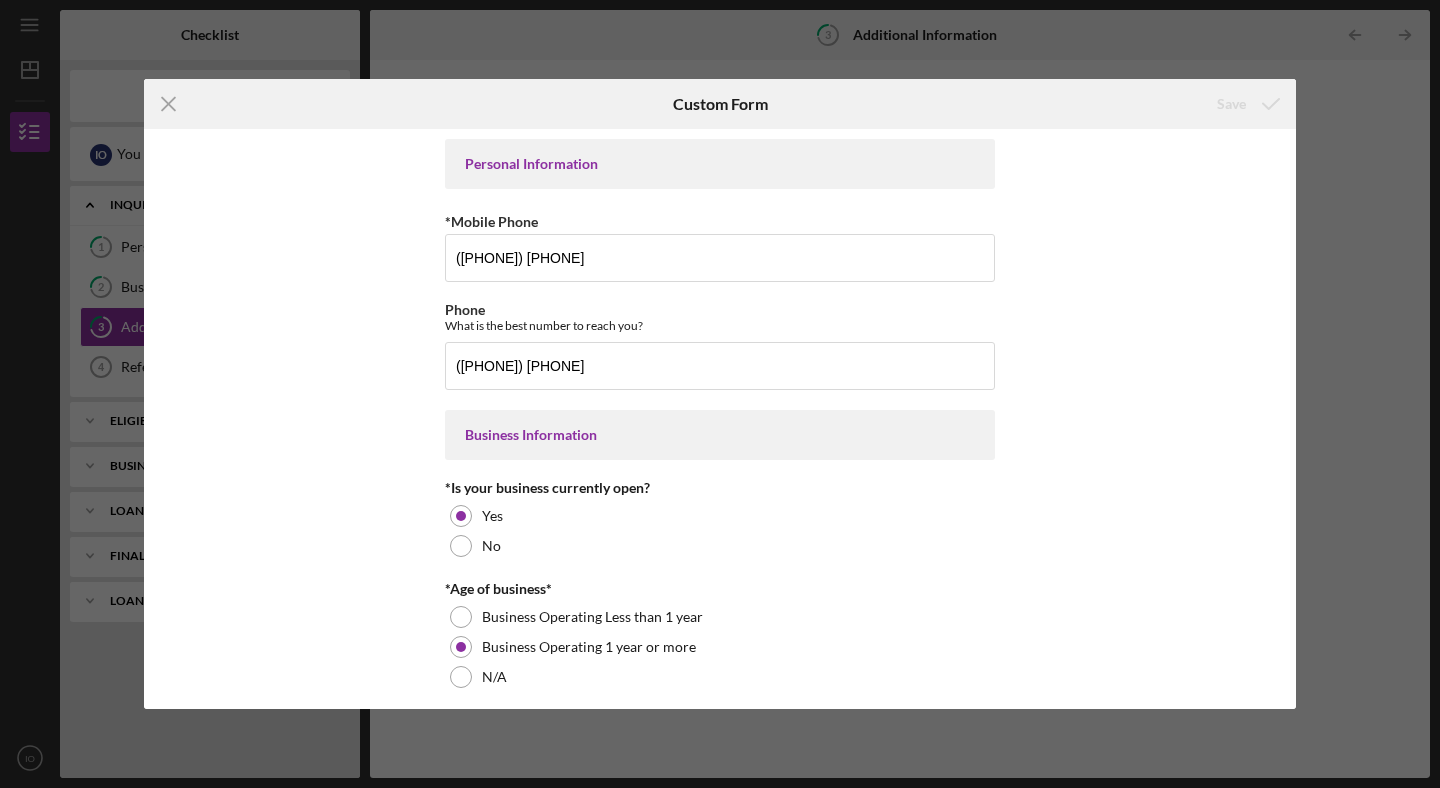 click on "([PHONE]) [PHONE] [AGE]" at bounding box center [720, 394] 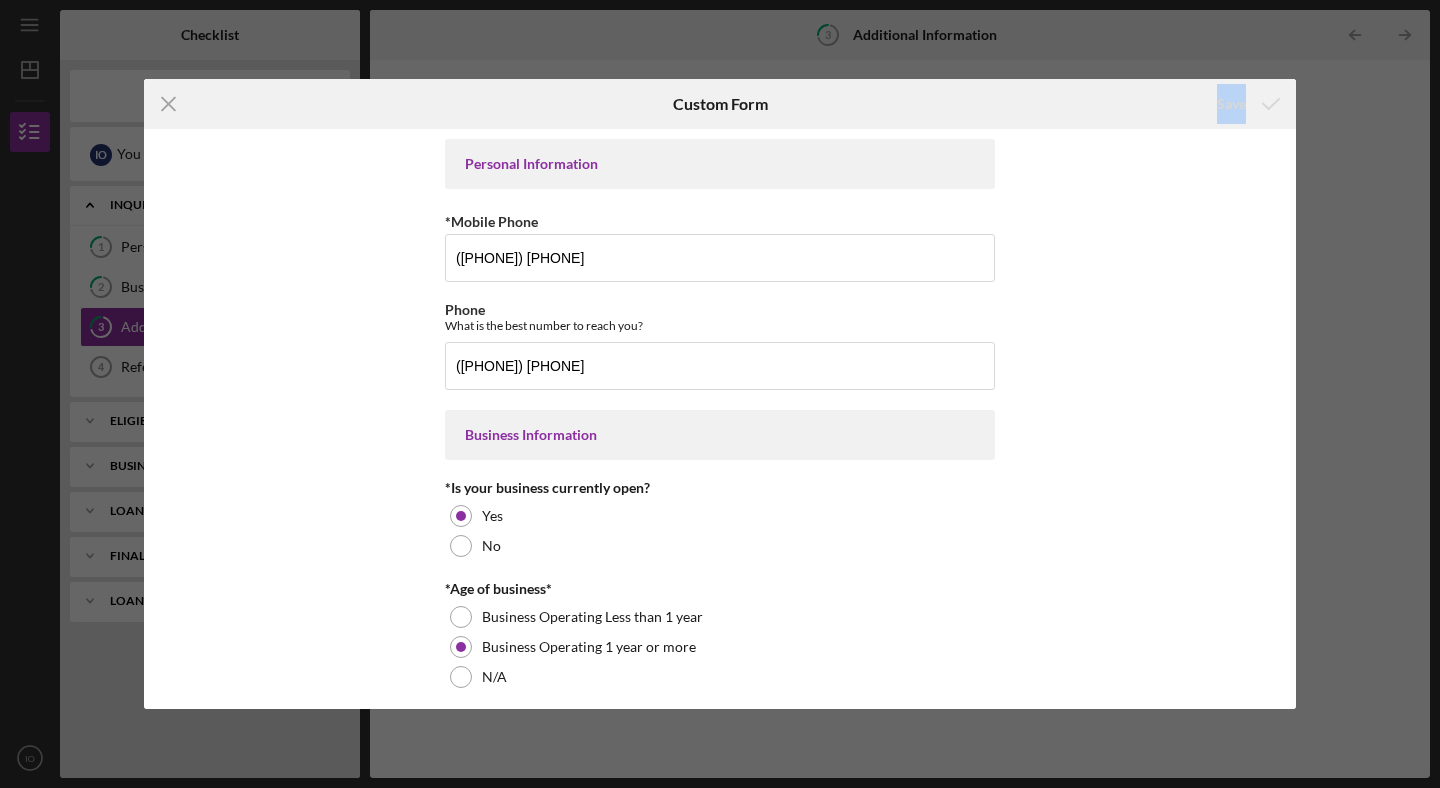 click on "([PHONE]) [PHONE] [AGE]" at bounding box center [720, 394] 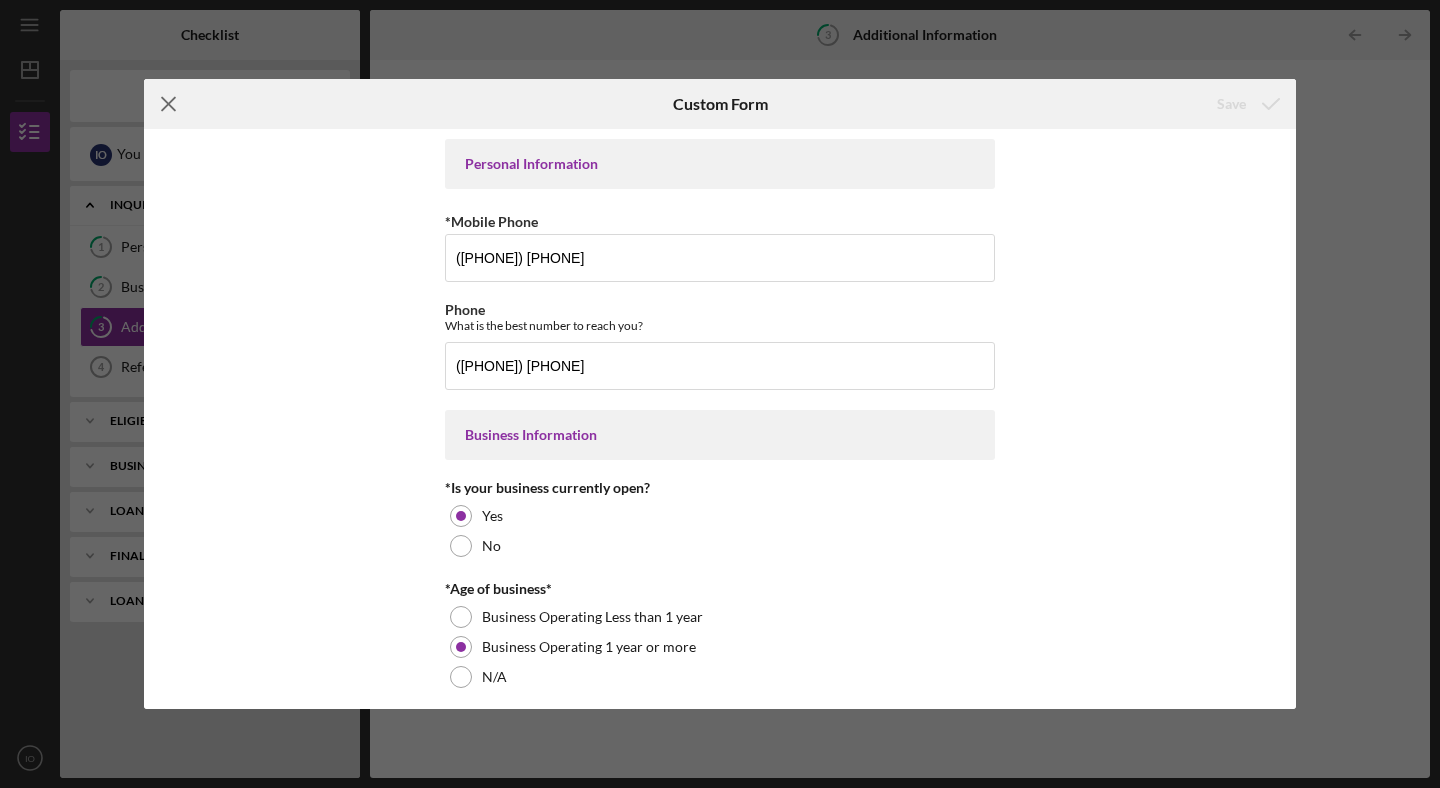 click on "Icon/Menu Close" 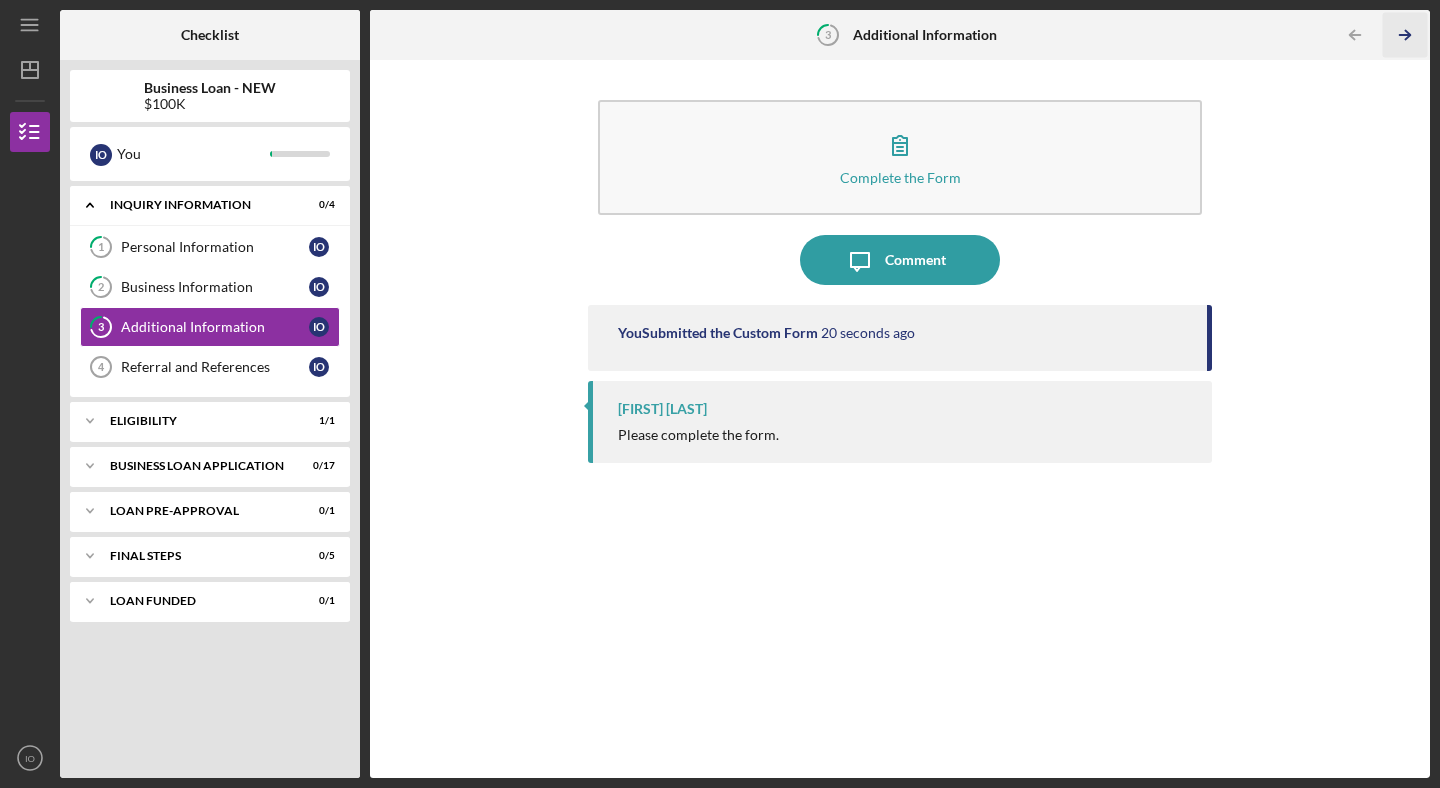 click on "Icon/Table Pagination Arrow" 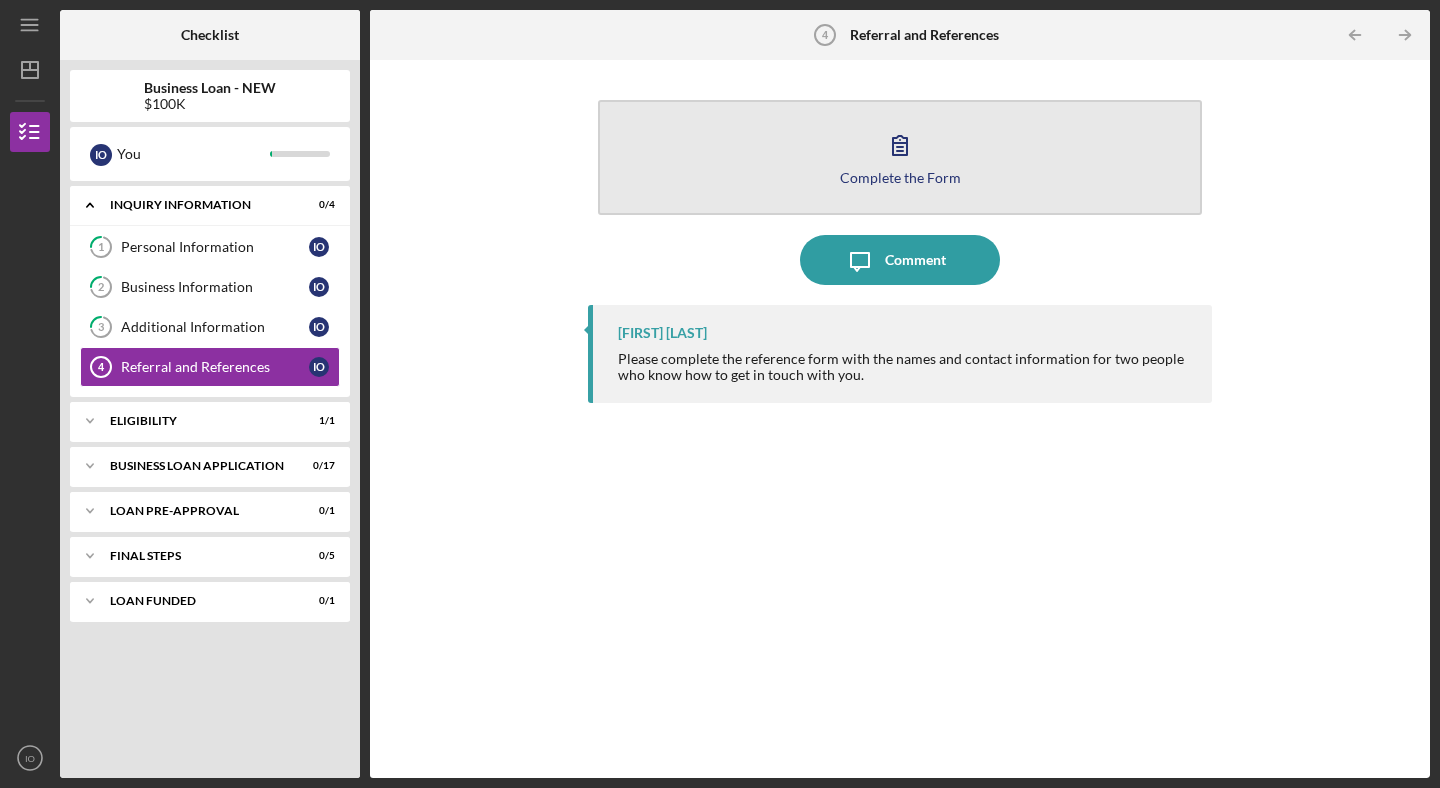 click on "Complete the Form Form" at bounding box center [900, 157] 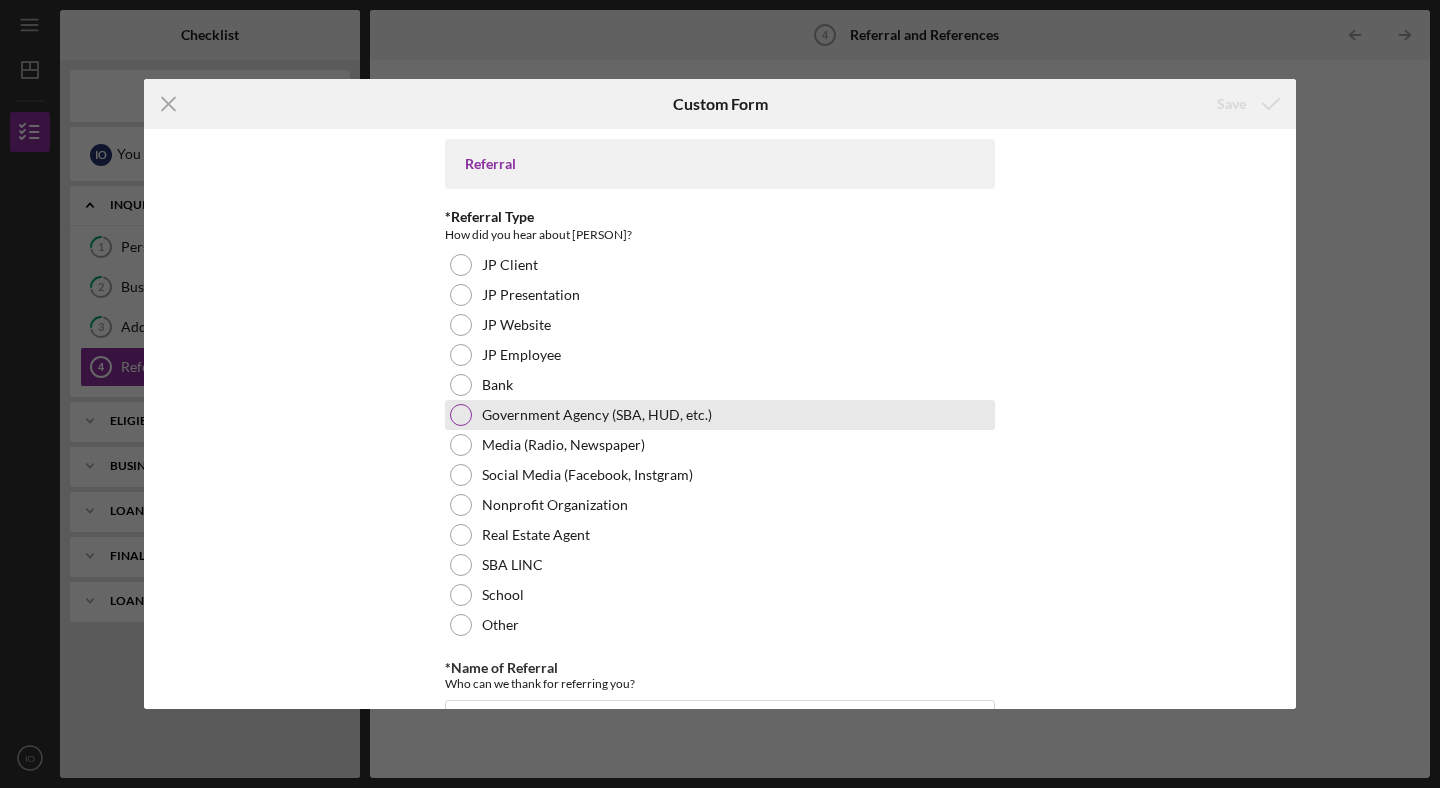 click at bounding box center [461, 415] 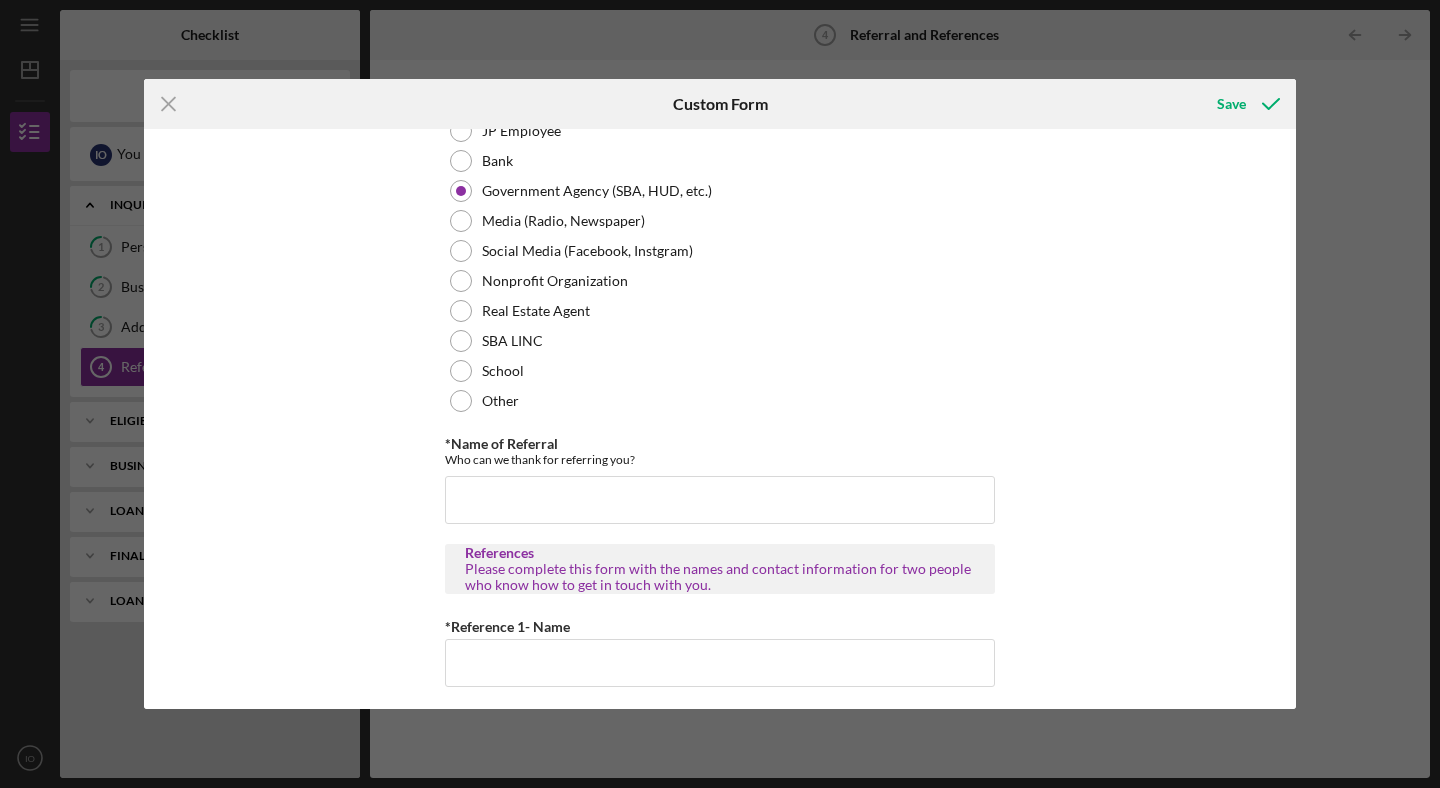 scroll, scrollTop: 221, scrollLeft: 0, axis: vertical 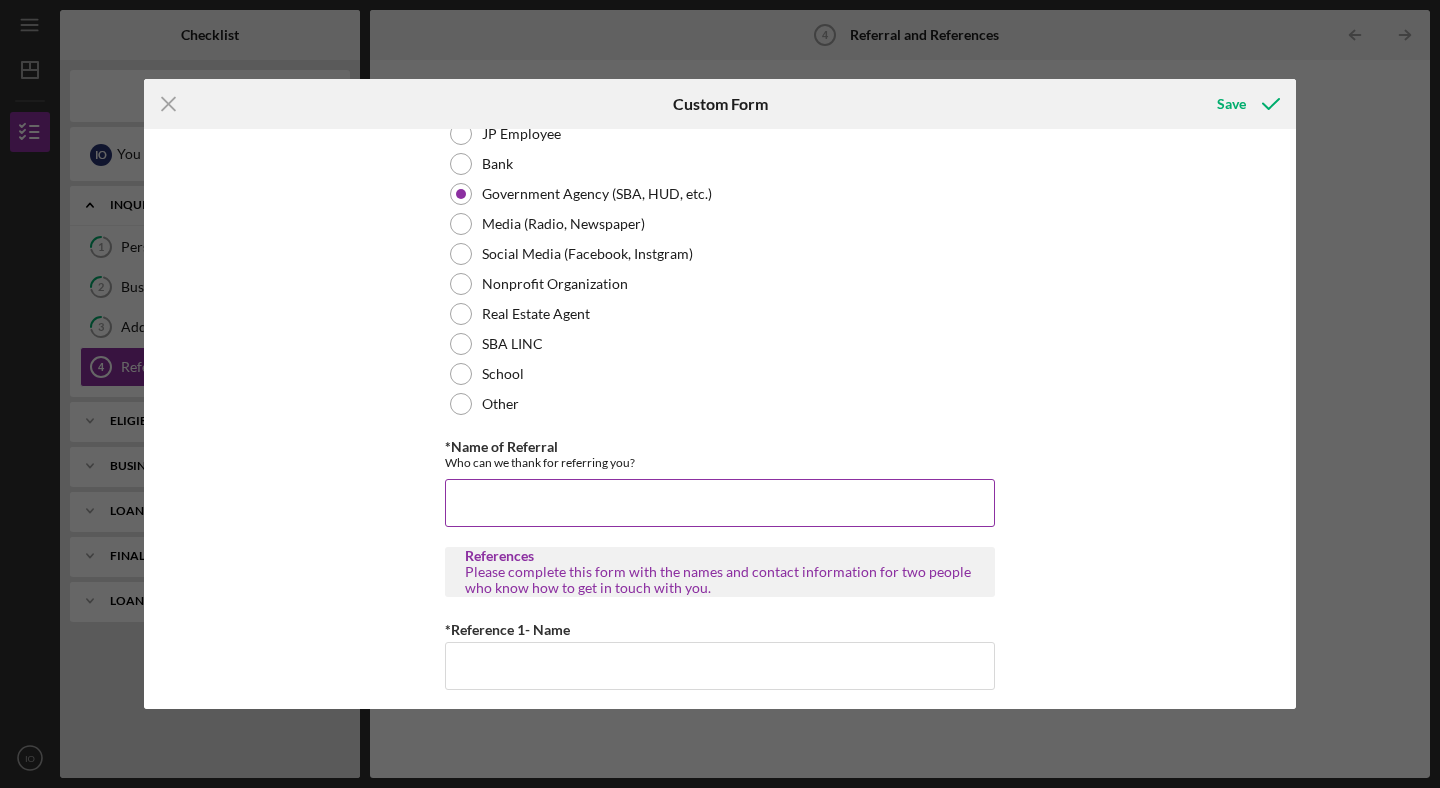 click on "*Name of Referral" at bounding box center [720, 503] 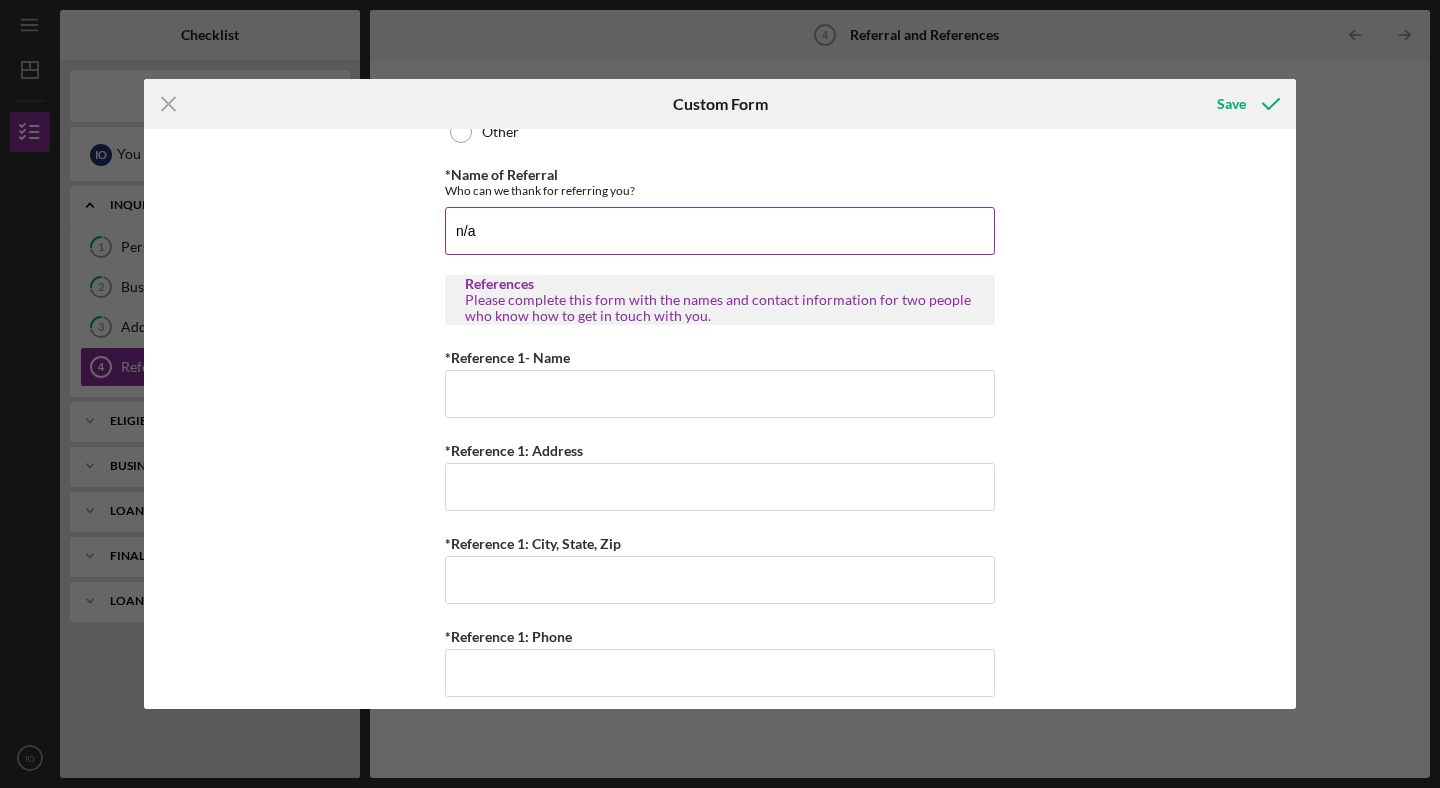 scroll, scrollTop: 499, scrollLeft: 0, axis: vertical 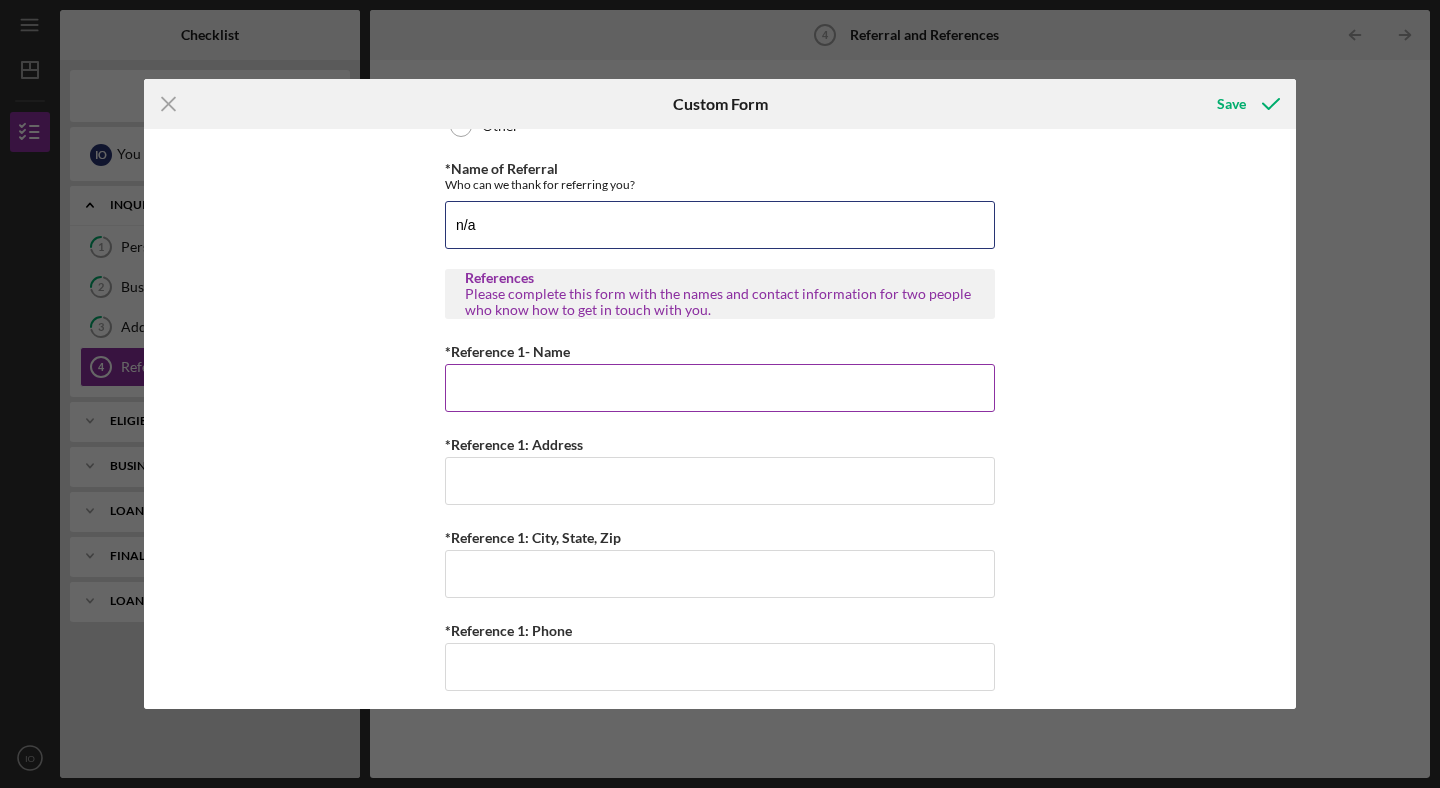 type on "n/a" 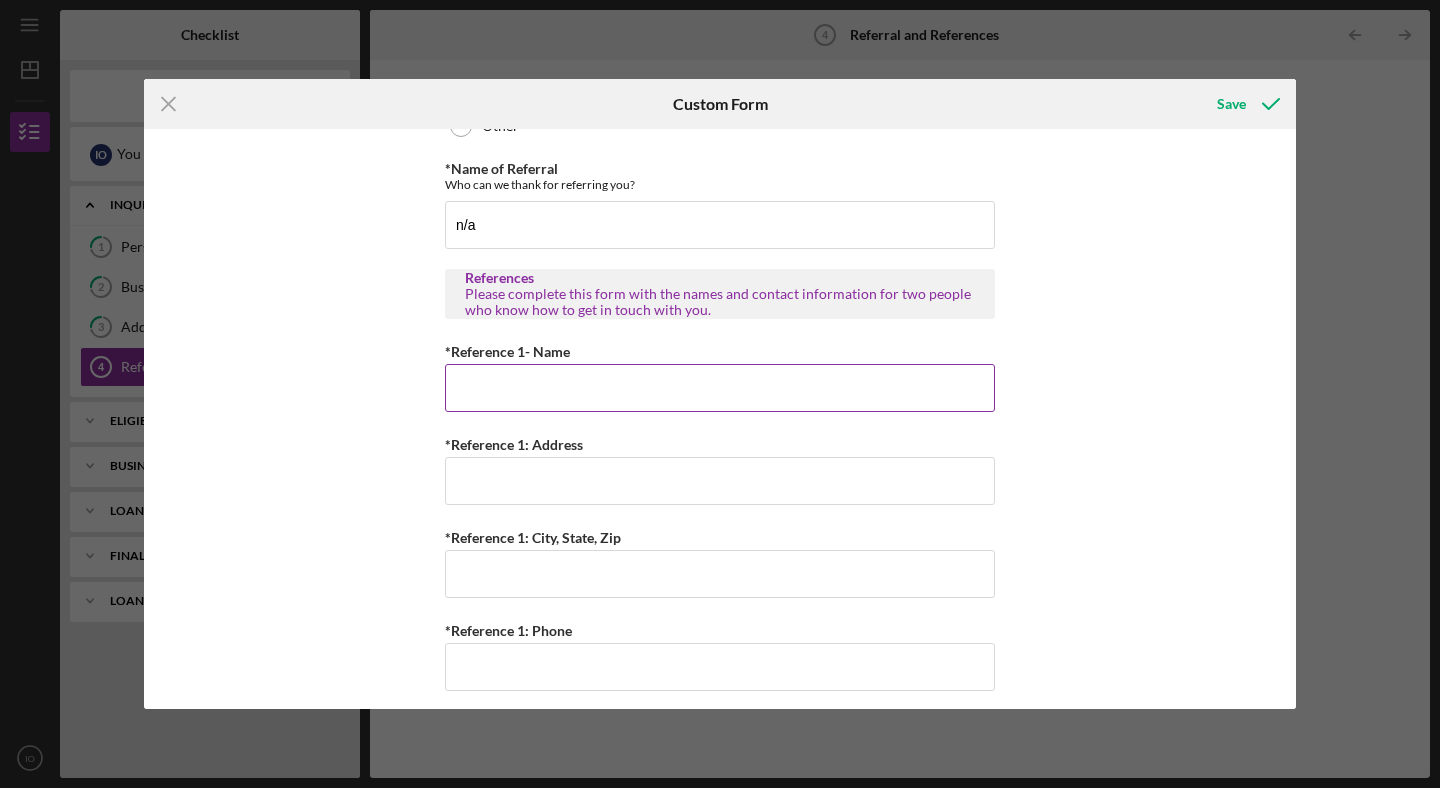 click on "*Reference 1- Name" at bounding box center [720, 388] 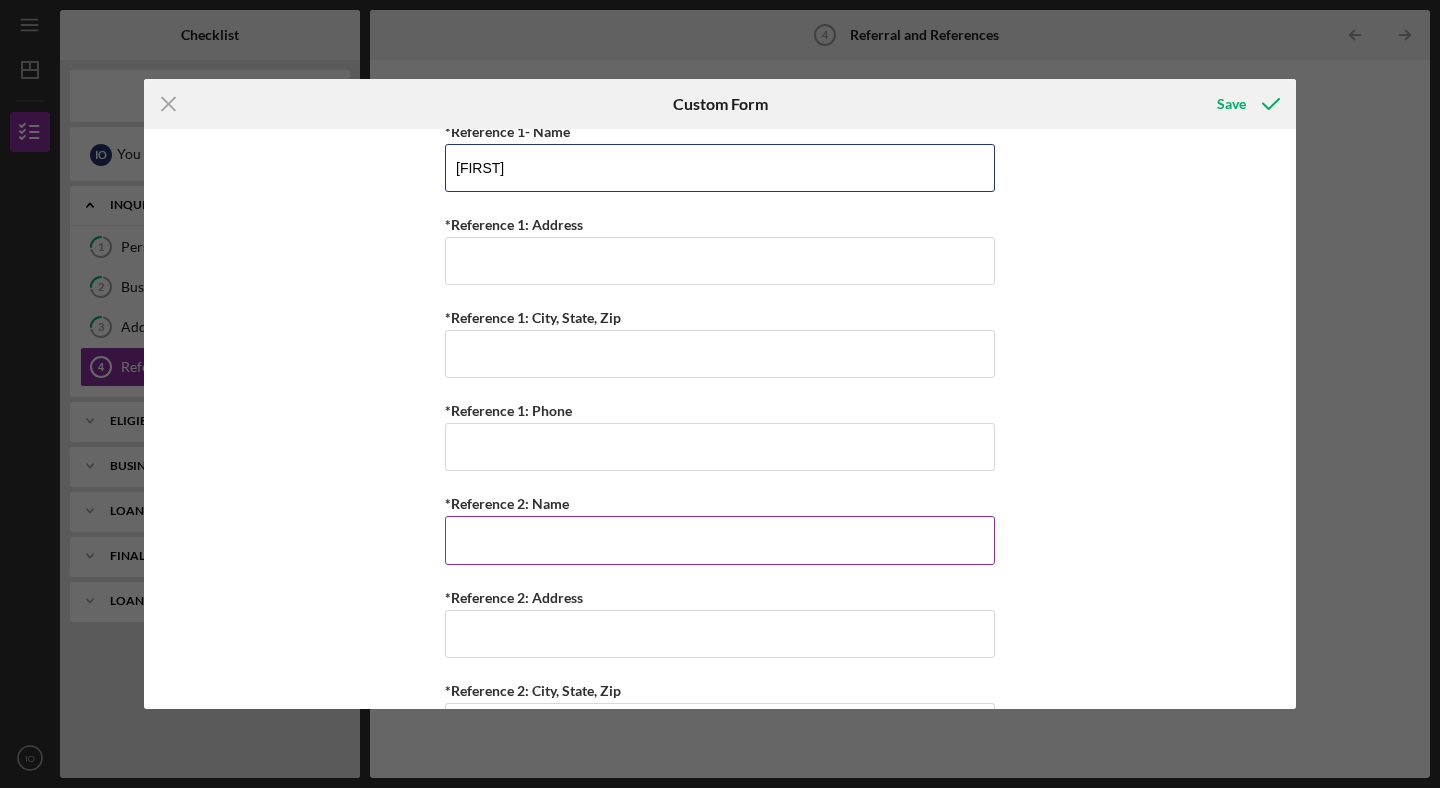 scroll, scrollTop: 705, scrollLeft: 0, axis: vertical 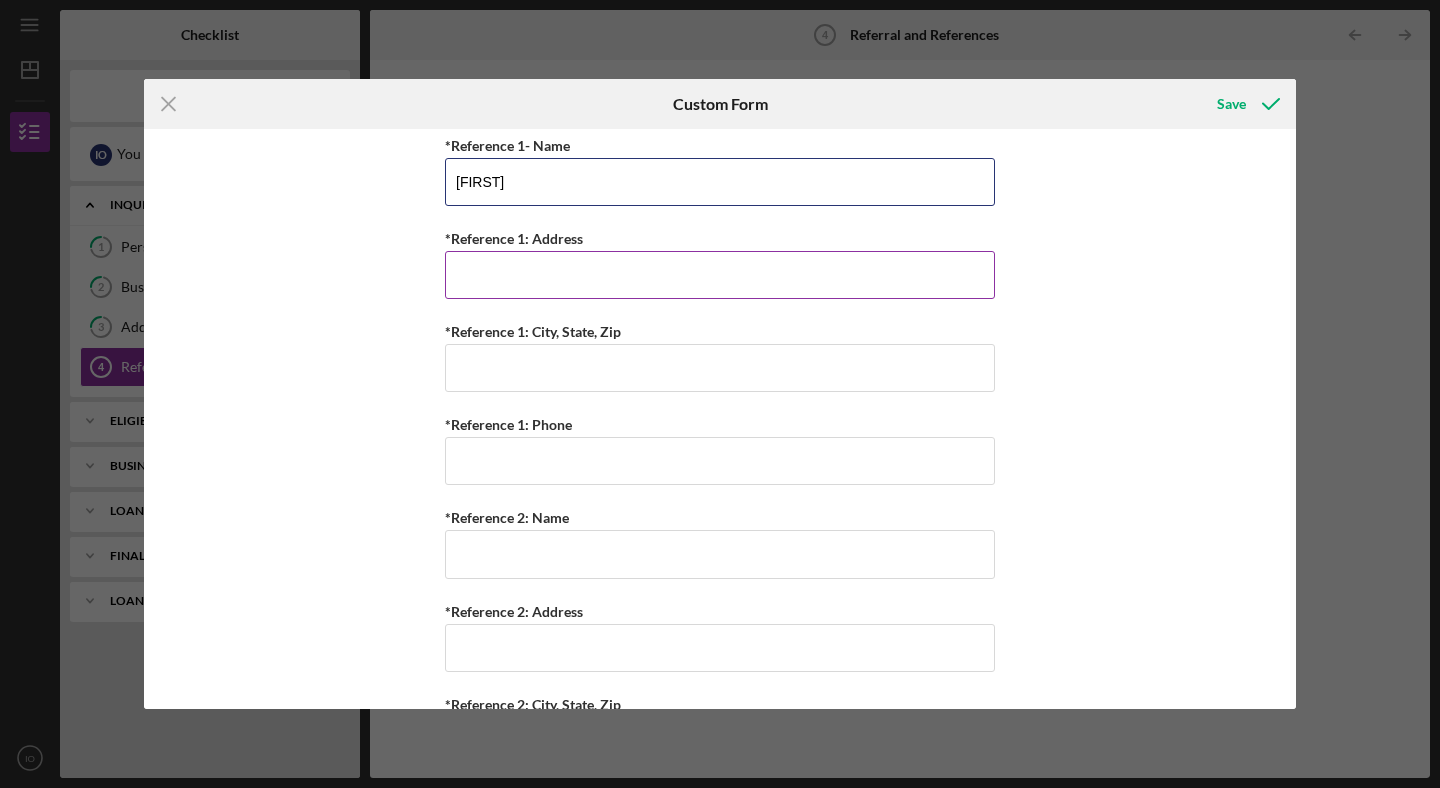 type on "[FIRST]" 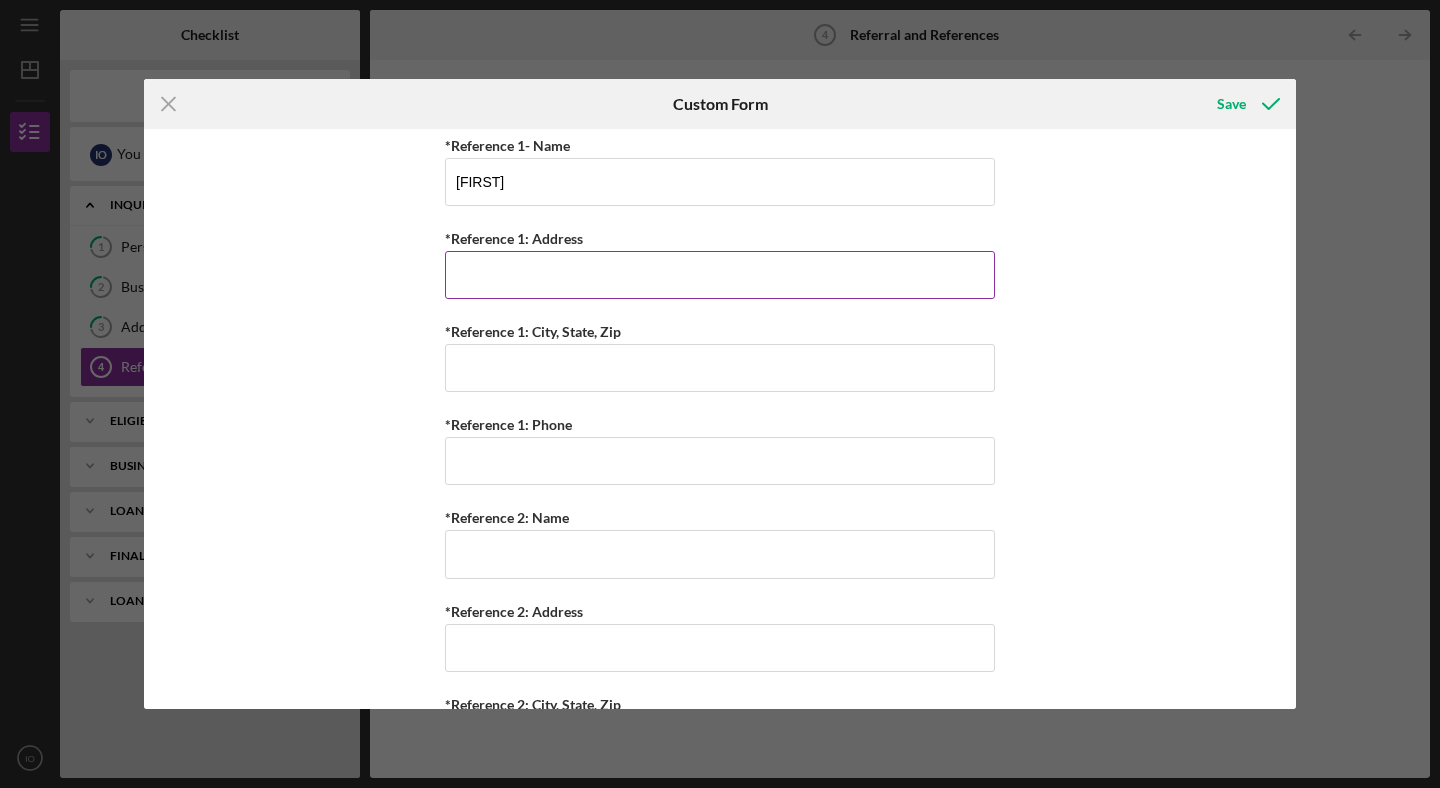 click on "*Reference 1: Address" at bounding box center (720, 275) 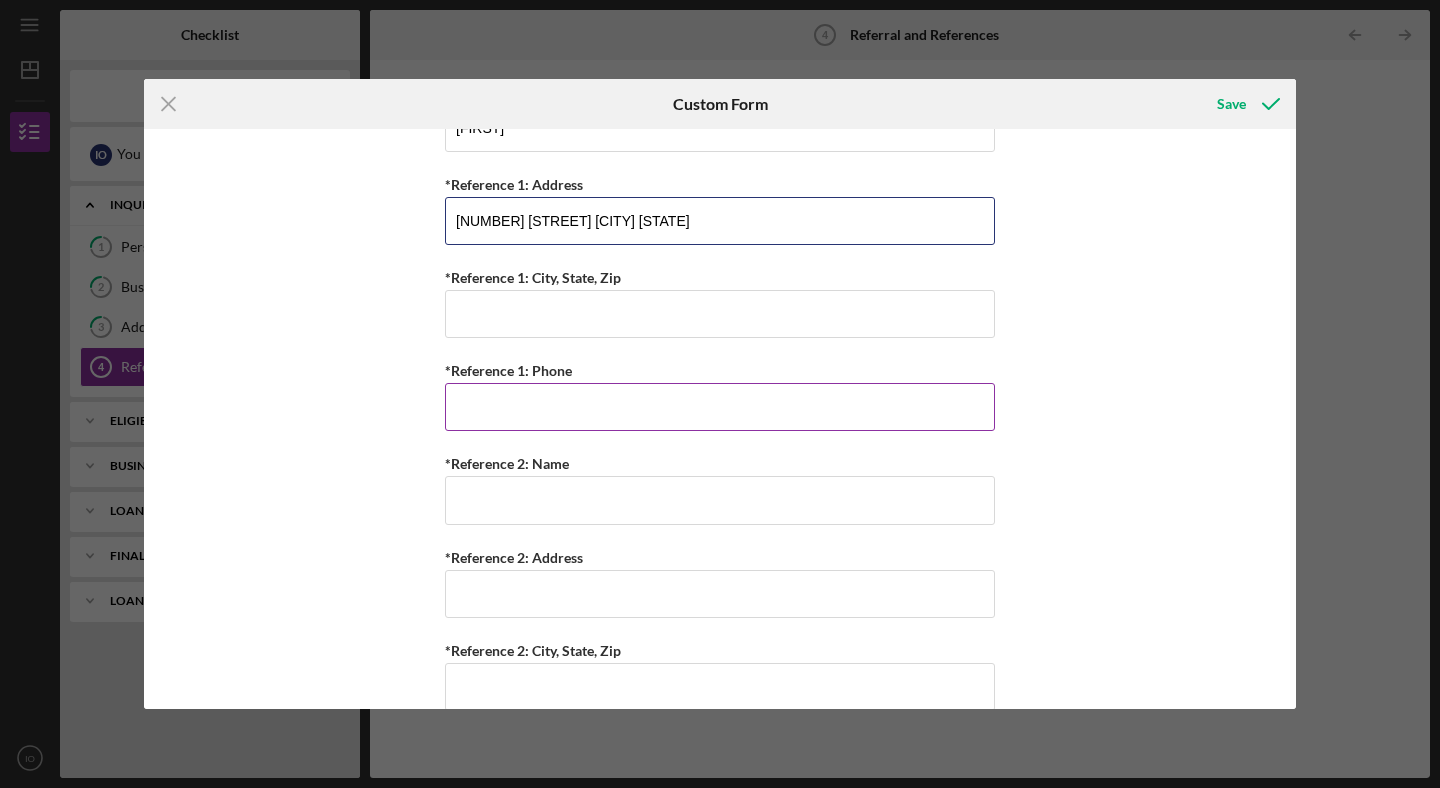 scroll, scrollTop: 761, scrollLeft: 0, axis: vertical 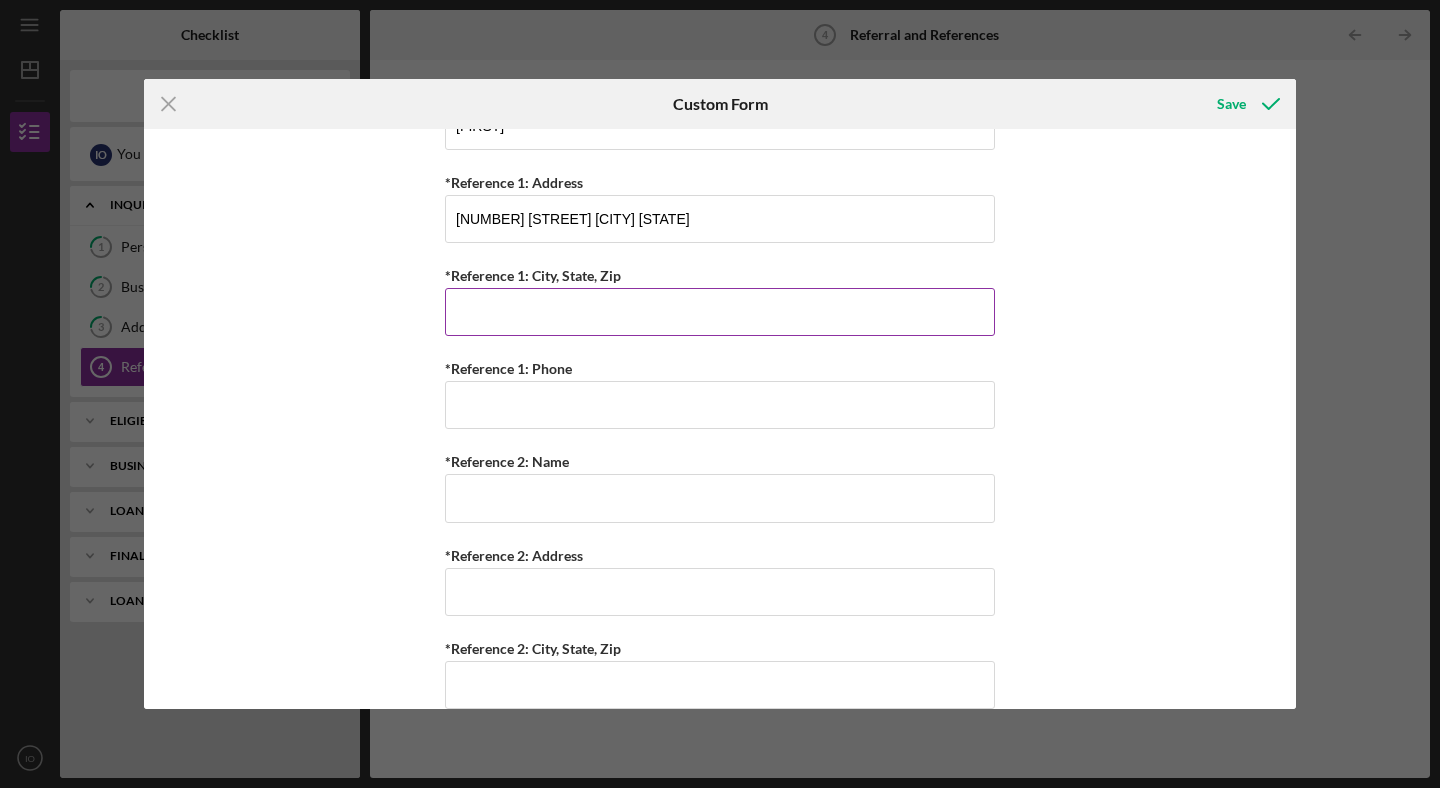 click on "*Reference 1: City, State, Zip" at bounding box center (720, 312) 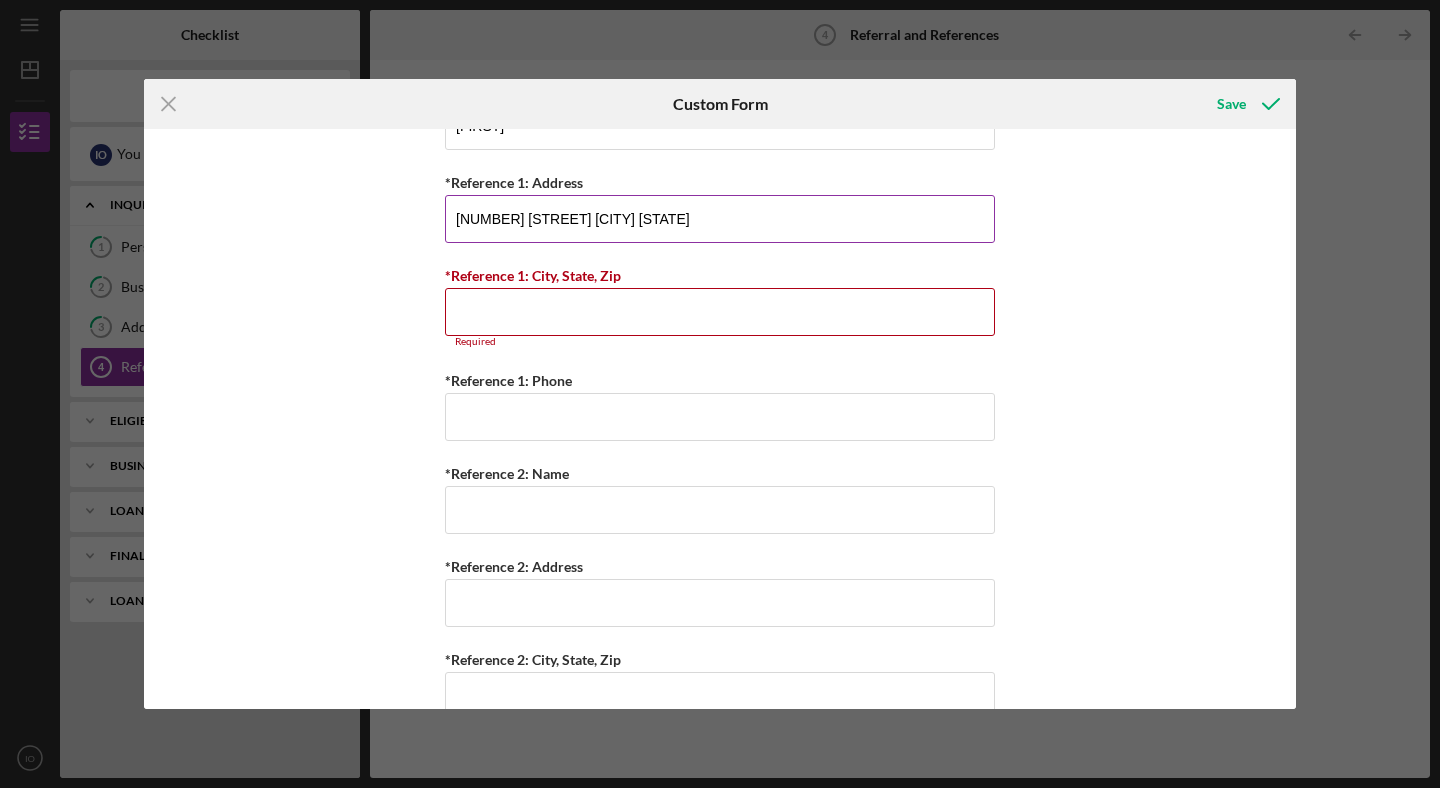 drag, startPoint x: 571, startPoint y: 222, endPoint x: 679, endPoint y: 223, distance: 108.00463 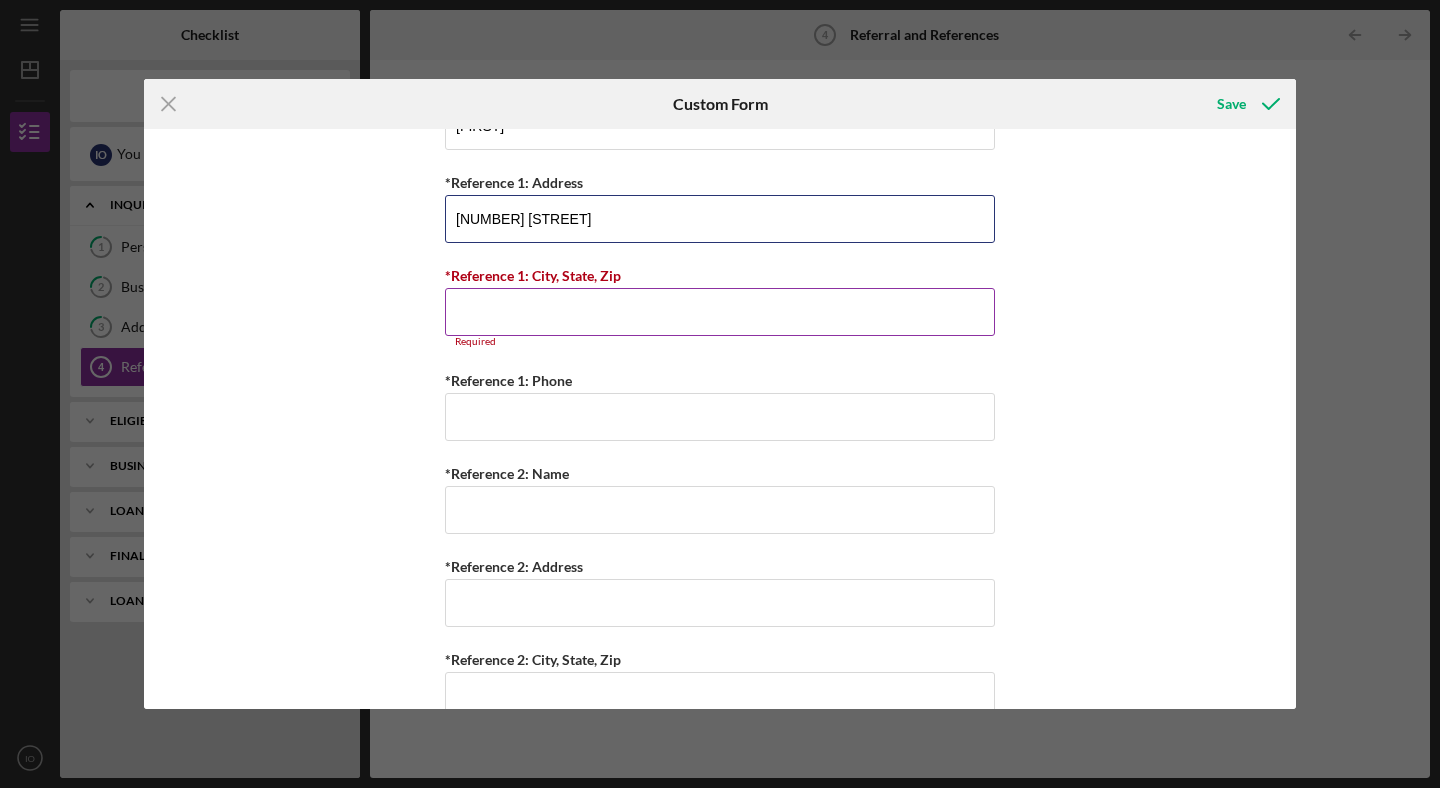 type on "[NUMBER] [STREET]" 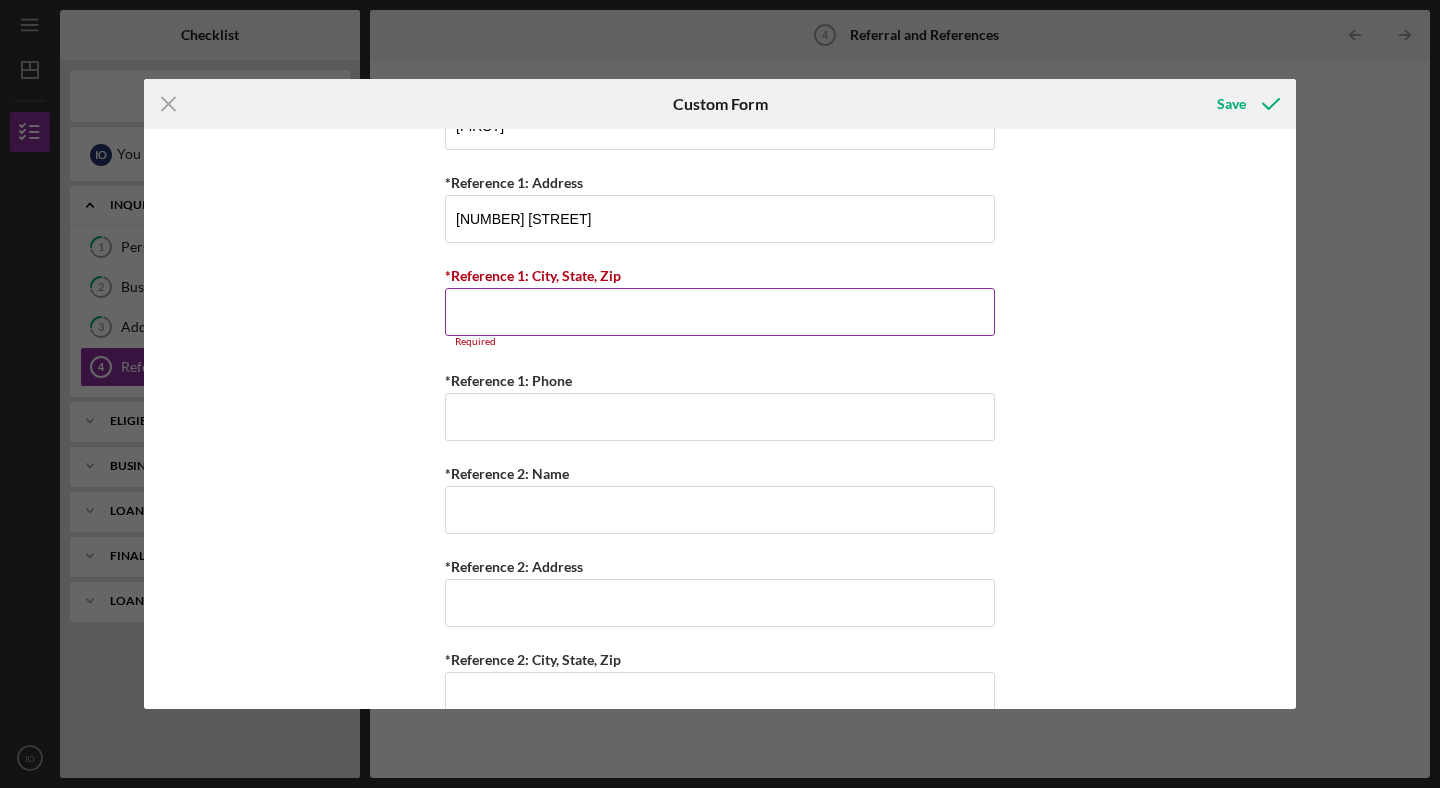 click on "*Reference 1: City, State, Zip" at bounding box center [720, 312] 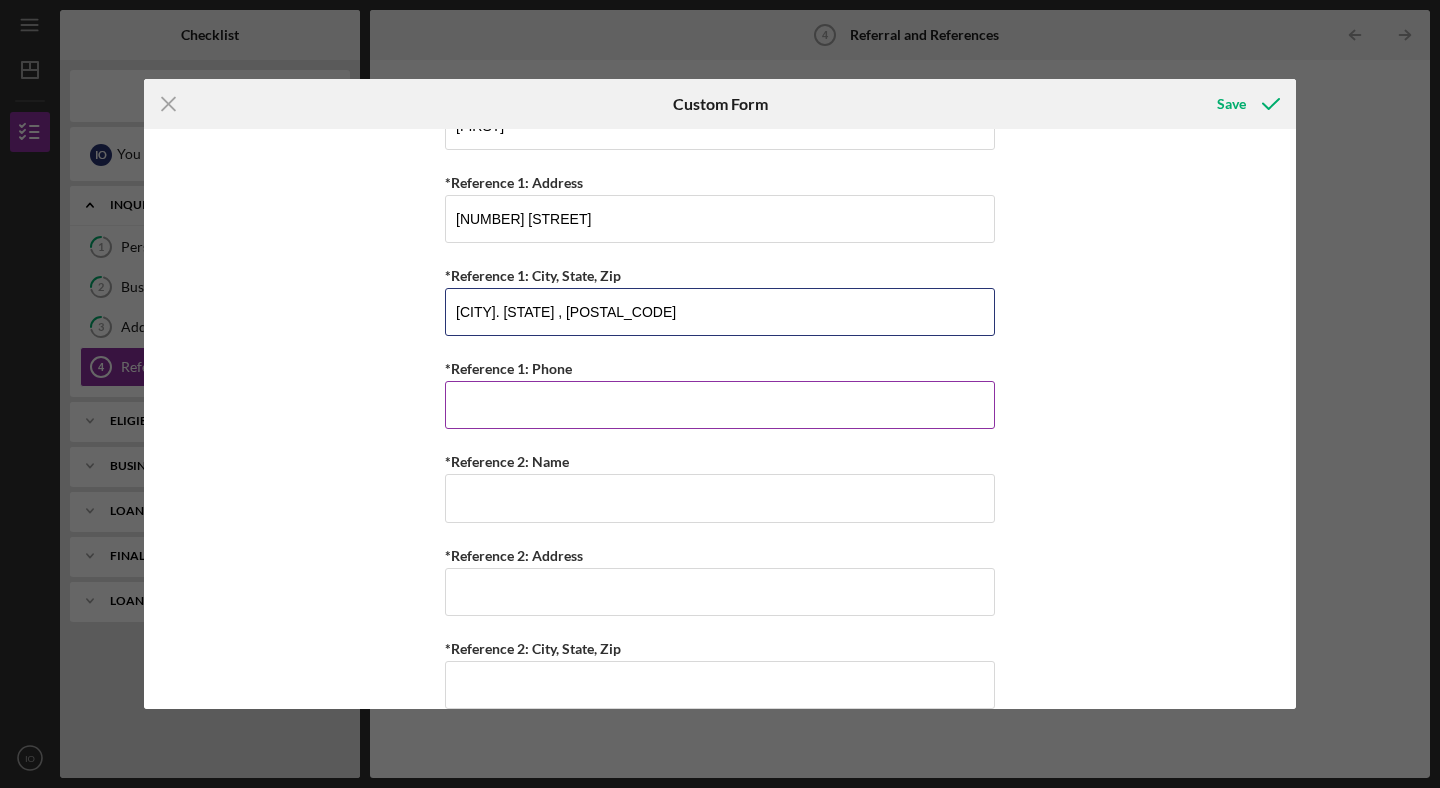 type on "[CITY]. [STATE] , [POSTAL_CODE]" 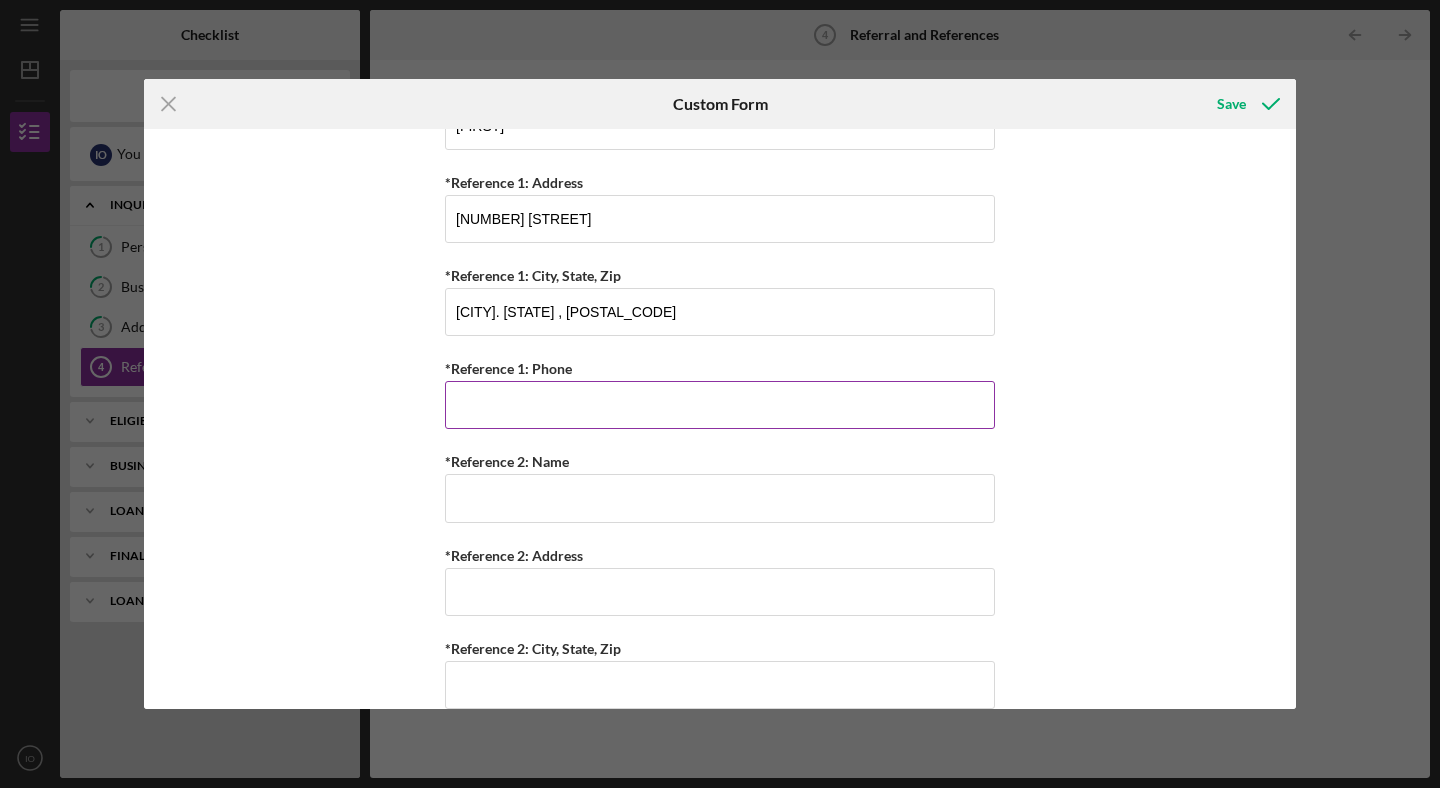 click on "*Reference 1: Phone" at bounding box center [720, 405] 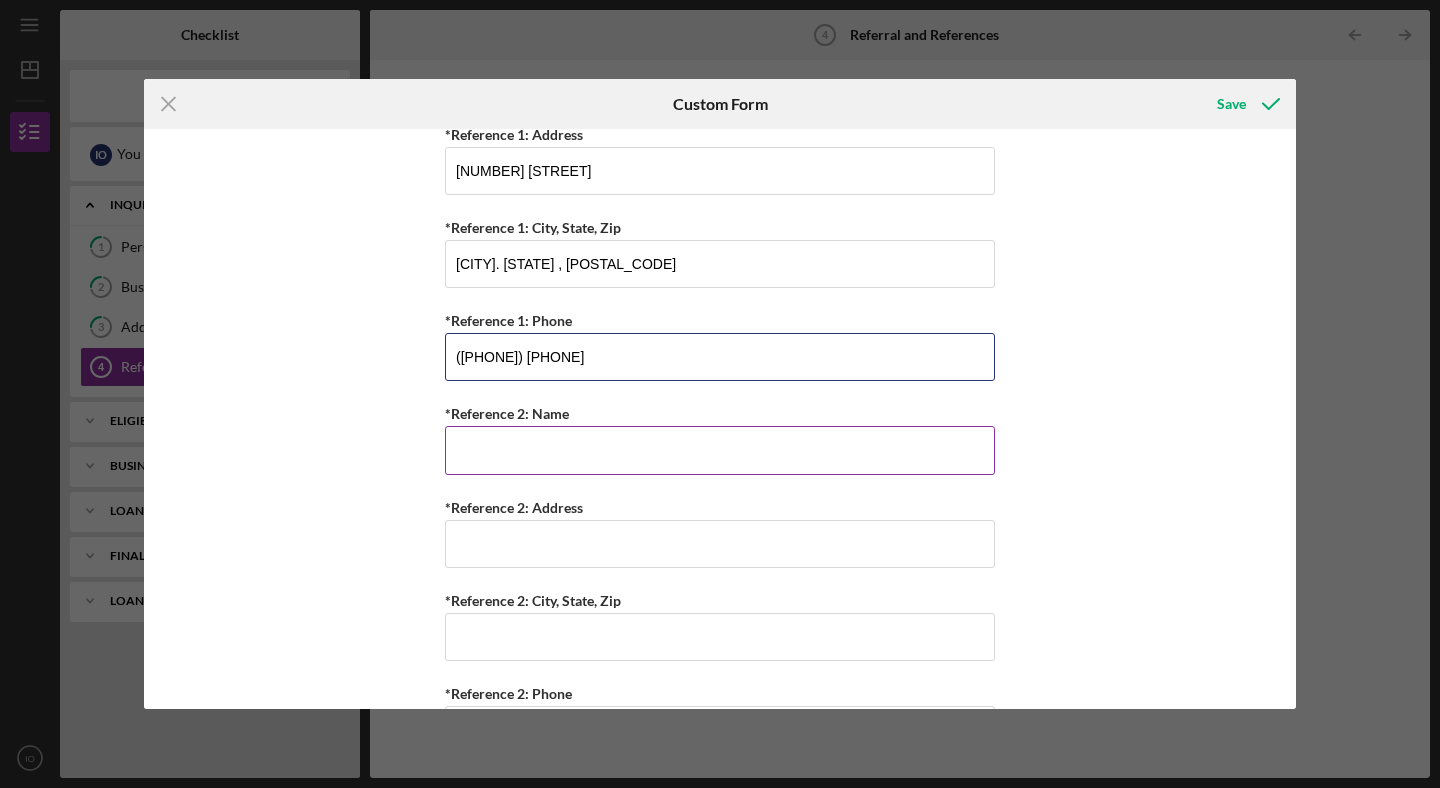 scroll, scrollTop: 883, scrollLeft: 0, axis: vertical 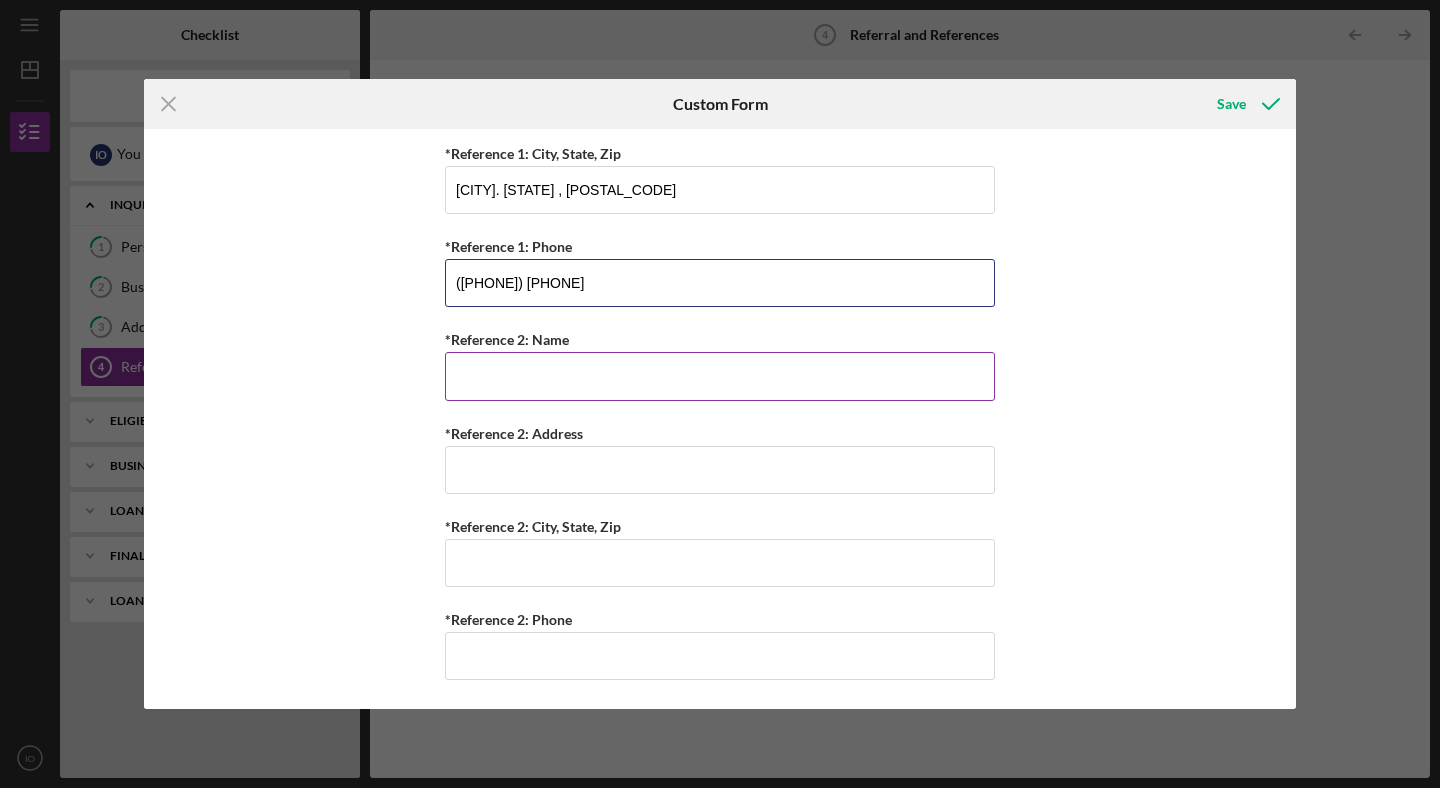 type on "([PHONE]) [PHONE]" 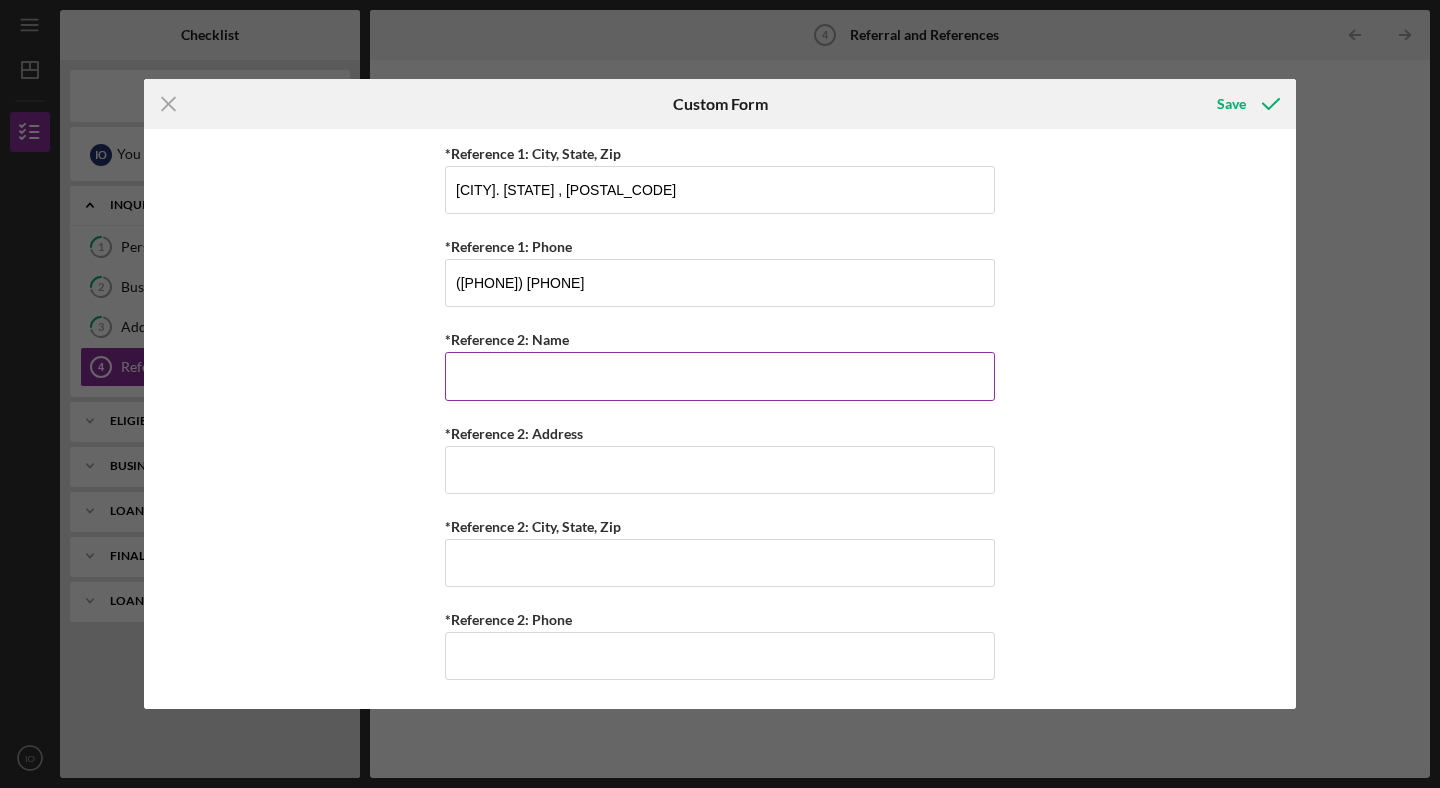 click on "*Reference 2:  Name" at bounding box center (720, 376) 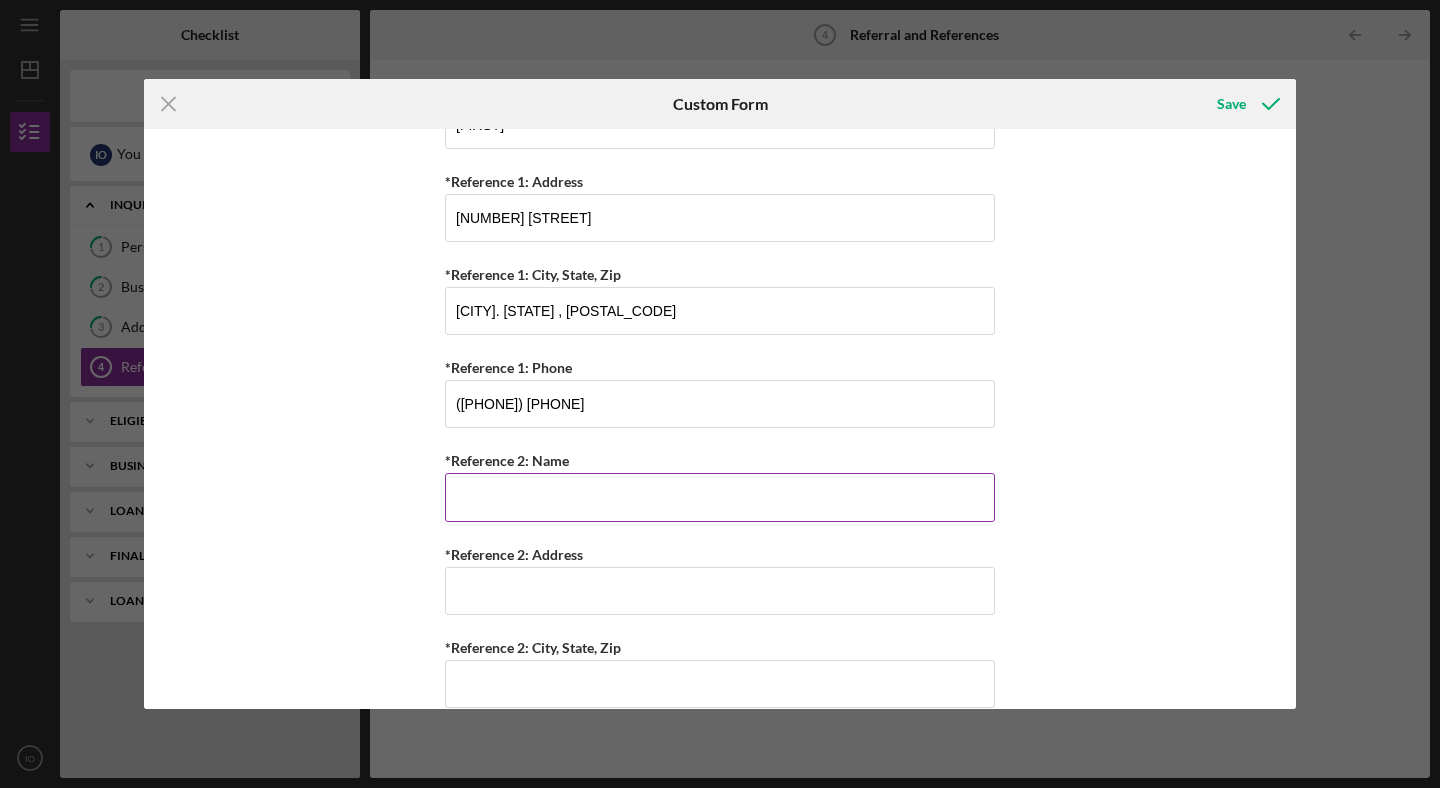 scroll, scrollTop: 764, scrollLeft: 0, axis: vertical 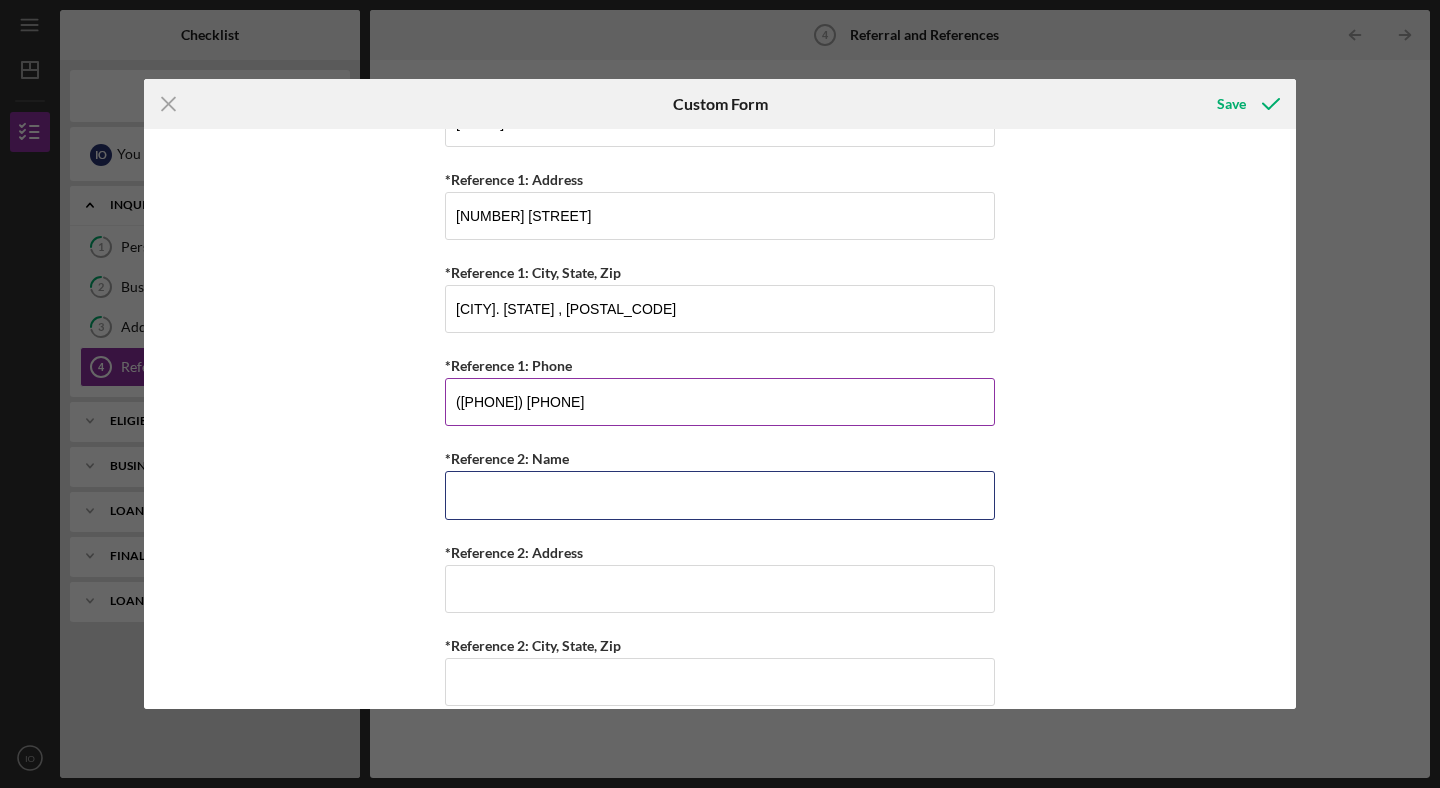 type on "U" 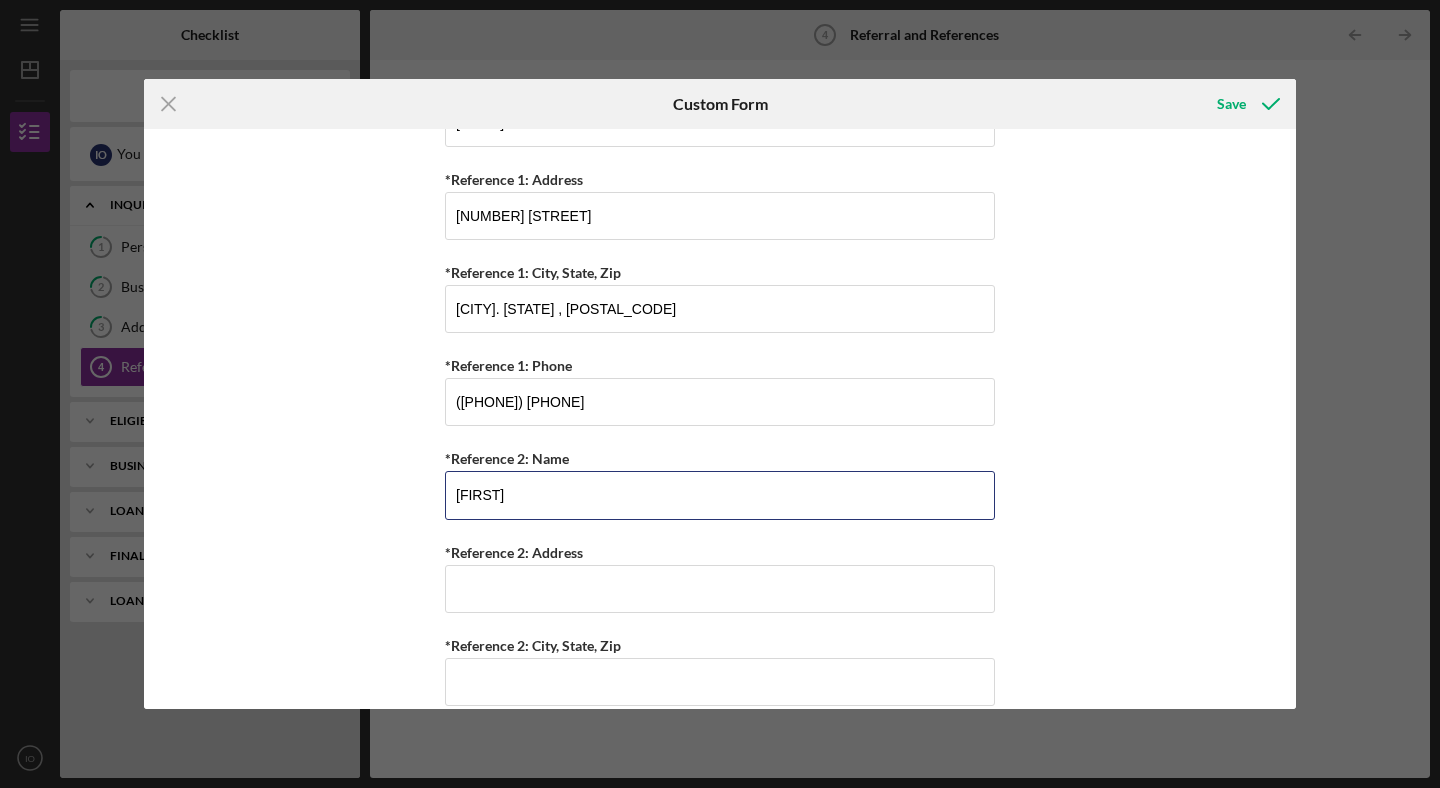 scroll, scrollTop: 883, scrollLeft: 0, axis: vertical 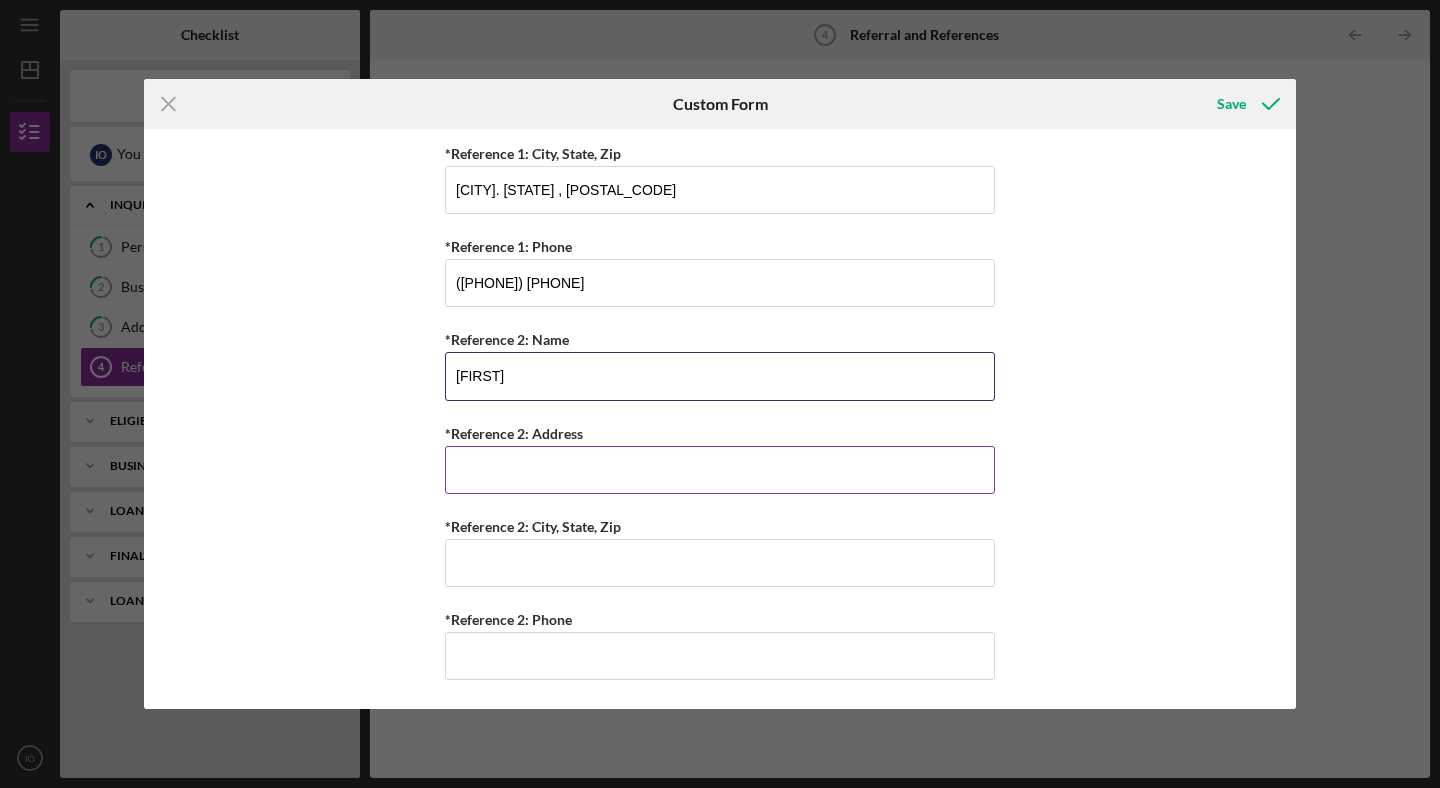 type on "[FIRST]" 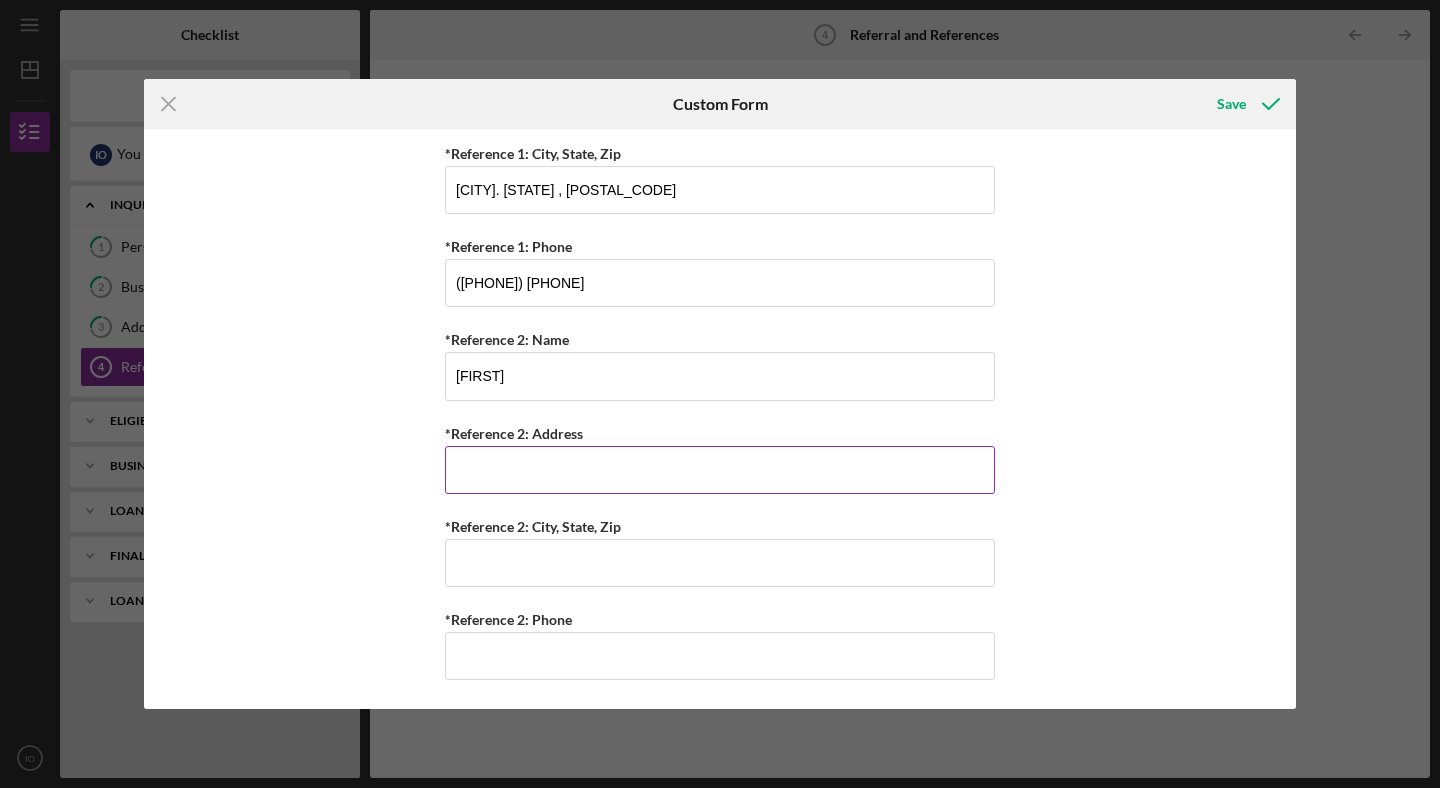 click on "*Reference 2: Address" at bounding box center (720, 470) 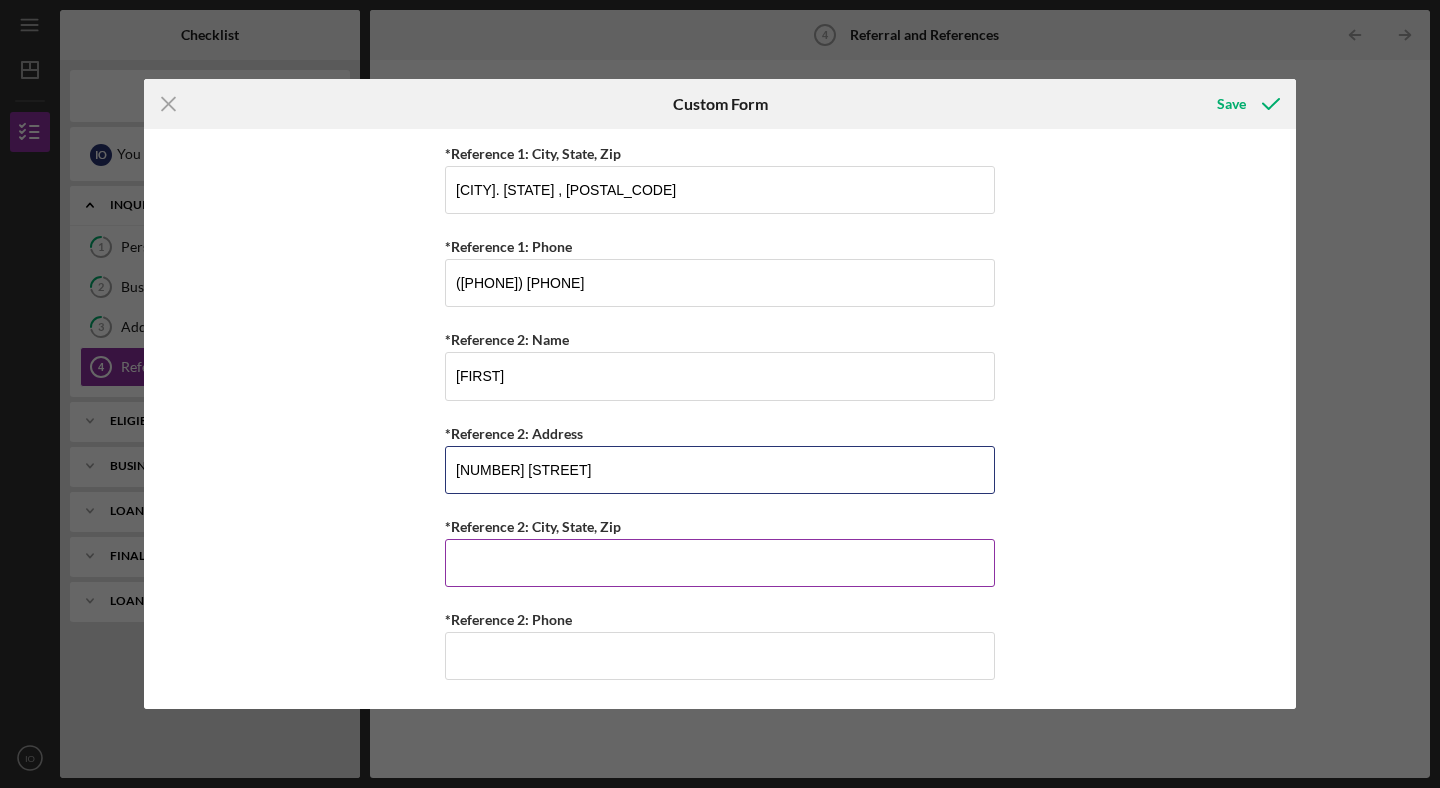 type on "[NUMBER] [STREET]" 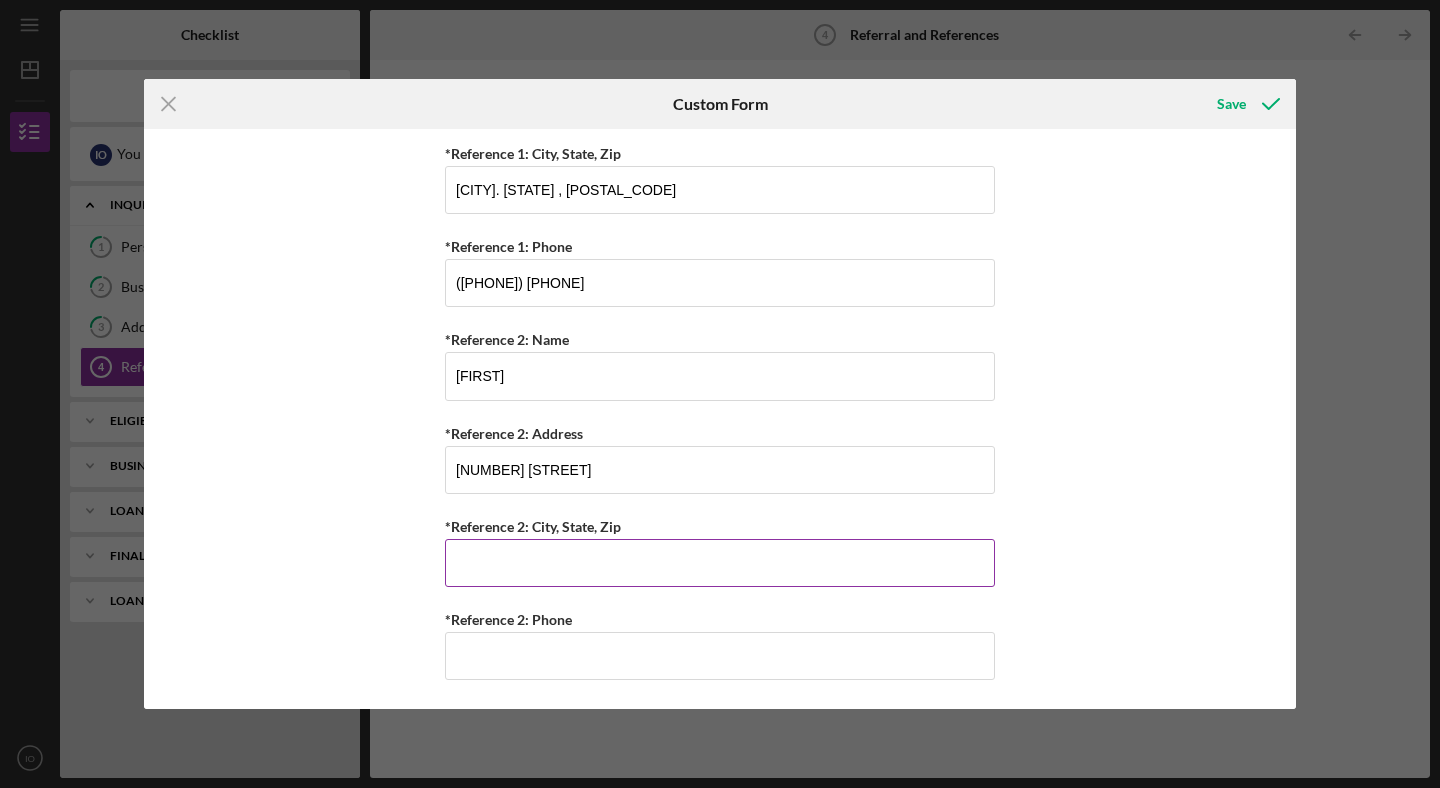 click on "*Reference 2: City, State, Zip" at bounding box center [720, 563] 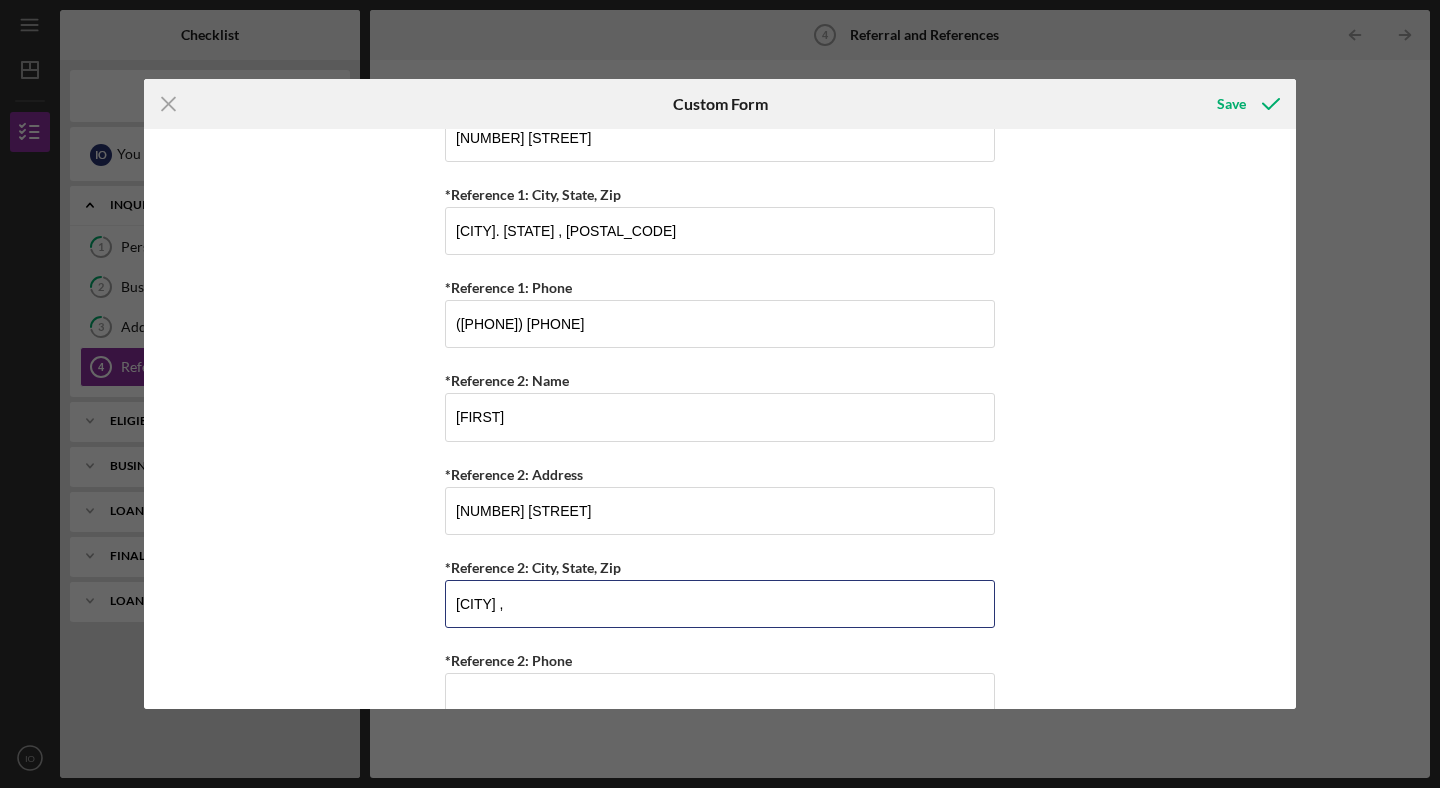 scroll, scrollTop: 883, scrollLeft: 0, axis: vertical 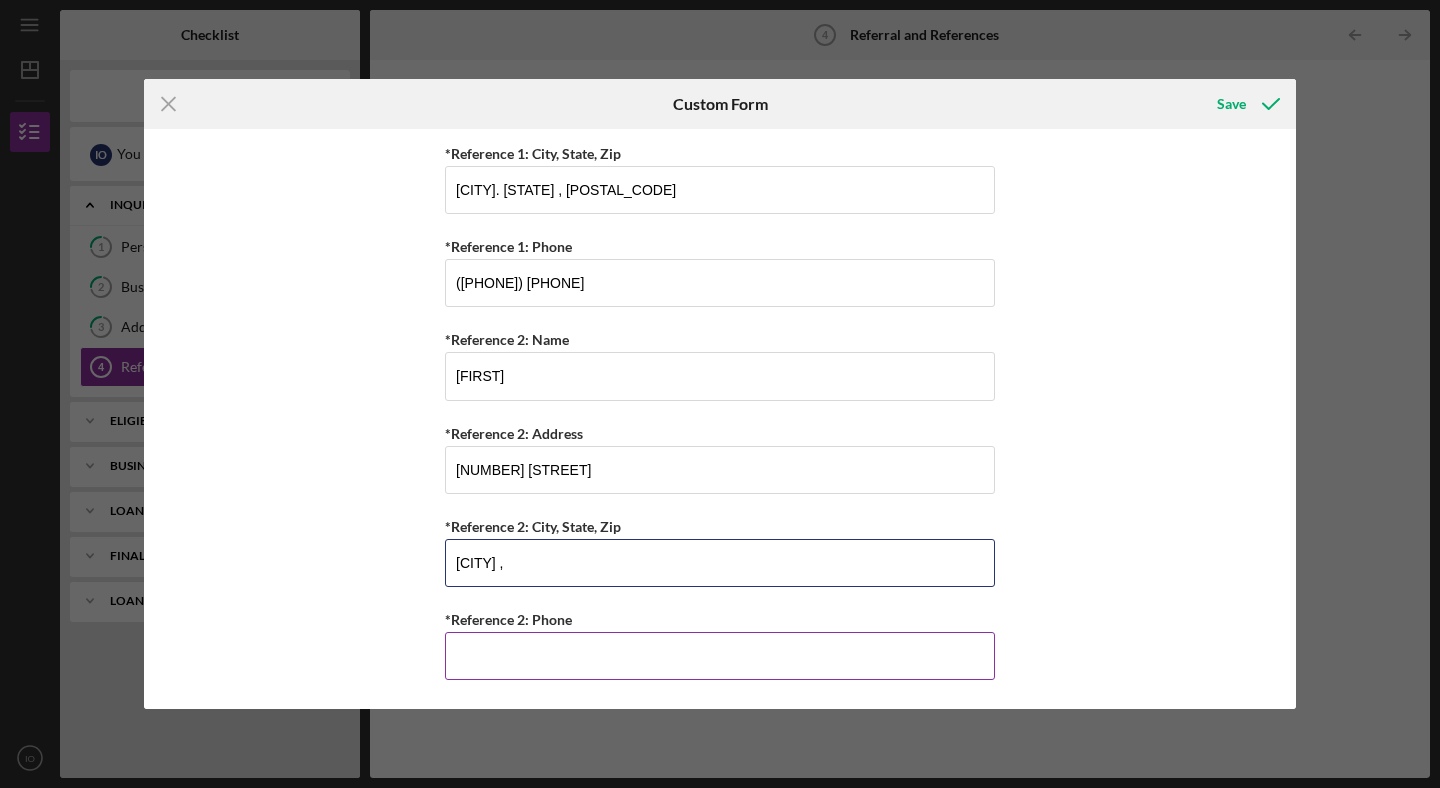 type on "[CITY] ," 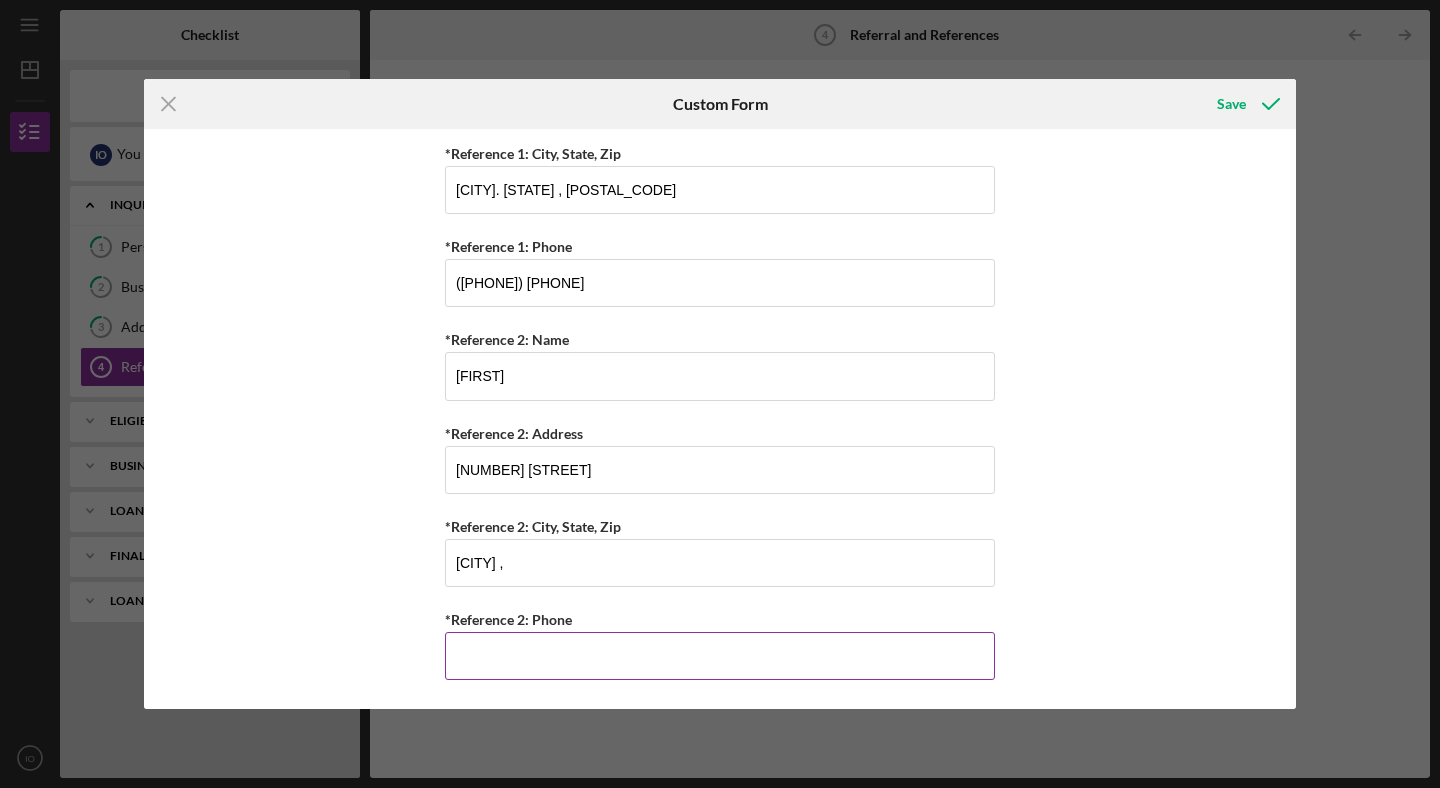click on "*Reference 2:  Phone" at bounding box center [720, 656] 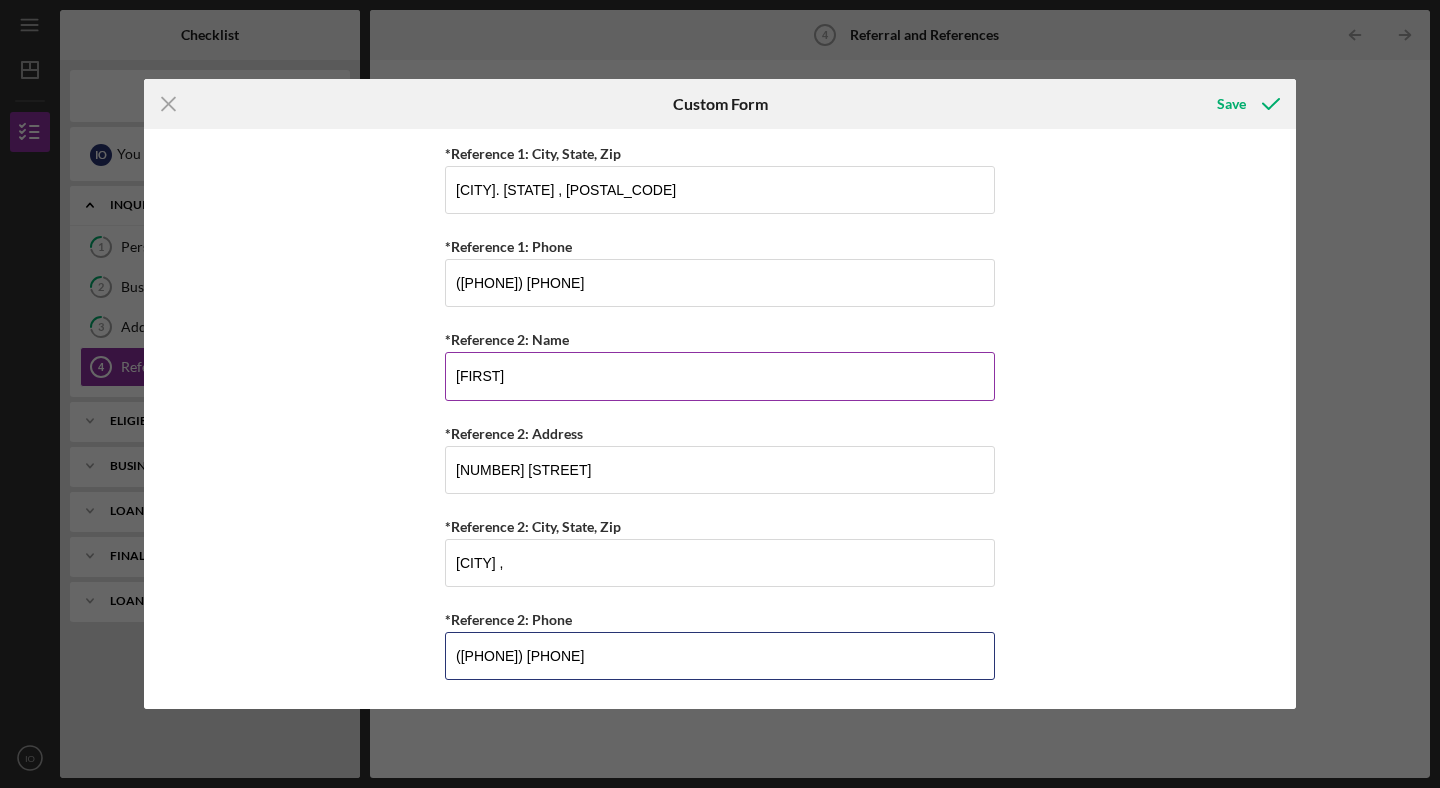 type on "([PHONE]) [PHONE]" 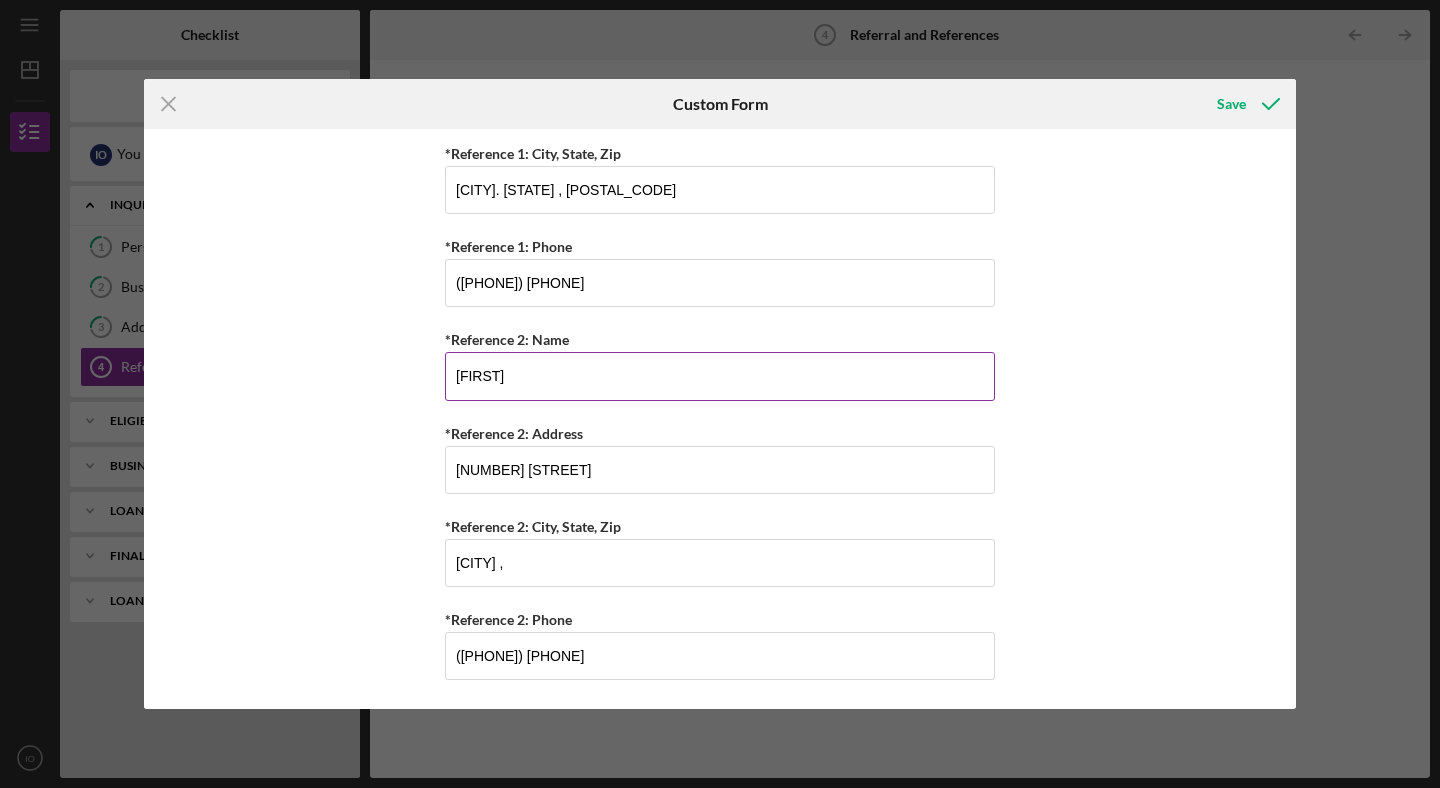 click on "[FIRST]" at bounding box center [720, 376] 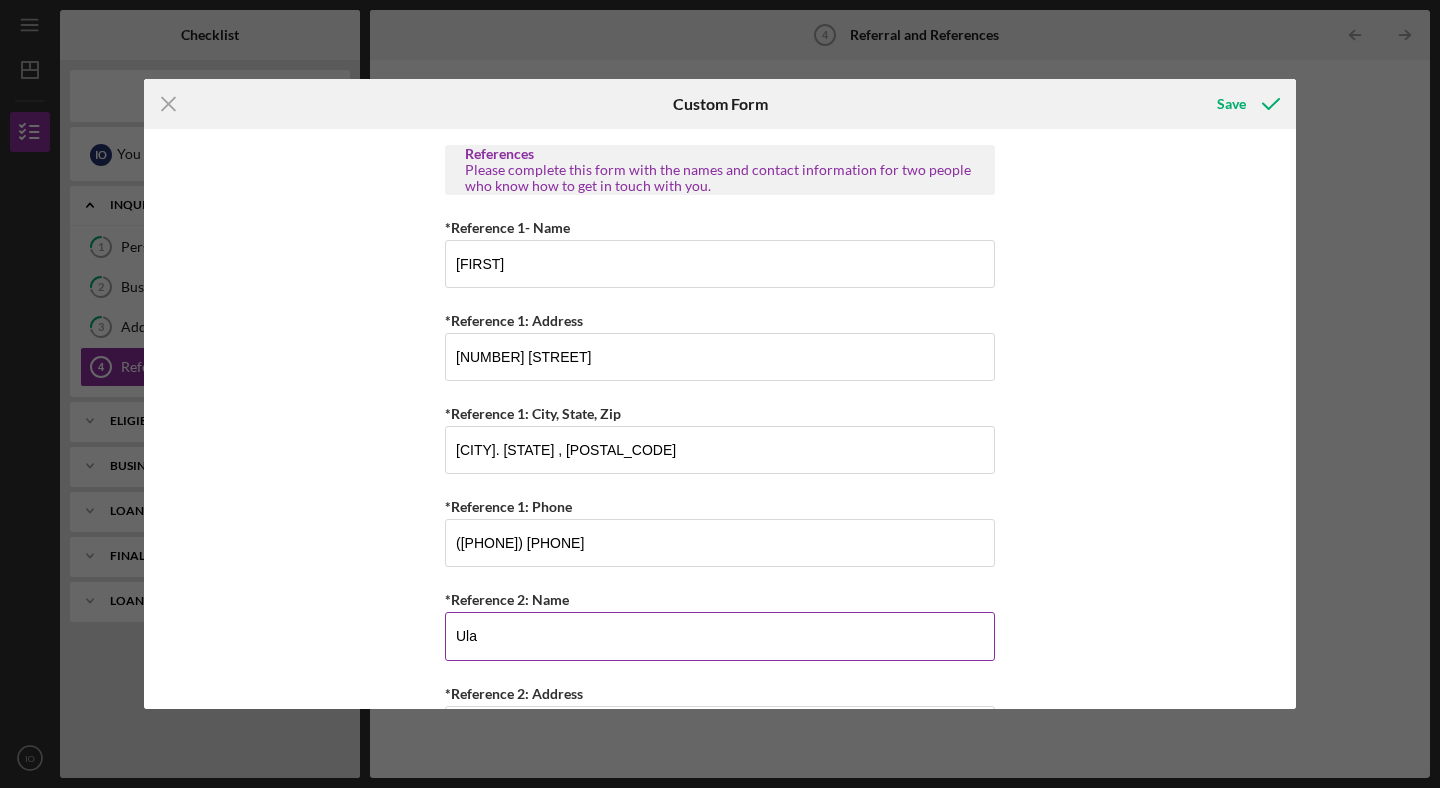 scroll, scrollTop: 515, scrollLeft: 0, axis: vertical 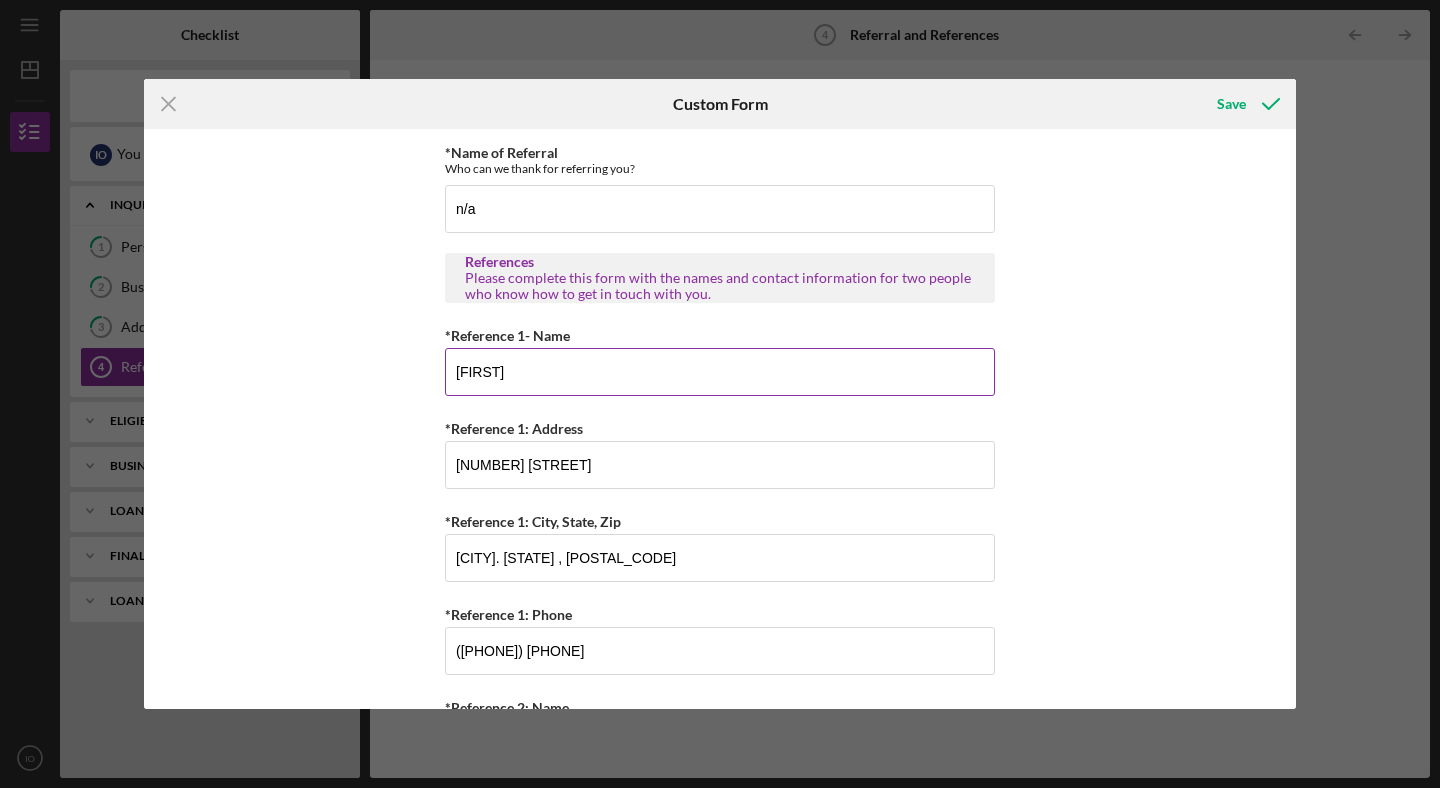 type on "Ula" 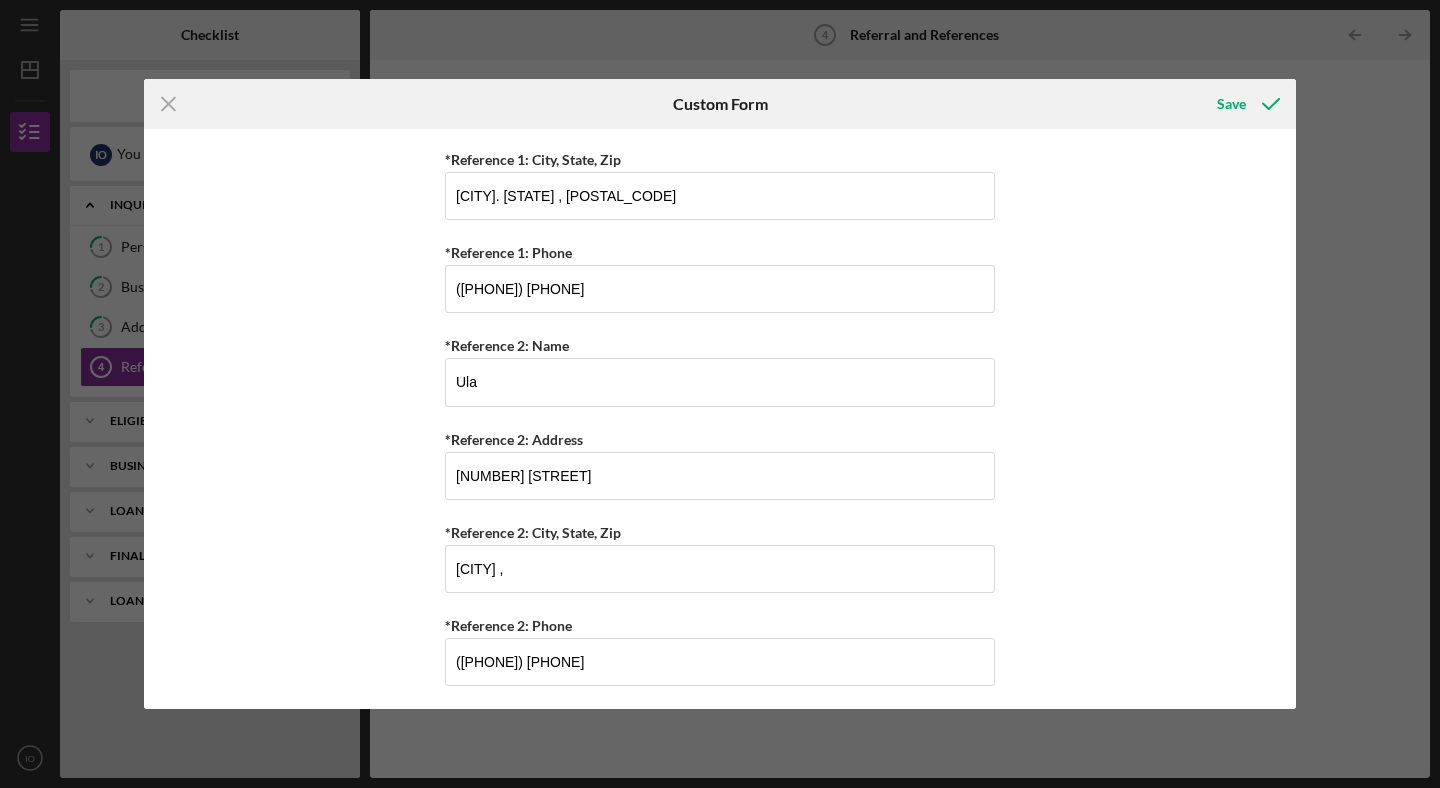 scroll, scrollTop: 883, scrollLeft: 0, axis: vertical 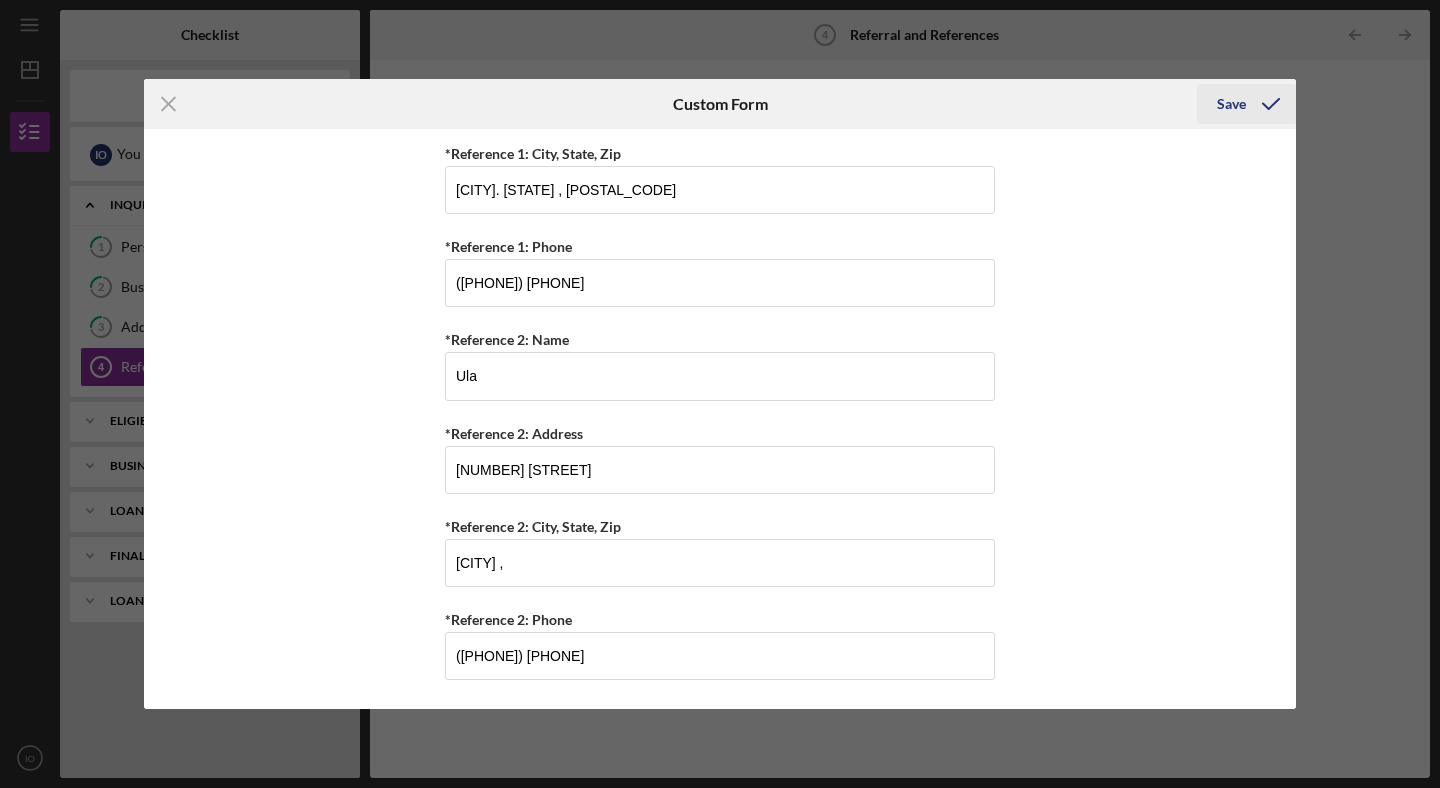 click on "Save" at bounding box center [1231, 104] 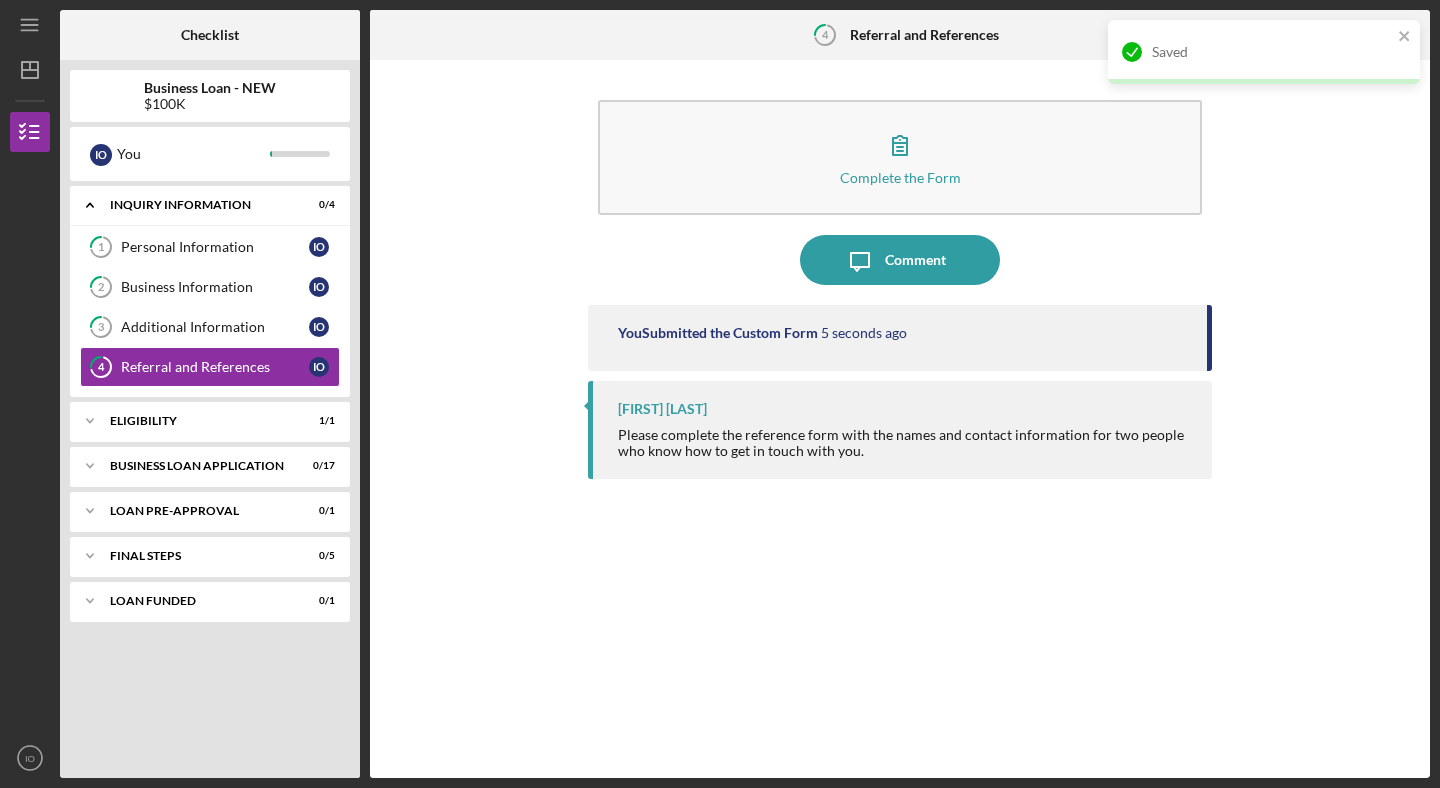 click on "Complete the Form Form Icon/Message Comment You  Submitted the Custom Form   5 seconds ago [FIRST] [LAST]   Please complete the reference form with the names and contact information for two people who know how to get in touch with you." at bounding box center [900, 419] 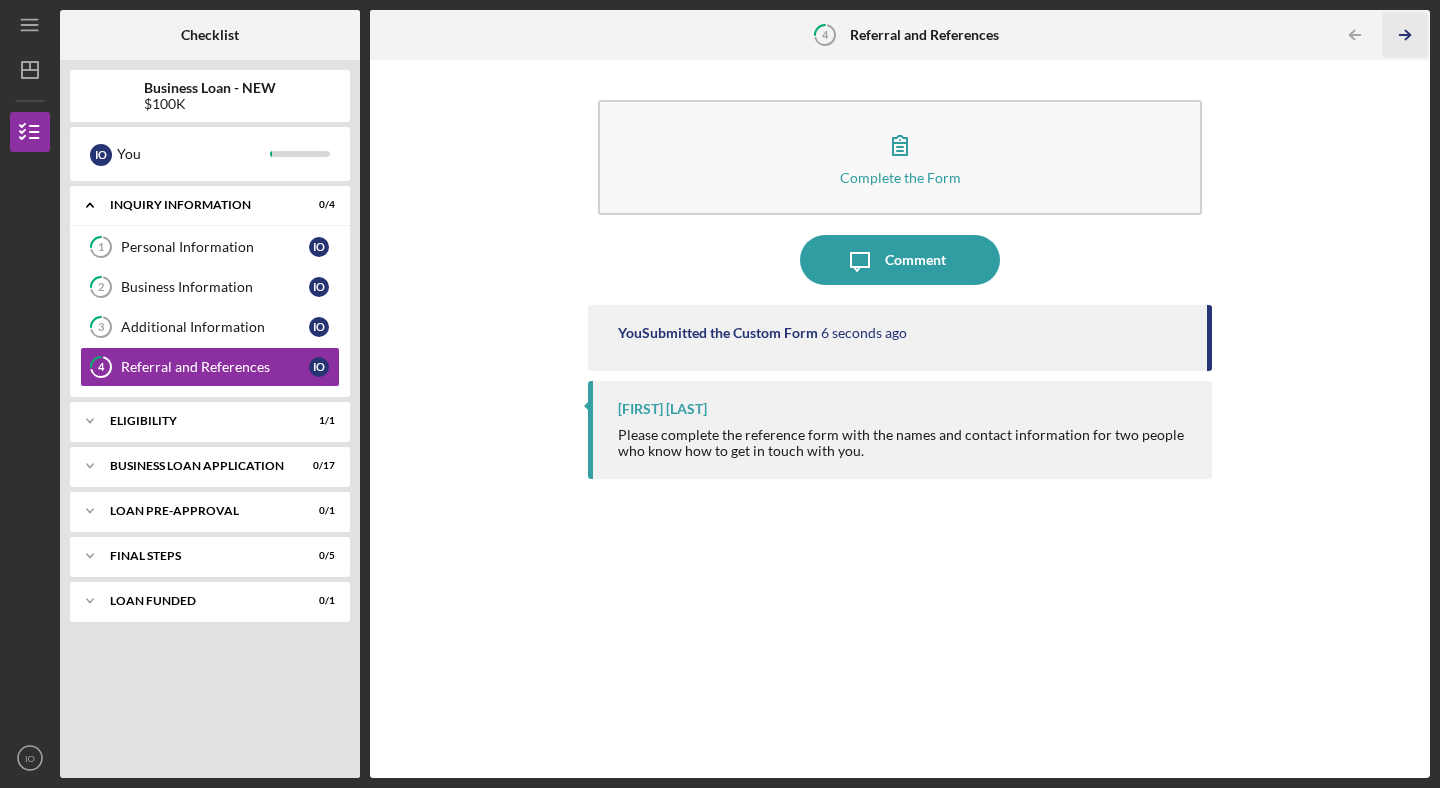 click on "Icon/Table Pagination Arrow" 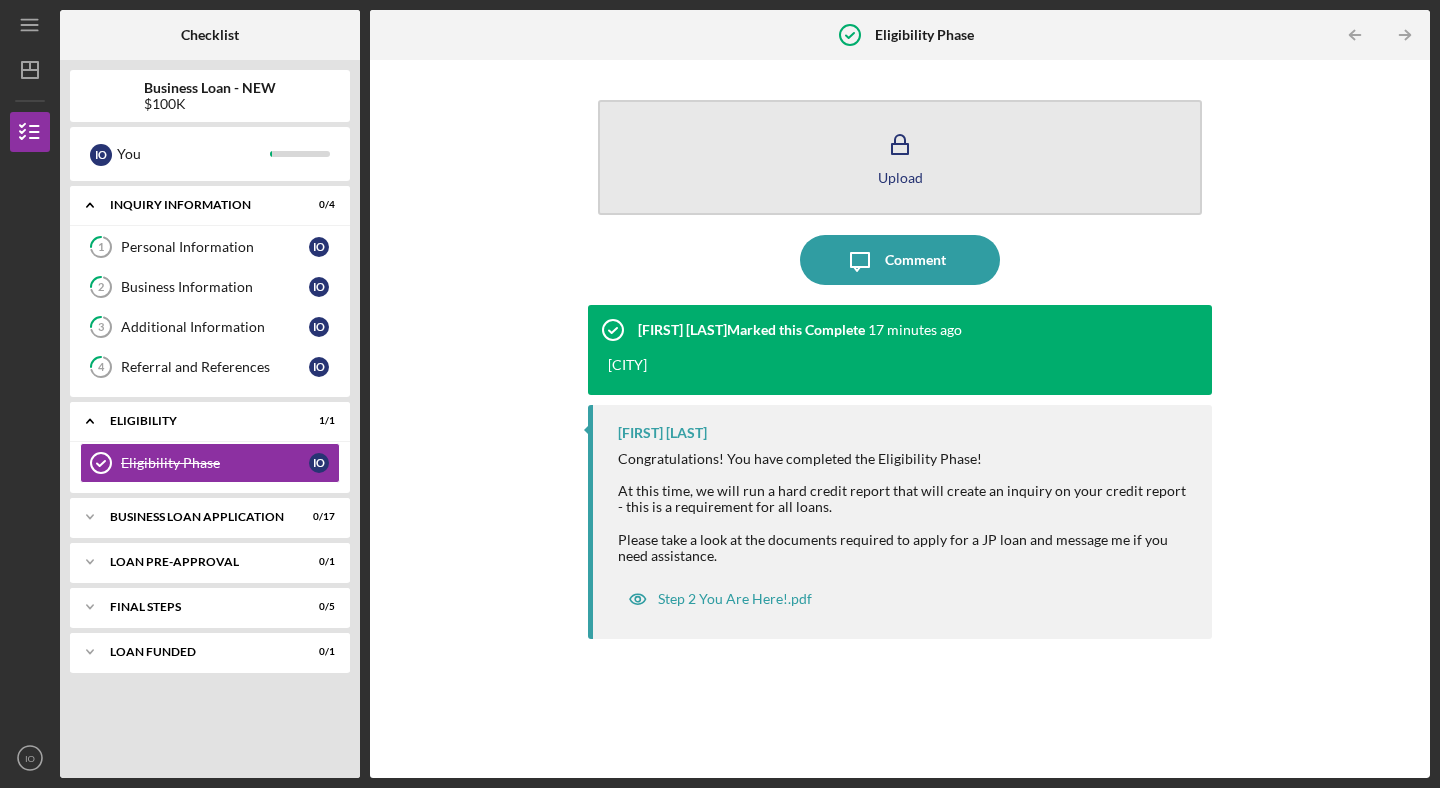 click on "Upload" at bounding box center [900, 157] 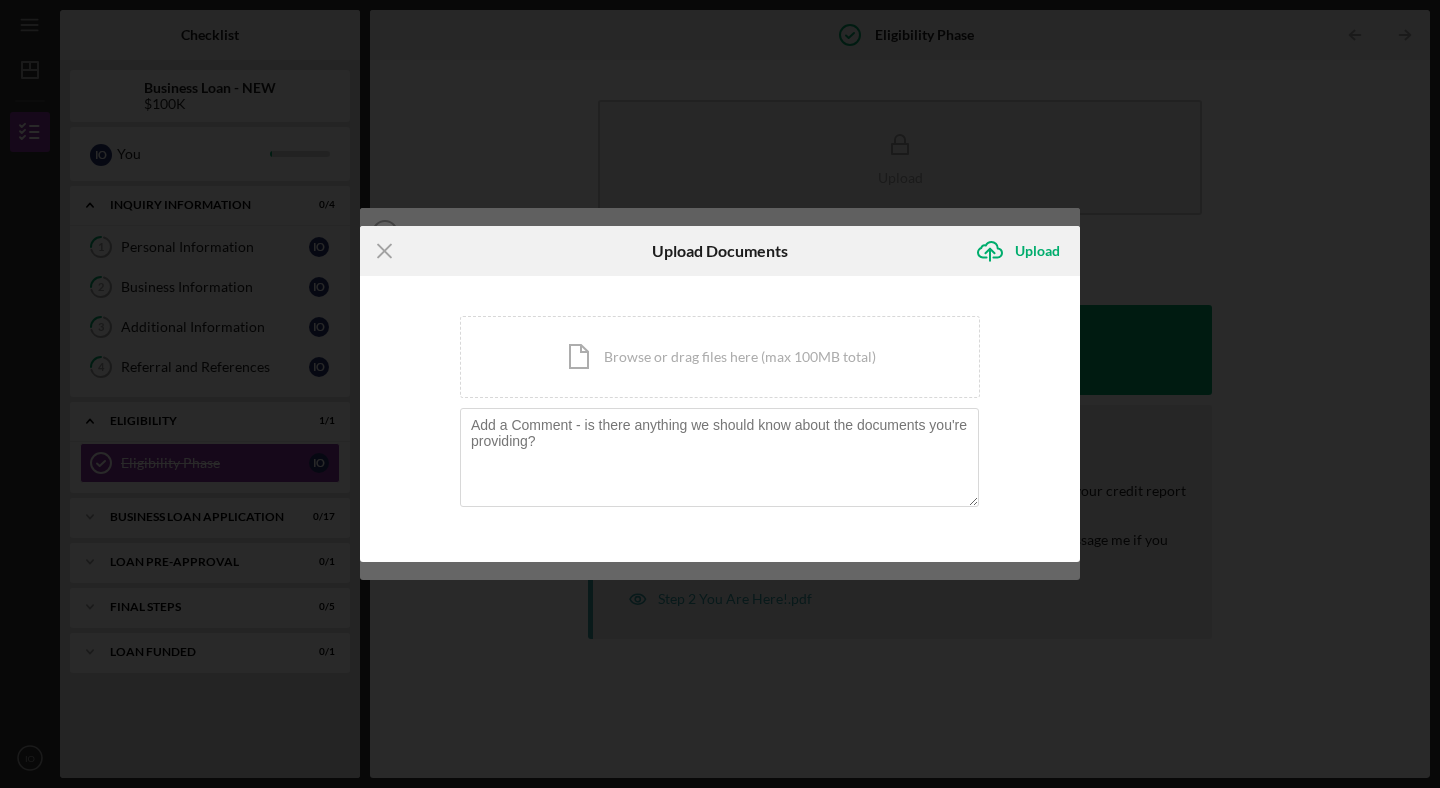 click on "Icon/Menu Close Upload Documents Icon/Upload Upload You're uploading documents related to  Eligibility Phase . Icon/Document Browse or drag files here (max 100MB total) Tap to choose files or take a photo Cancel Icon/Upload Upload" at bounding box center (720, 394) 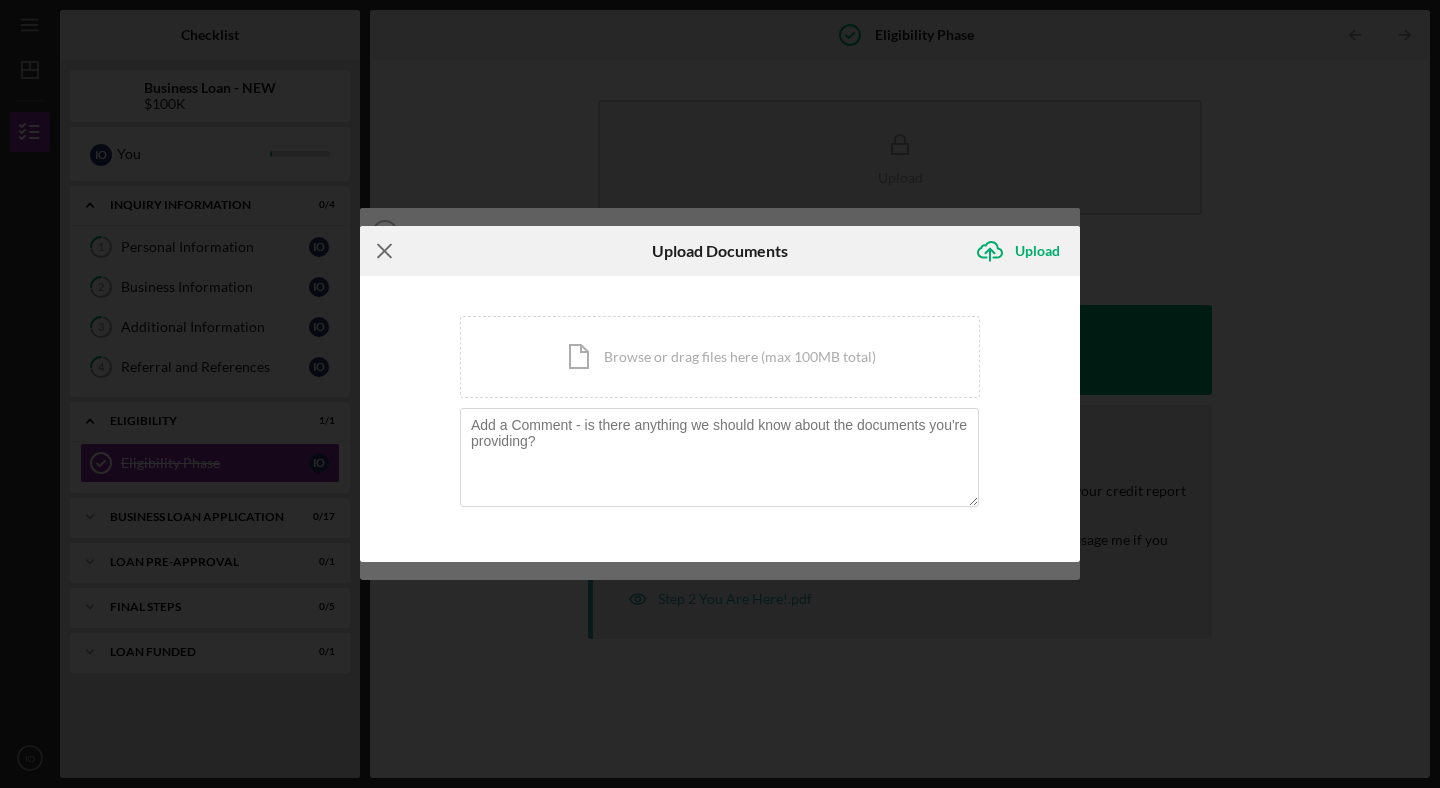 click 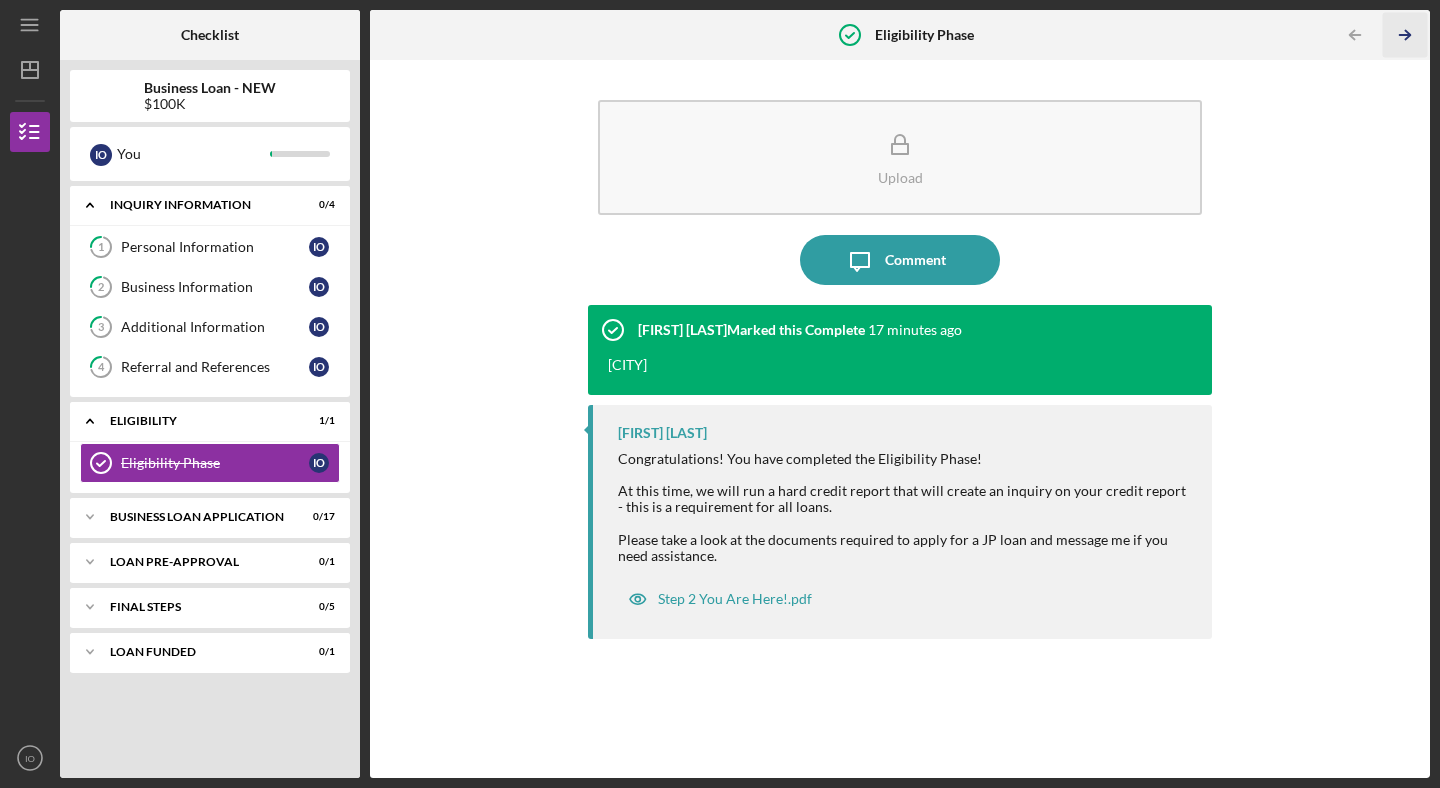 click on "Icon/Table Pagination Arrow" 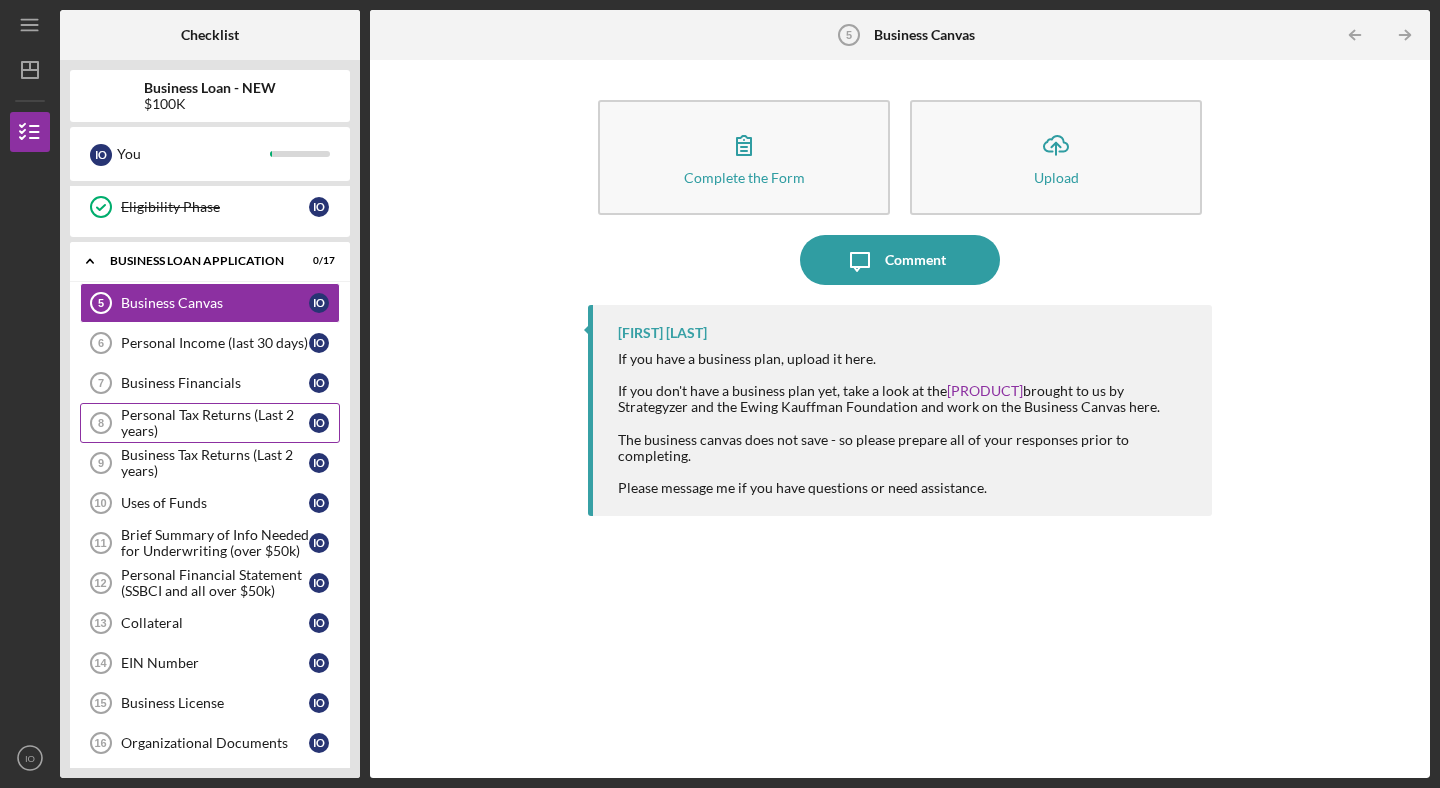 scroll, scrollTop: 258, scrollLeft: 0, axis: vertical 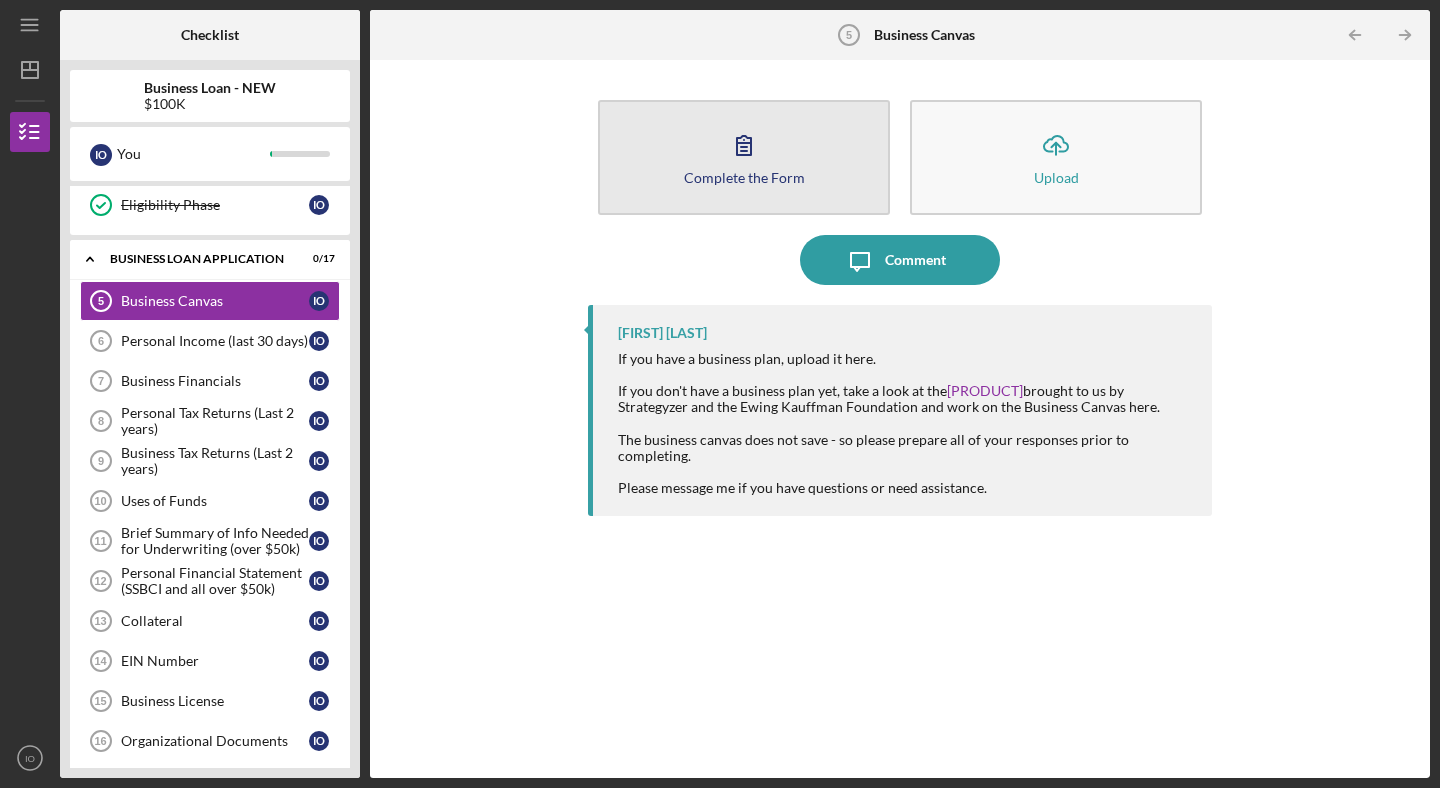 click on "Complete the Form Form" at bounding box center (744, 157) 